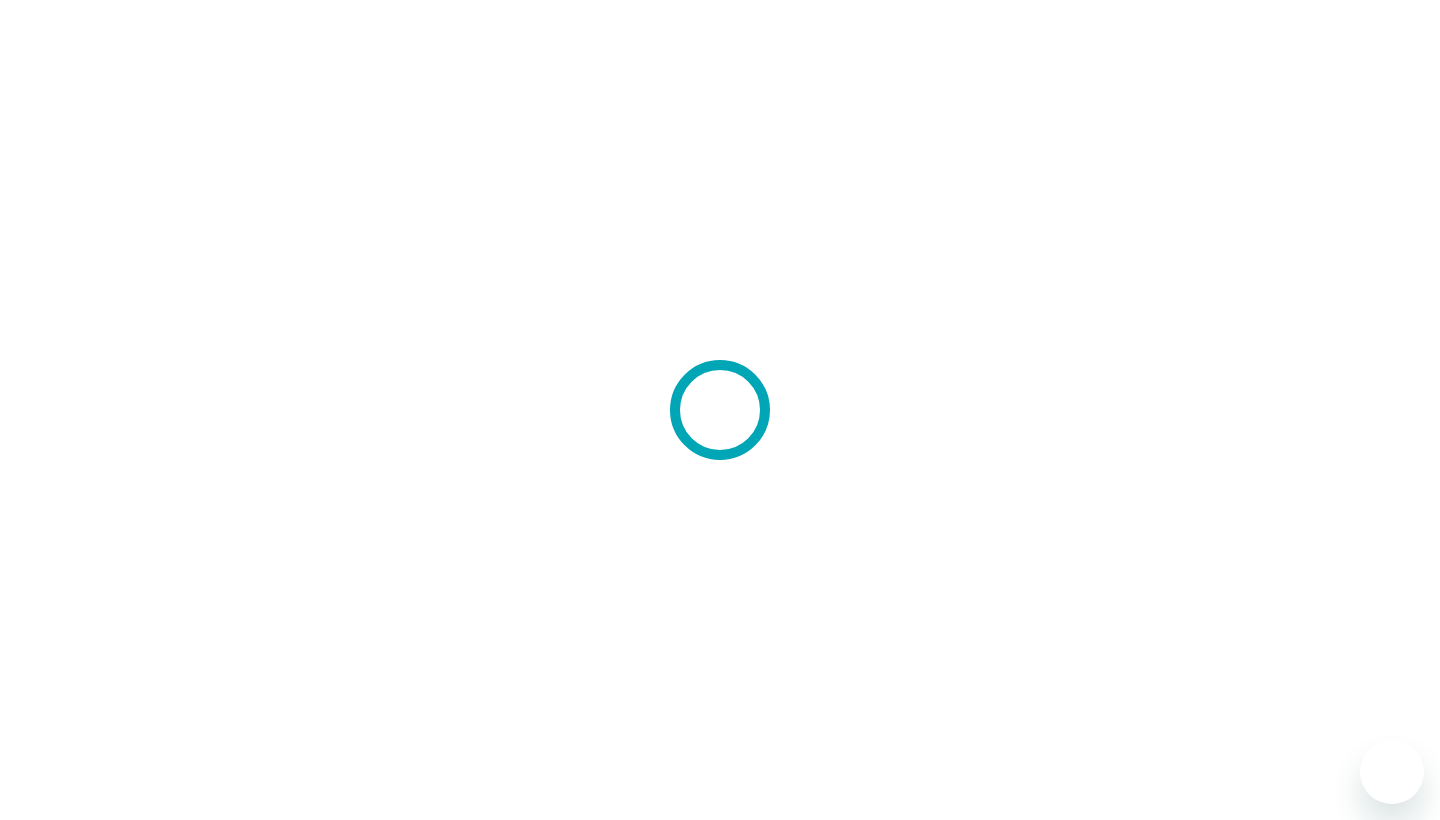 scroll, scrollTop: 0, scrollLeft: 0, axis: both 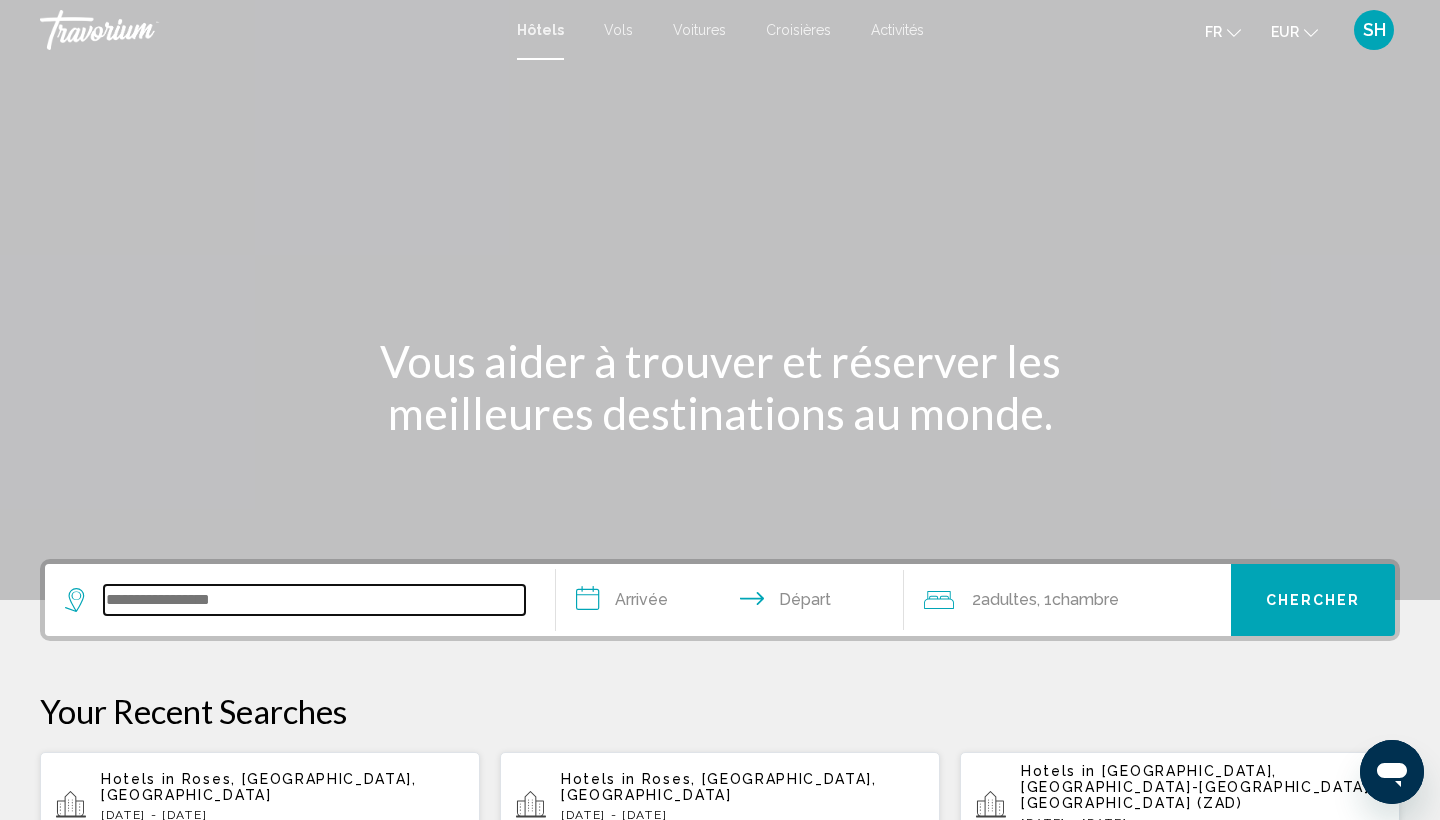click at bounding box center [314, 600] 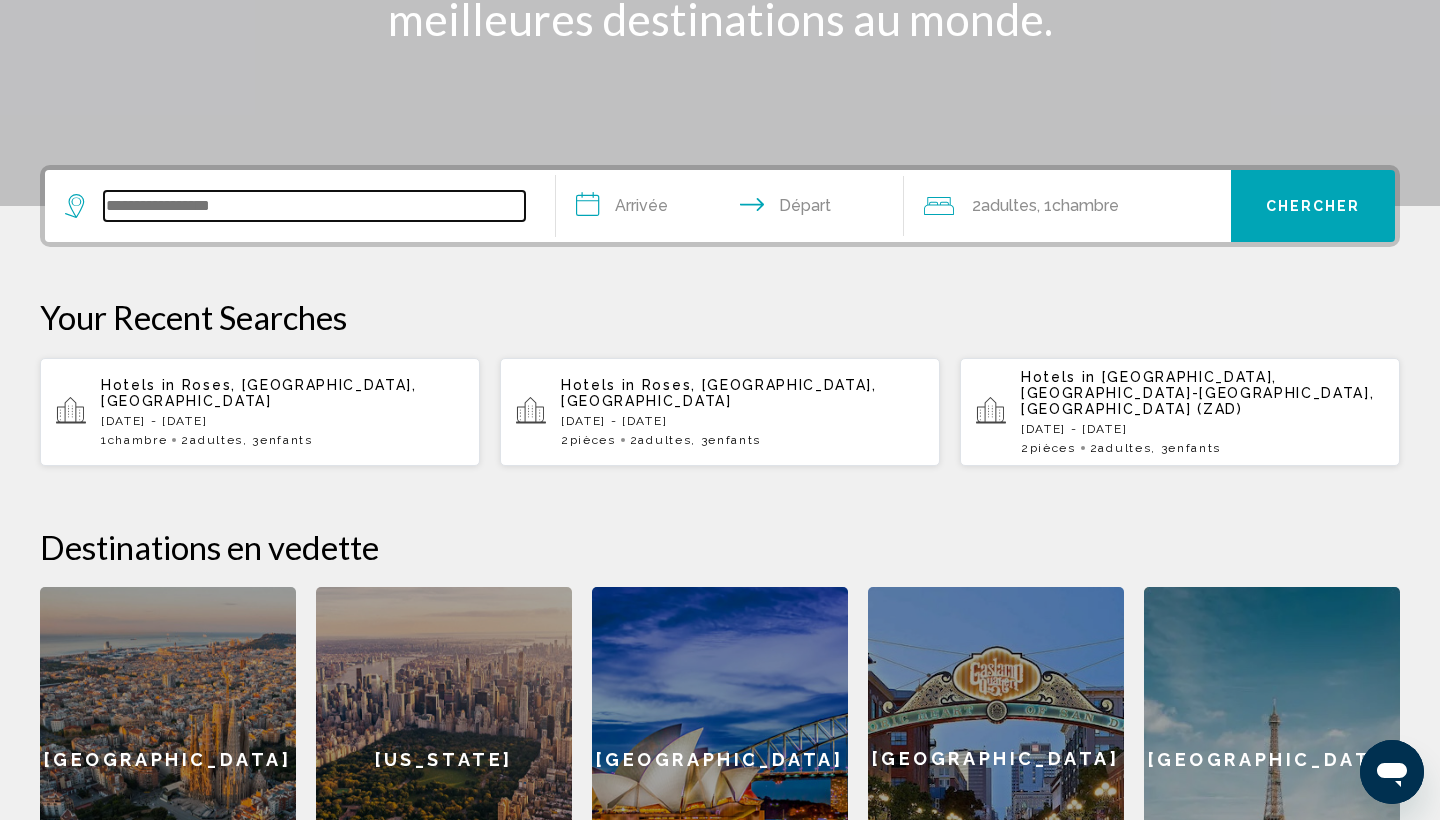 scroll, scrollTop: 494, scrollLeft: 0, axis: vertical 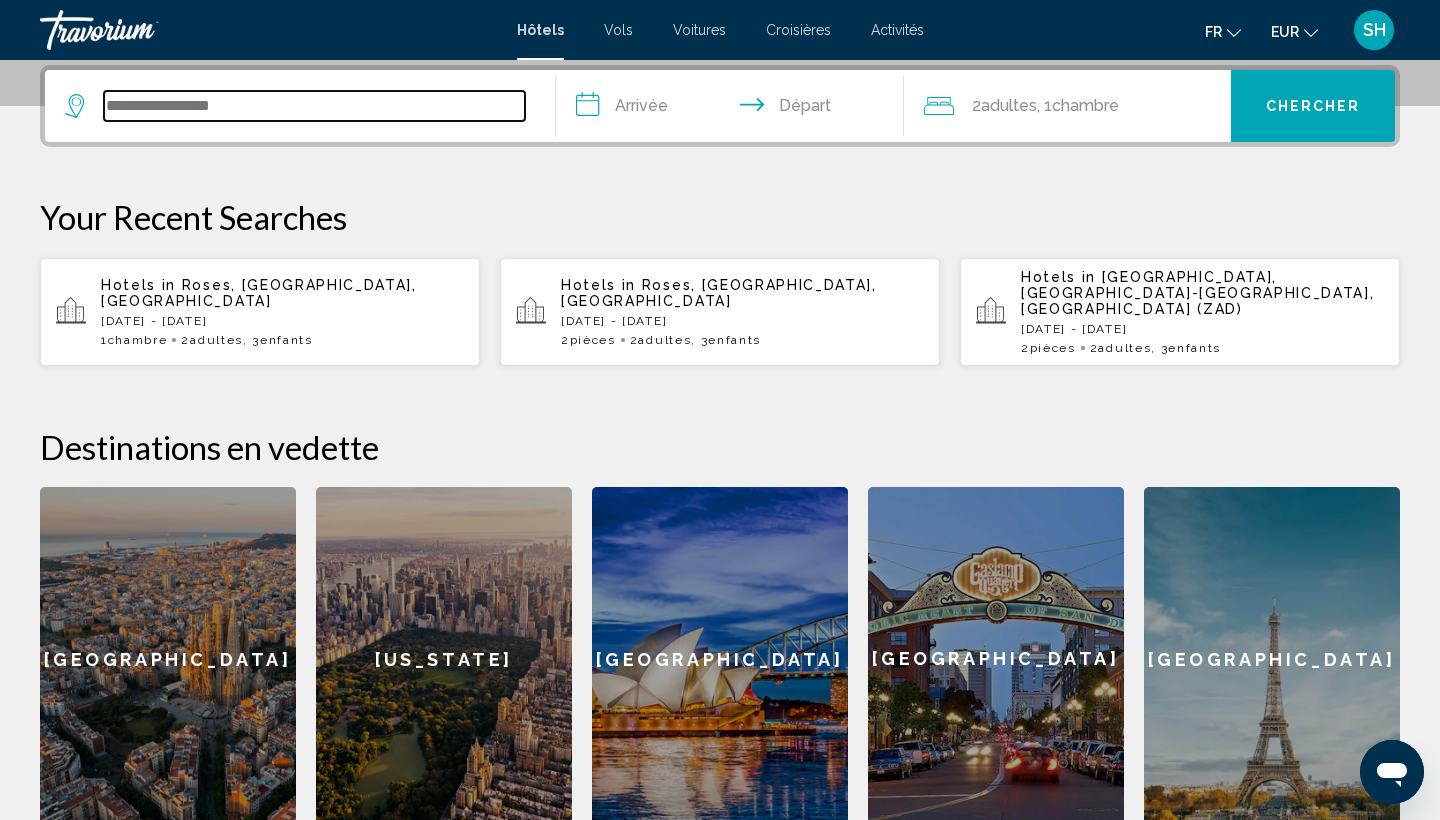 type on "*" 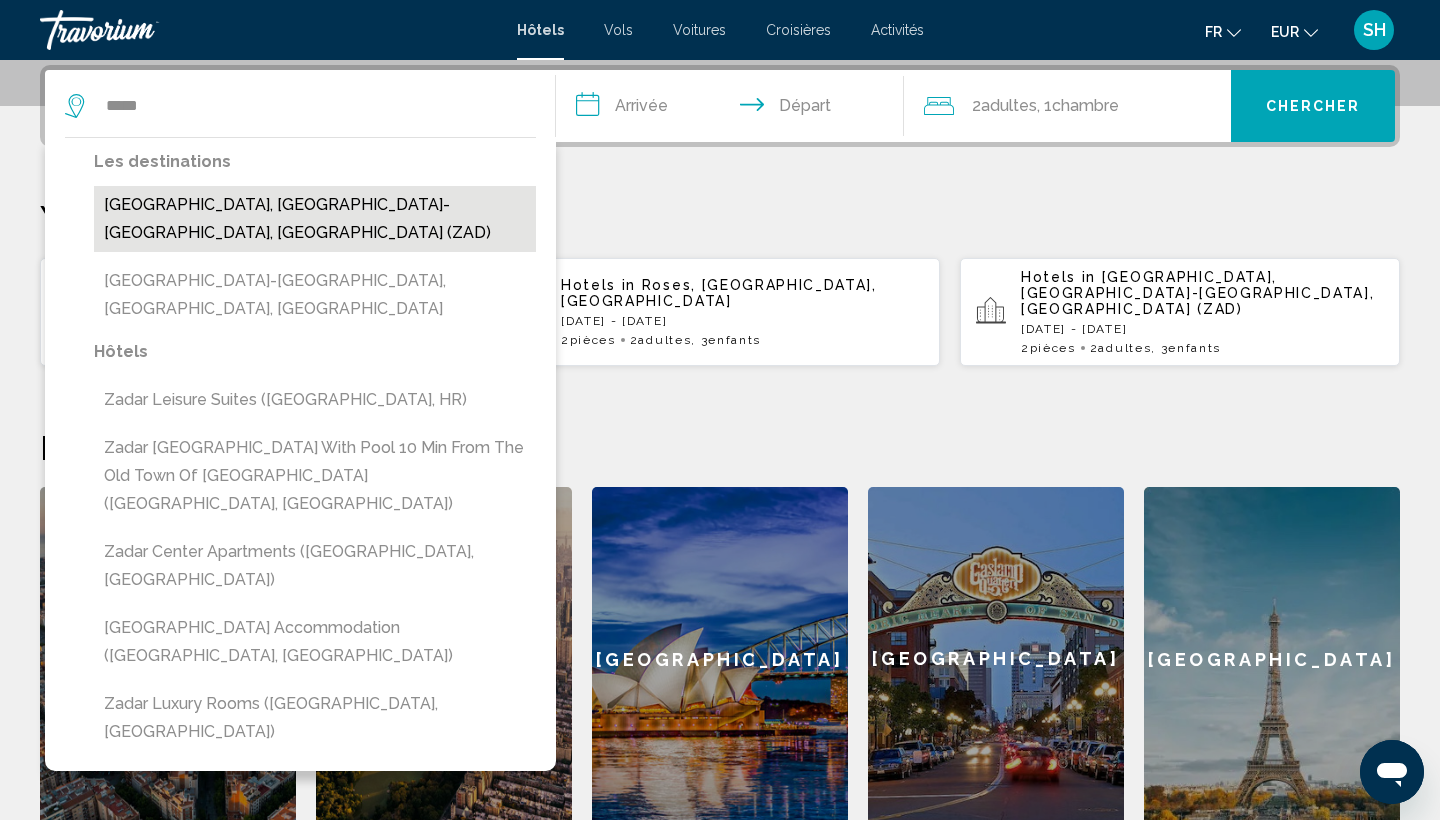 drag, startPoint x: 192, startPoint y: 603, endPoint x: 242, endPoint y: 202, distance: 404.1052 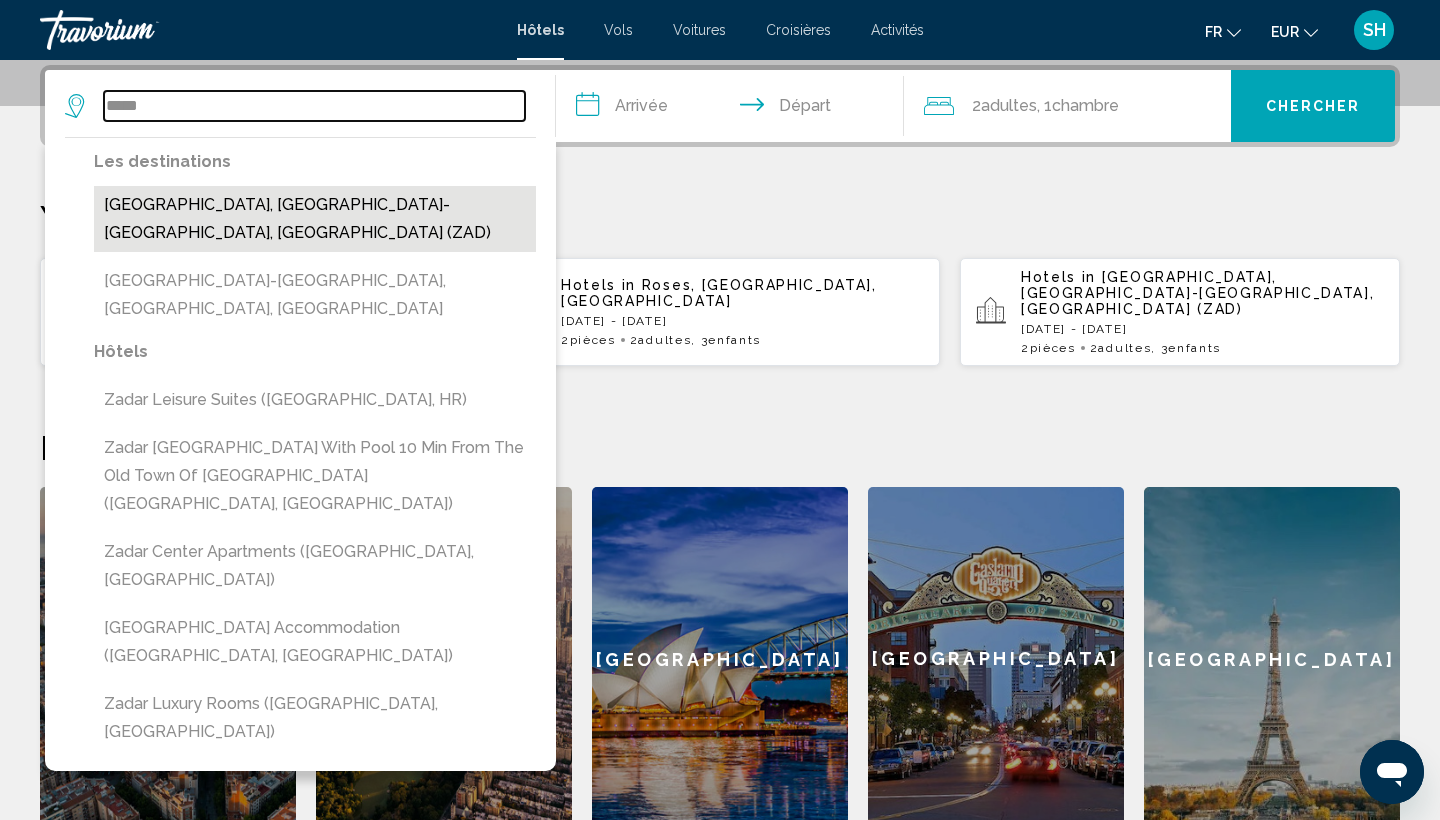 type on "**********" 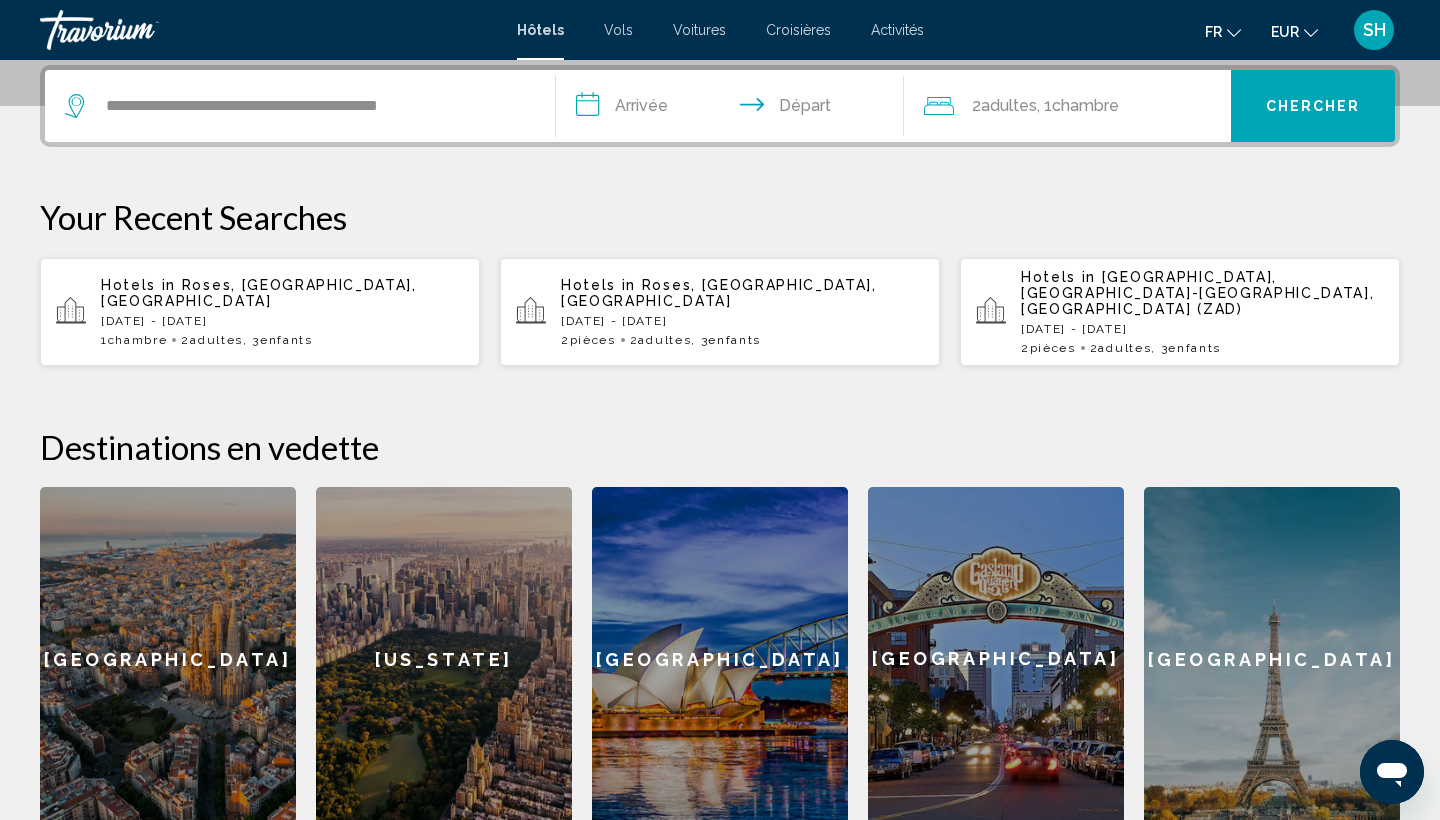 click on "**********" at bounding box center [734, 109] 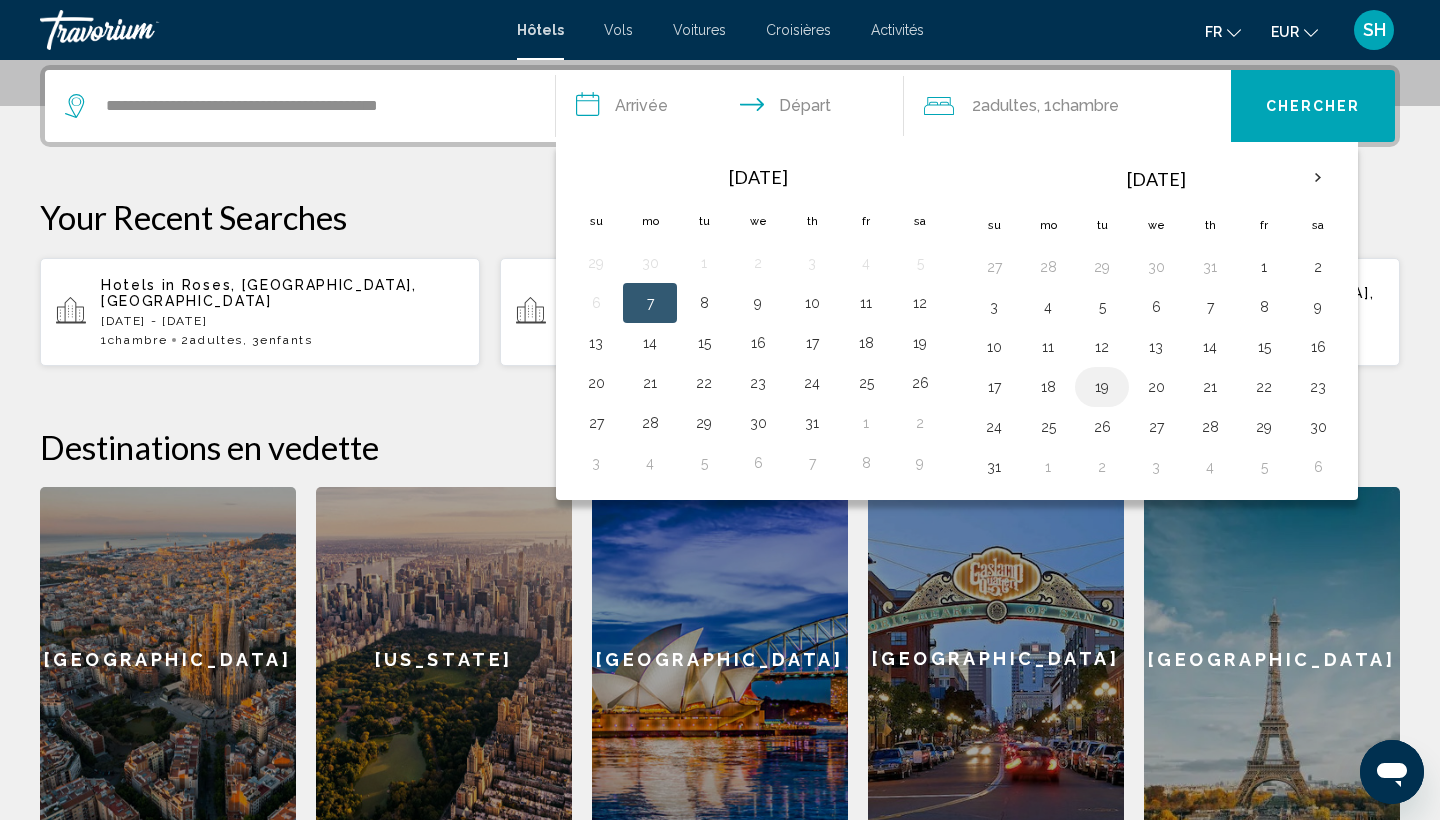 click on "19" at bounding box center [1102, 387] 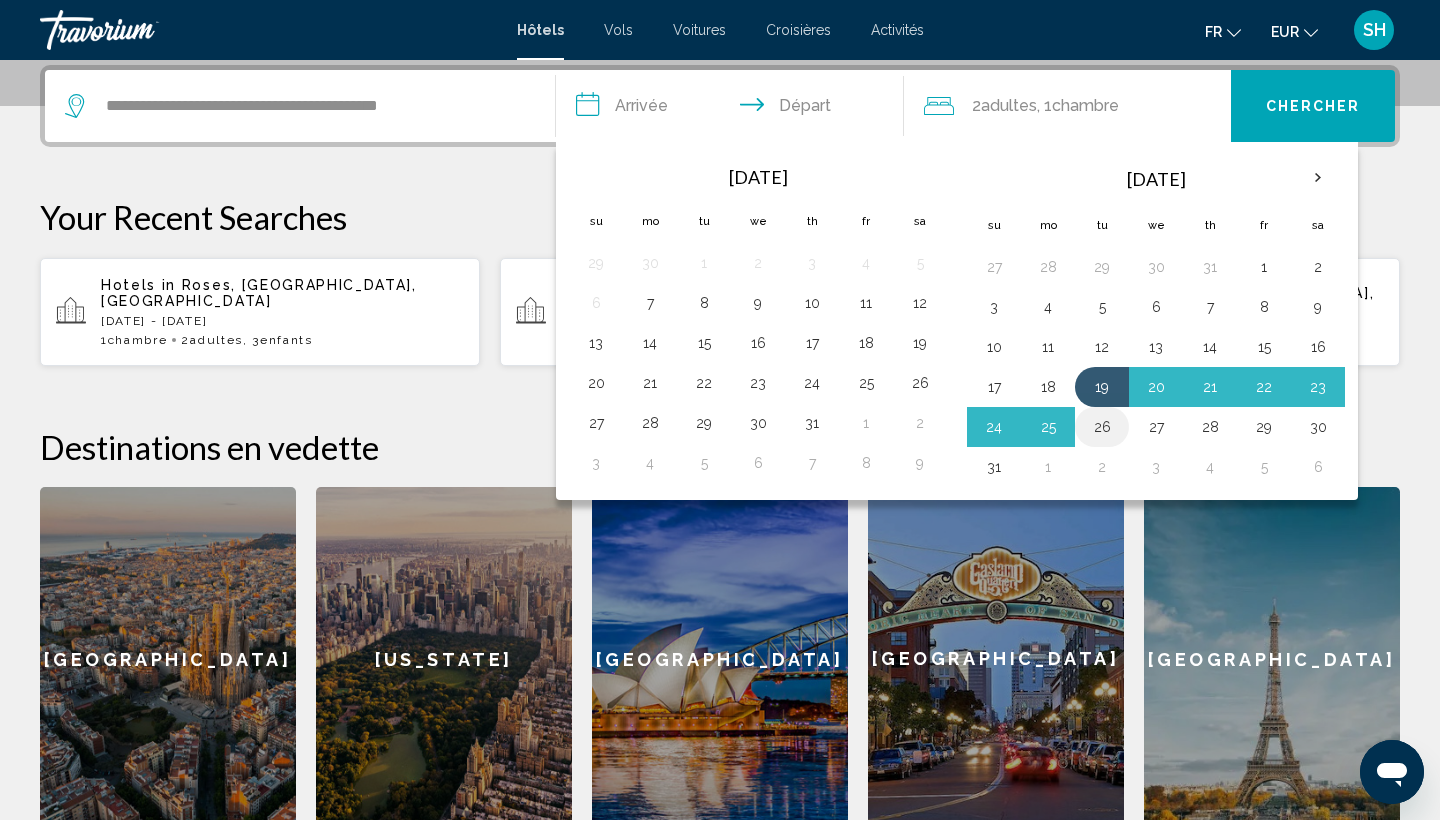 click on "26" at bounding box center [1102, 427] 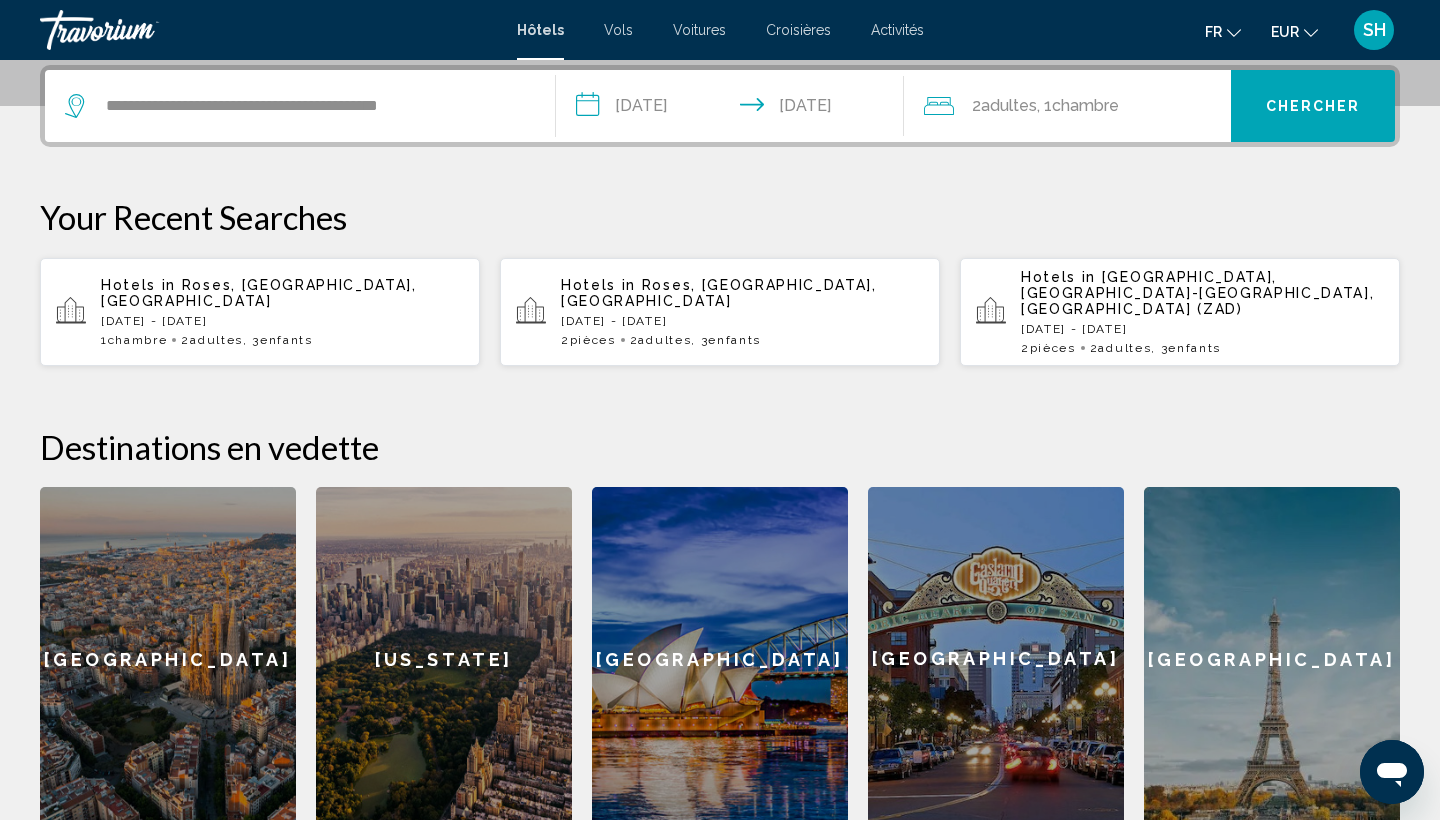 click on "Chambre" 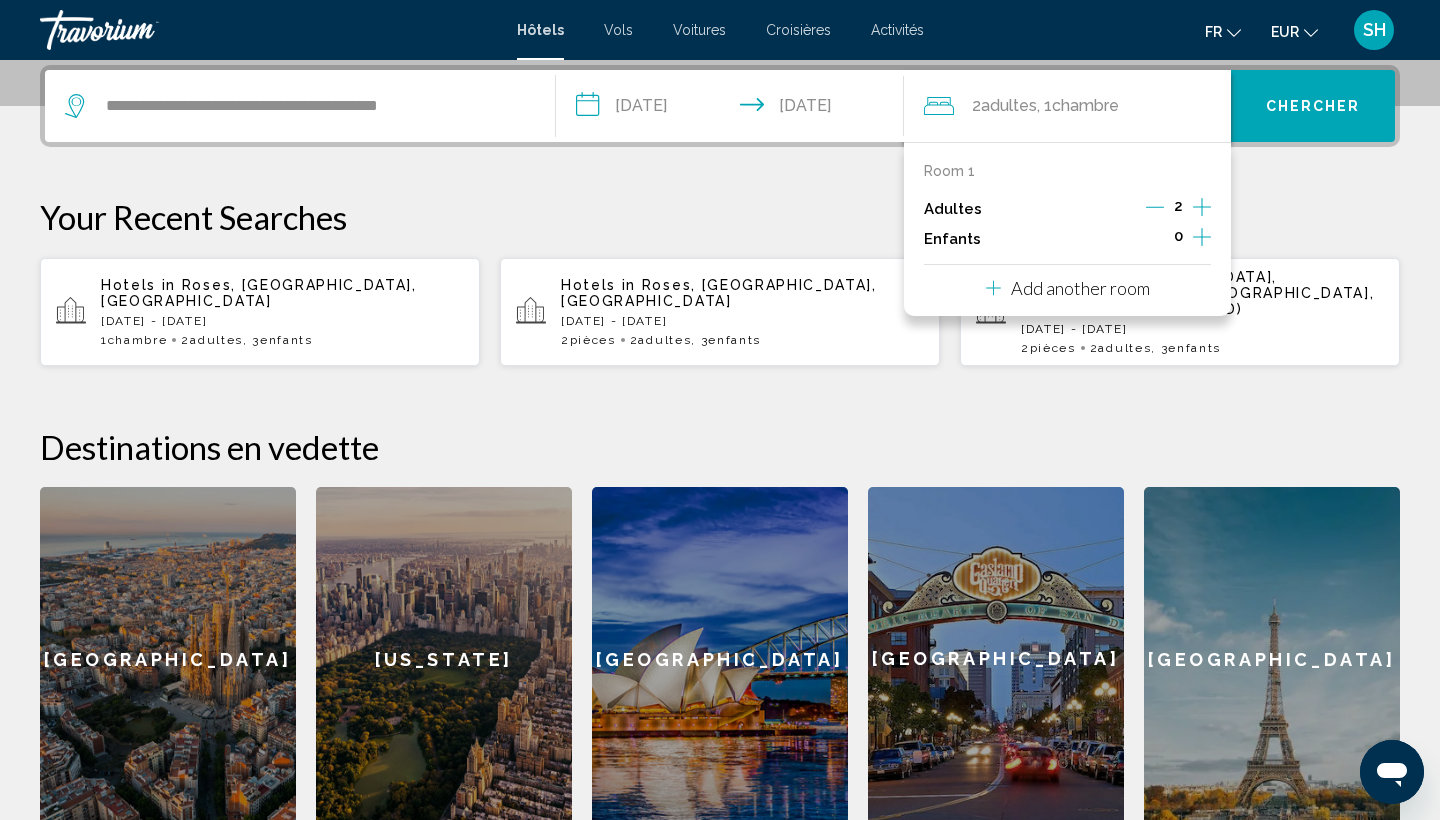click at bounding box center [1202, 239] 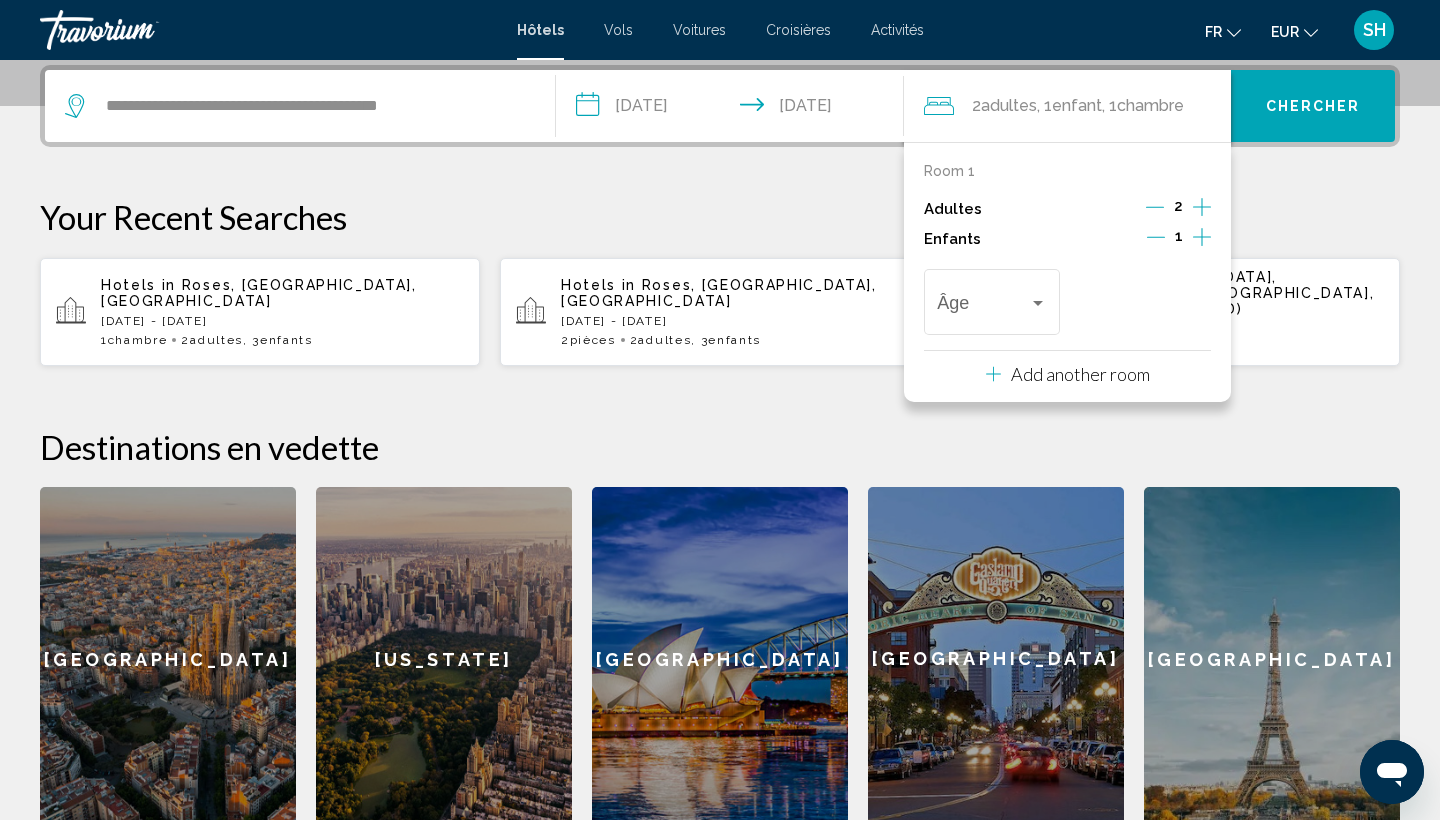 click at bounding box center (1202, 239) 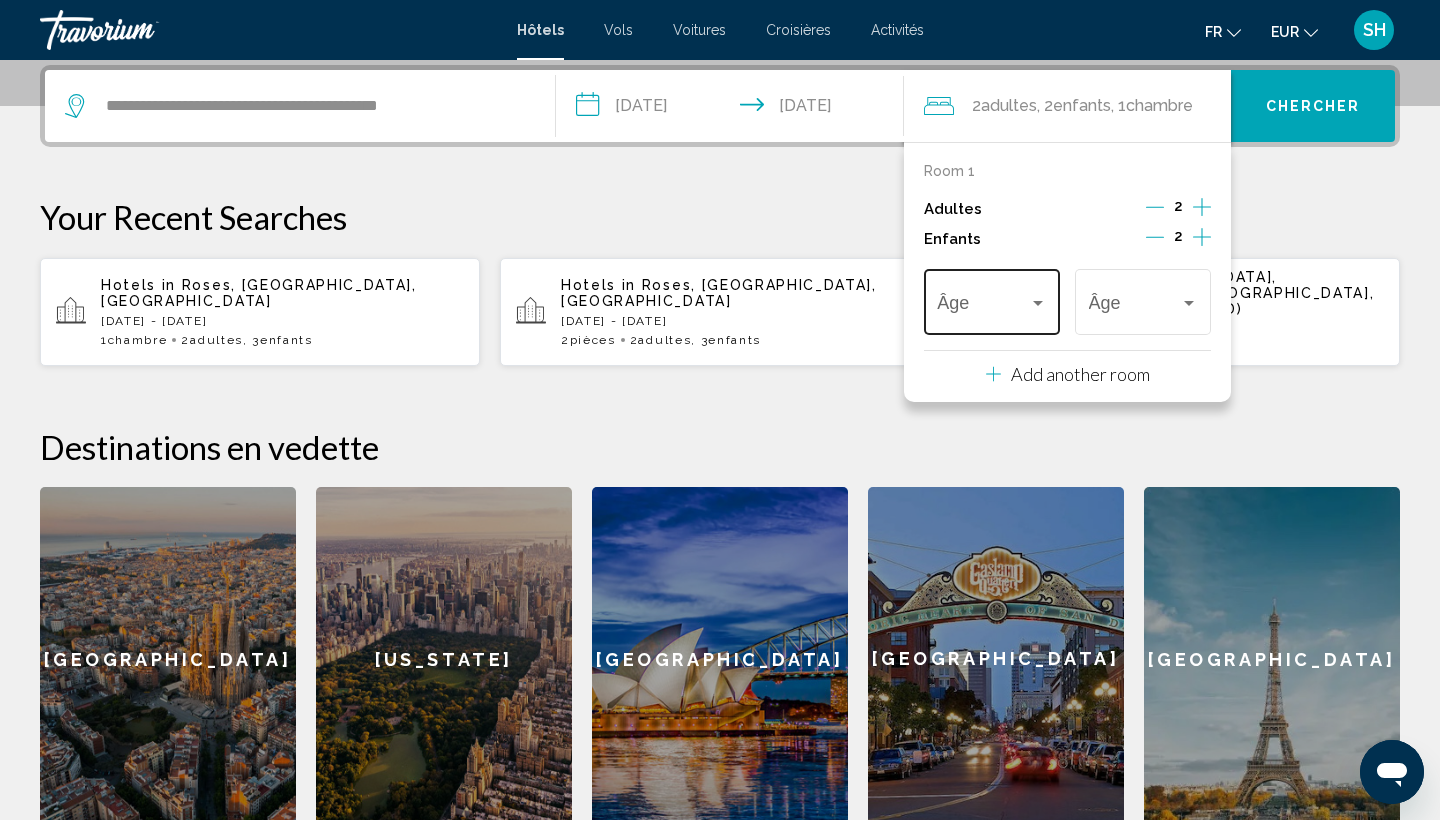 click at bounding box center (982, 307) 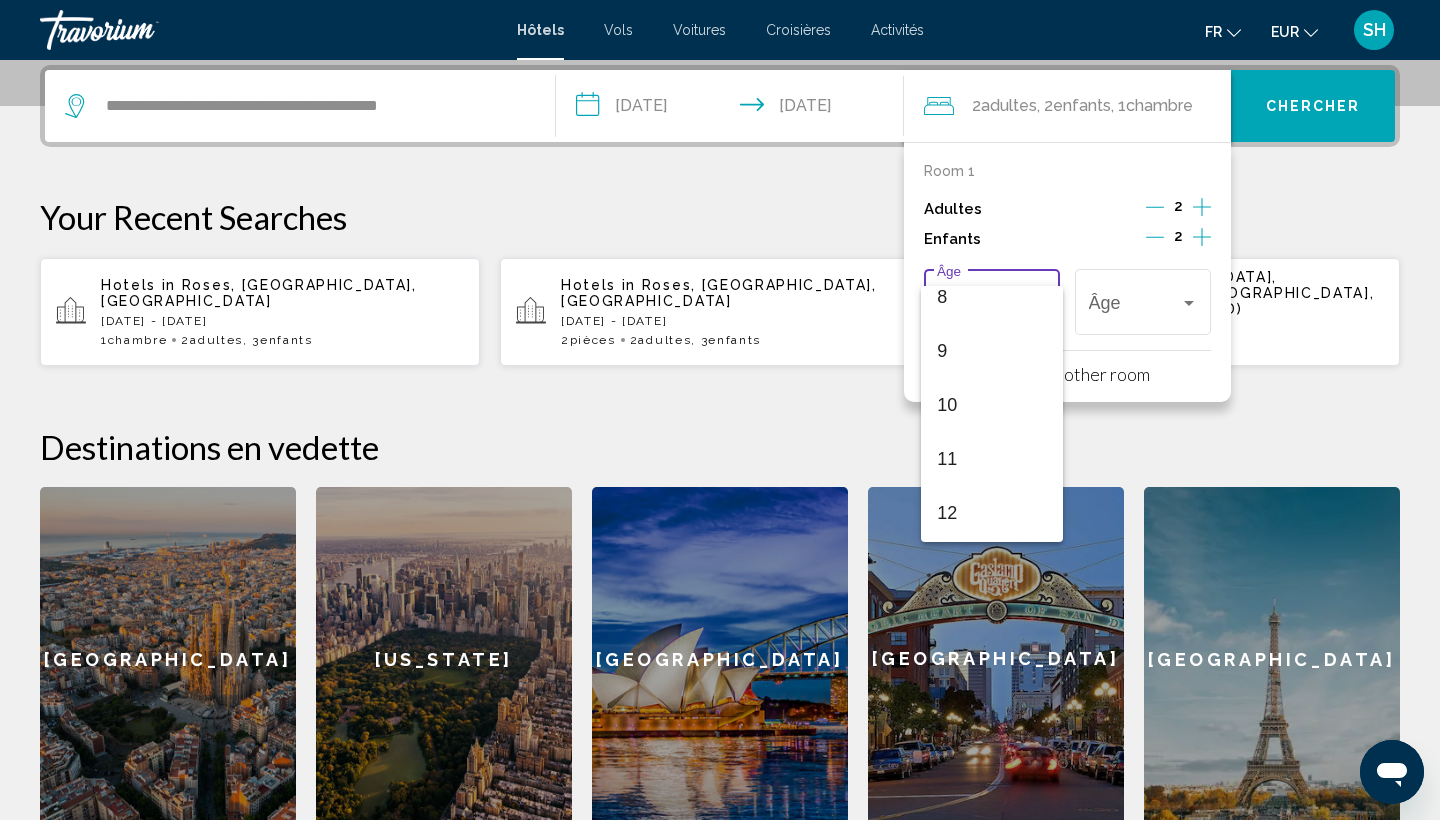 scroll, scrollTop: 455, scrollLeft: 0, axis: vertical 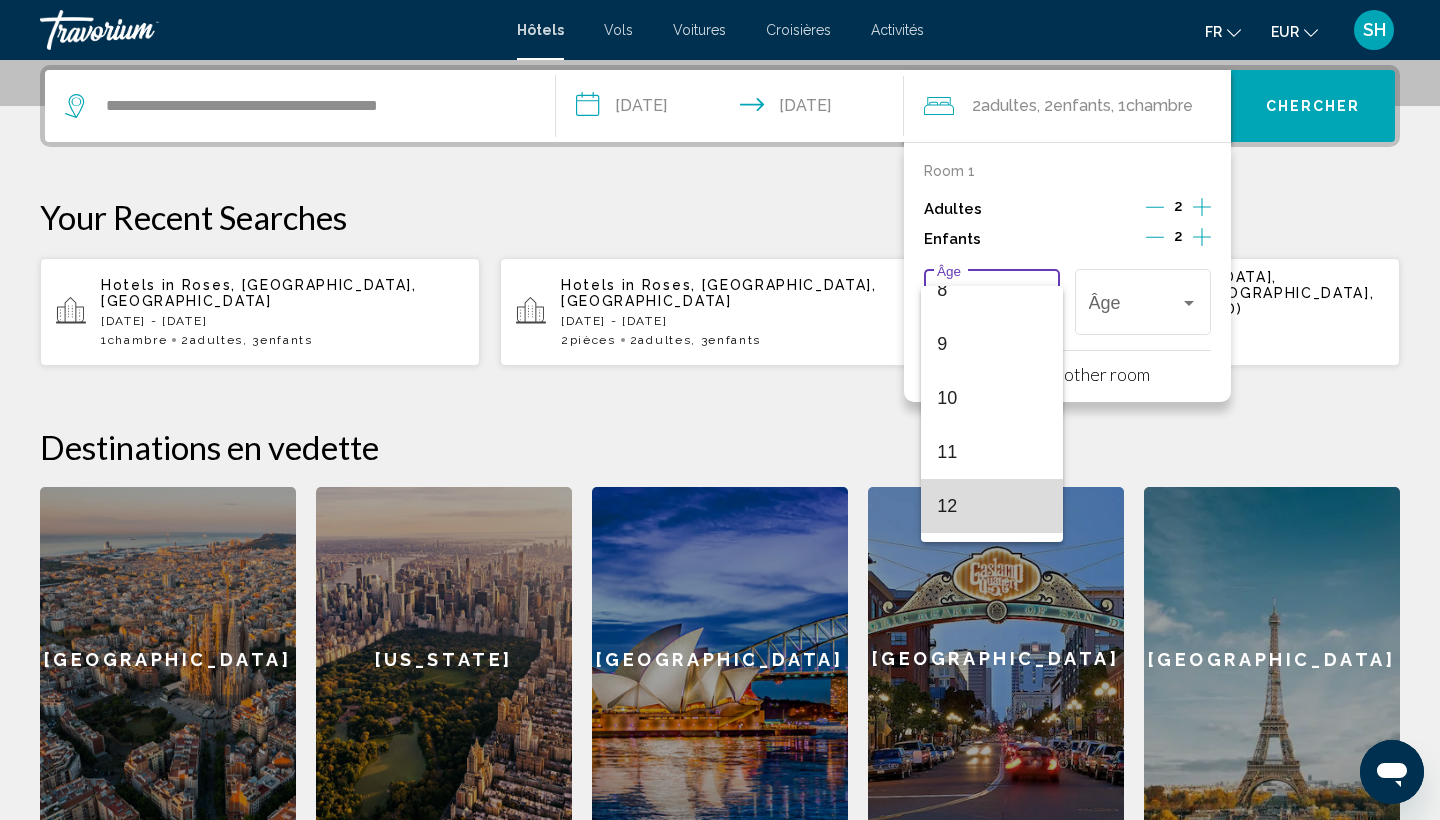 click on "12" at bounding box center (991, 506) 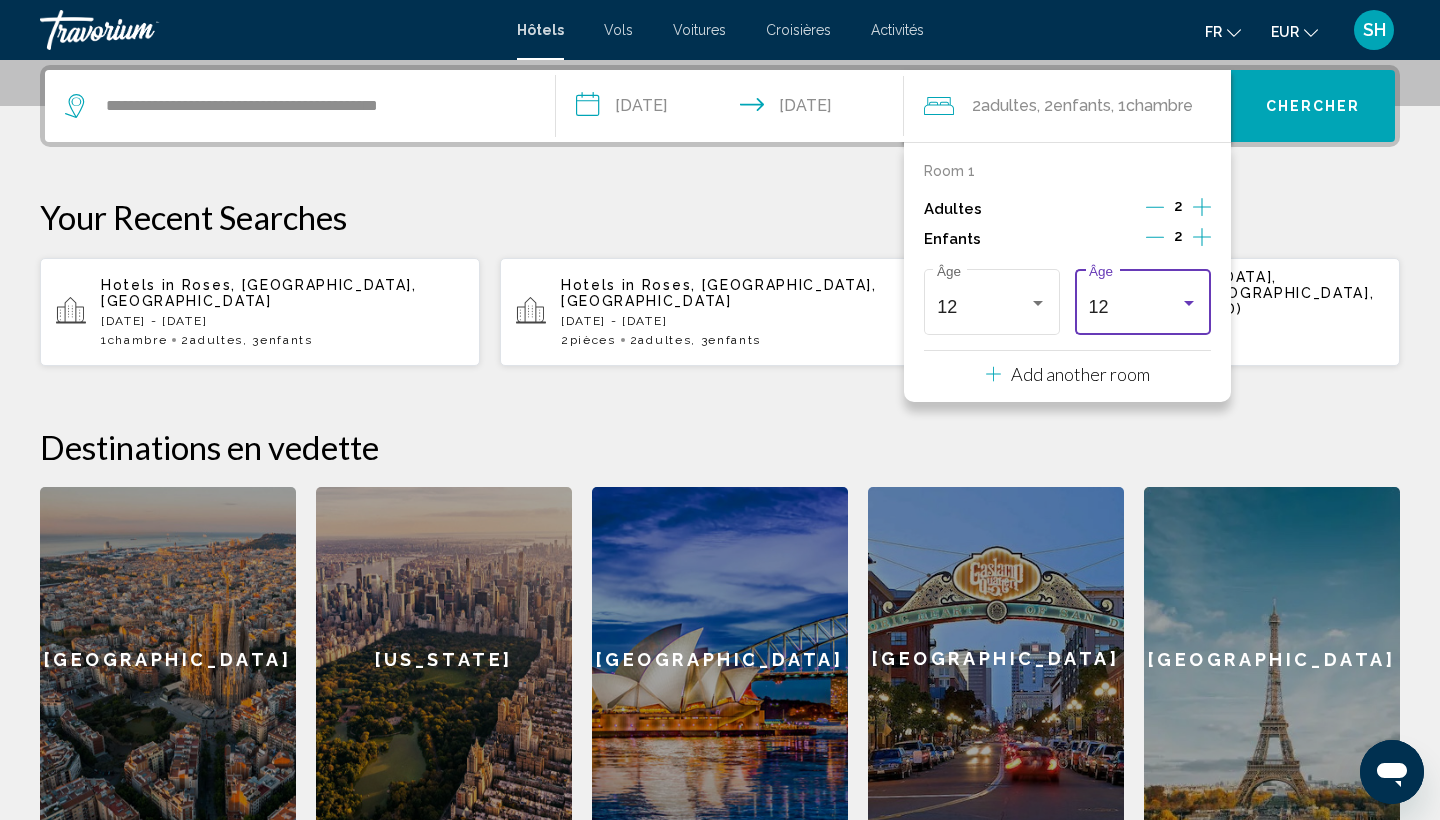 click on "12" at bounding box center (1134, 307) 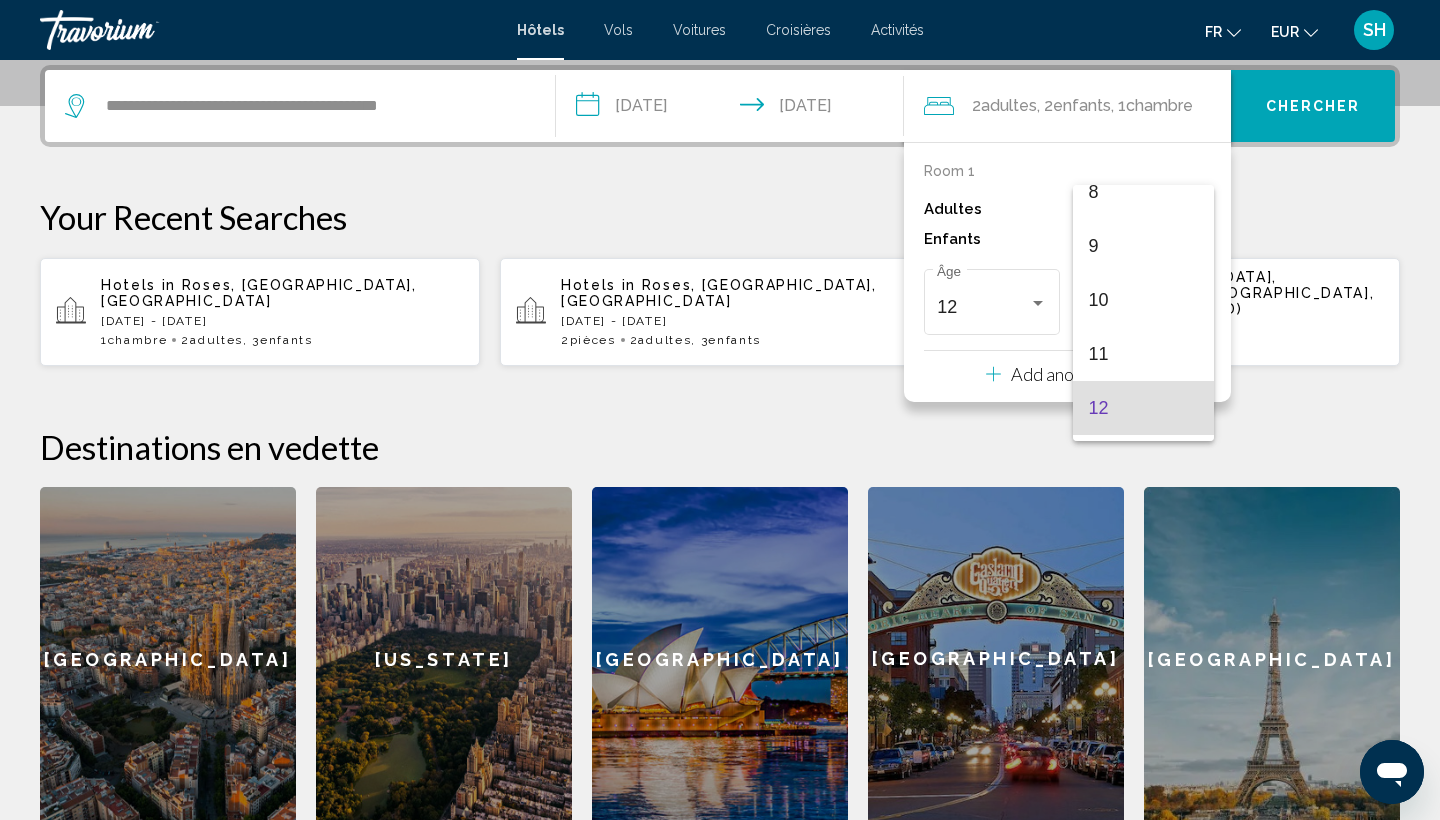 scroll, scrollTop: 449, scrollLeft: 0, axis: vertical 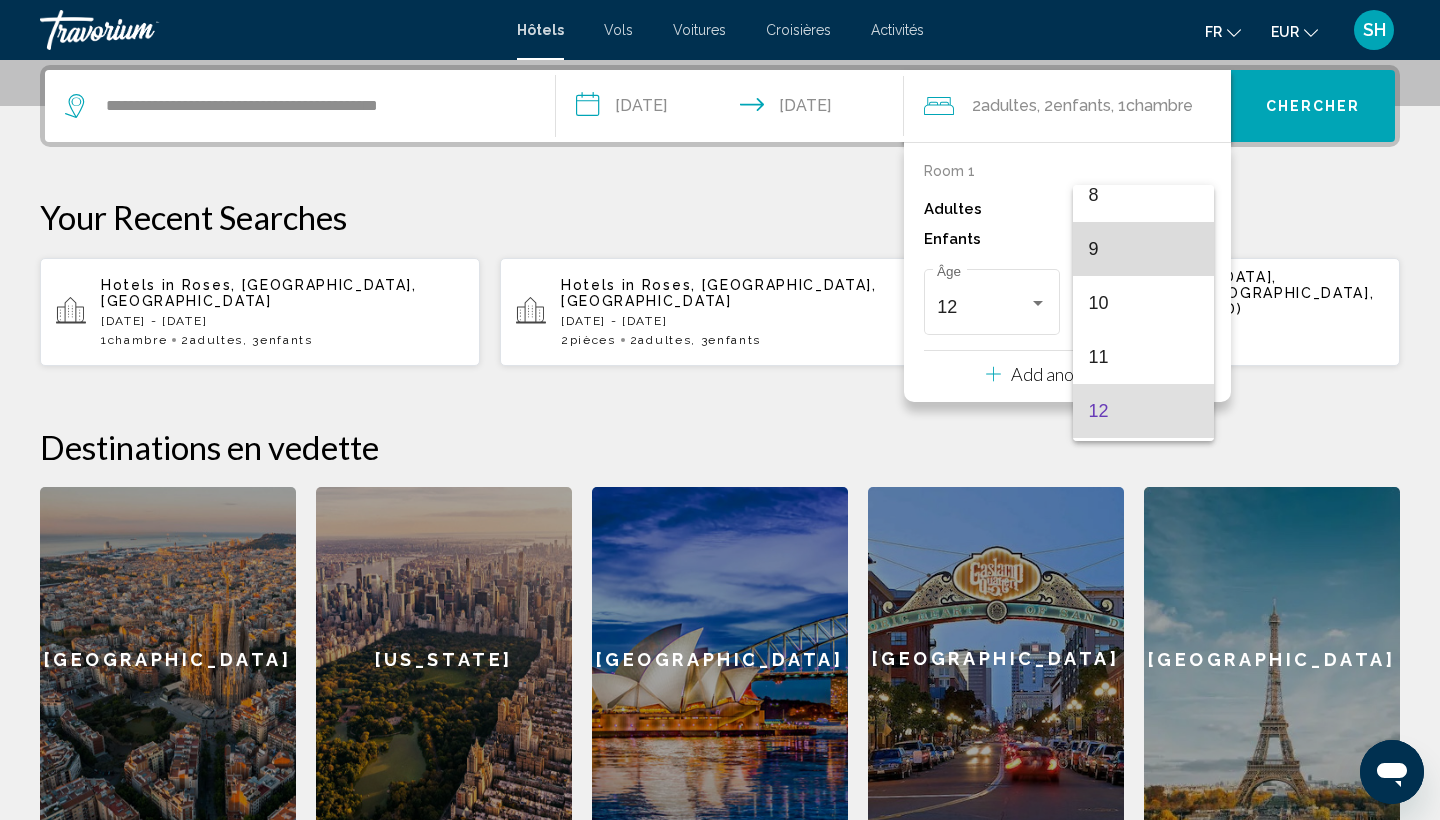 click on "9" at bounding box center [1143, 249] 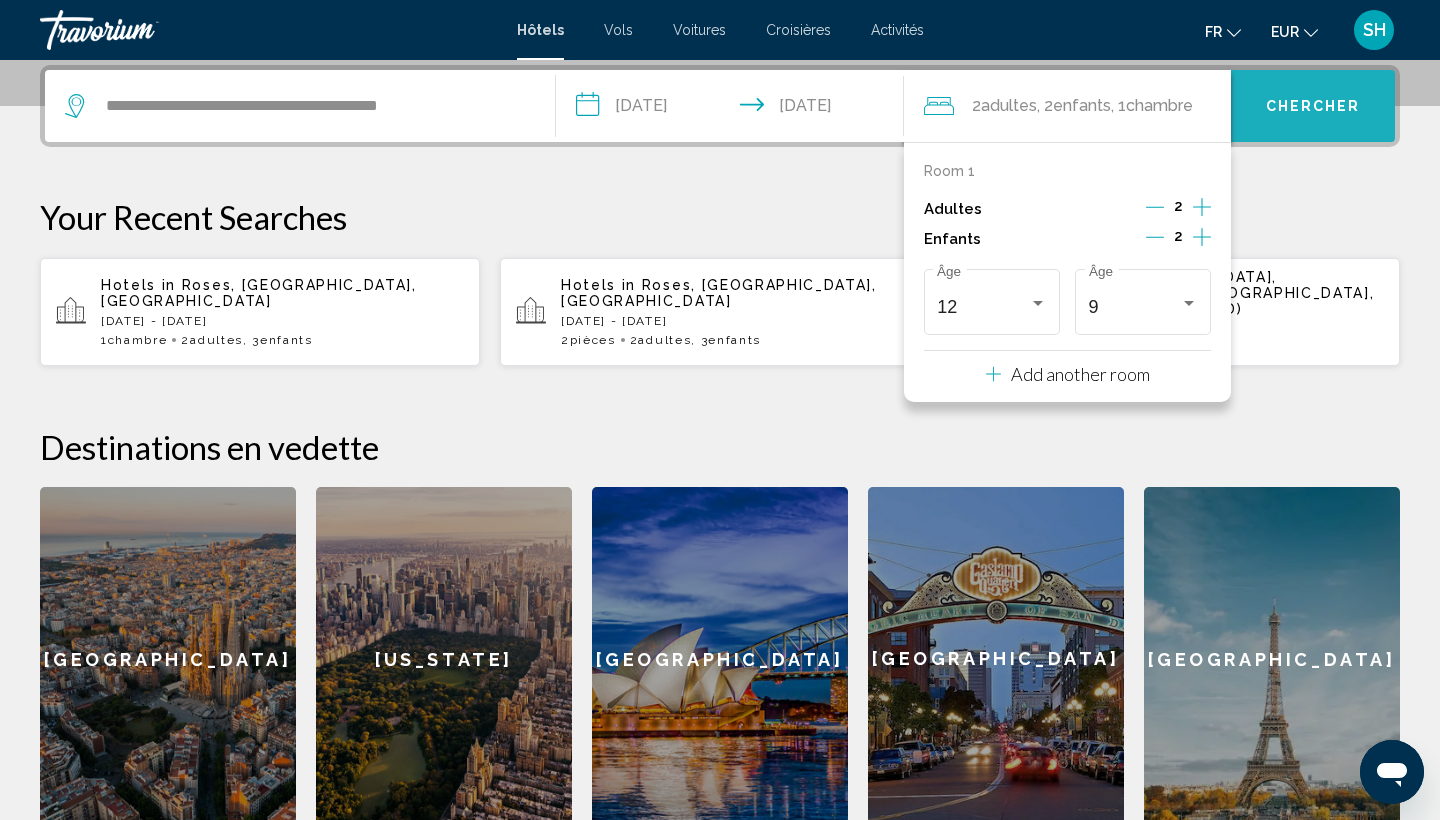 click on "Chercher" at bounding box center (1313, 106) 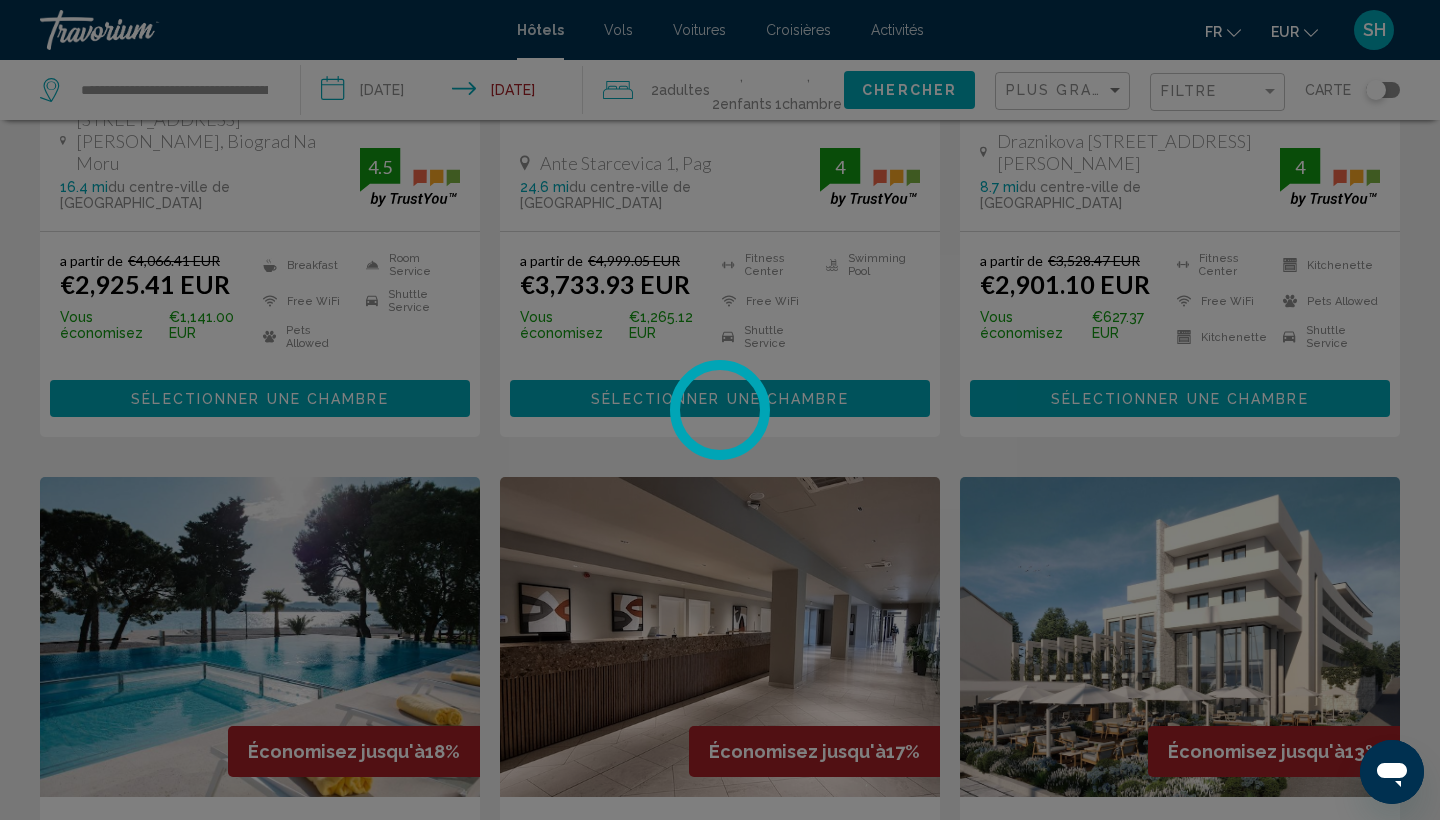 scroll, scrollTop: 0, scrollLeft: 0, axis: both 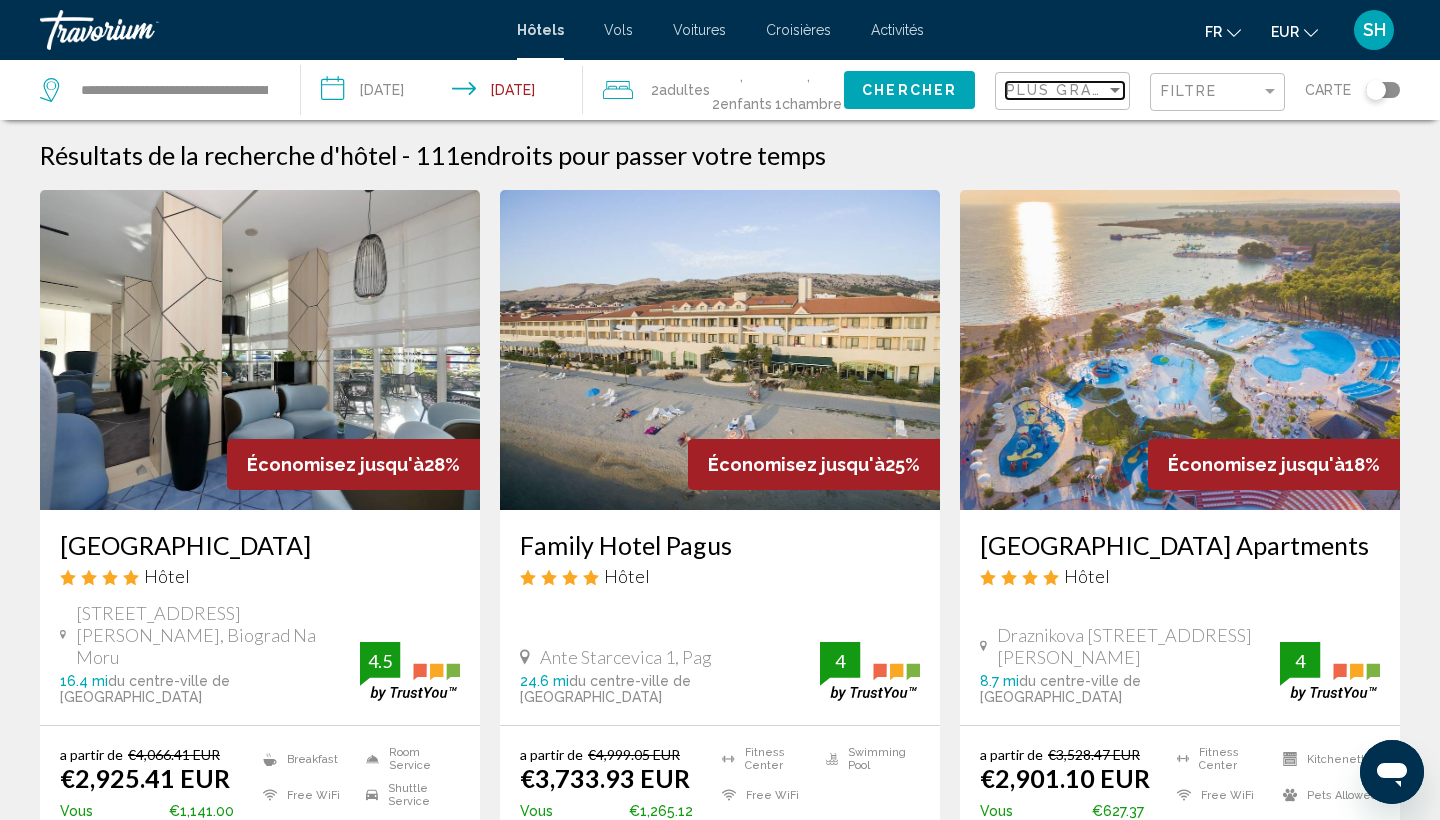 click on "Plus grandes économies" at bounding box center (1125, 90) 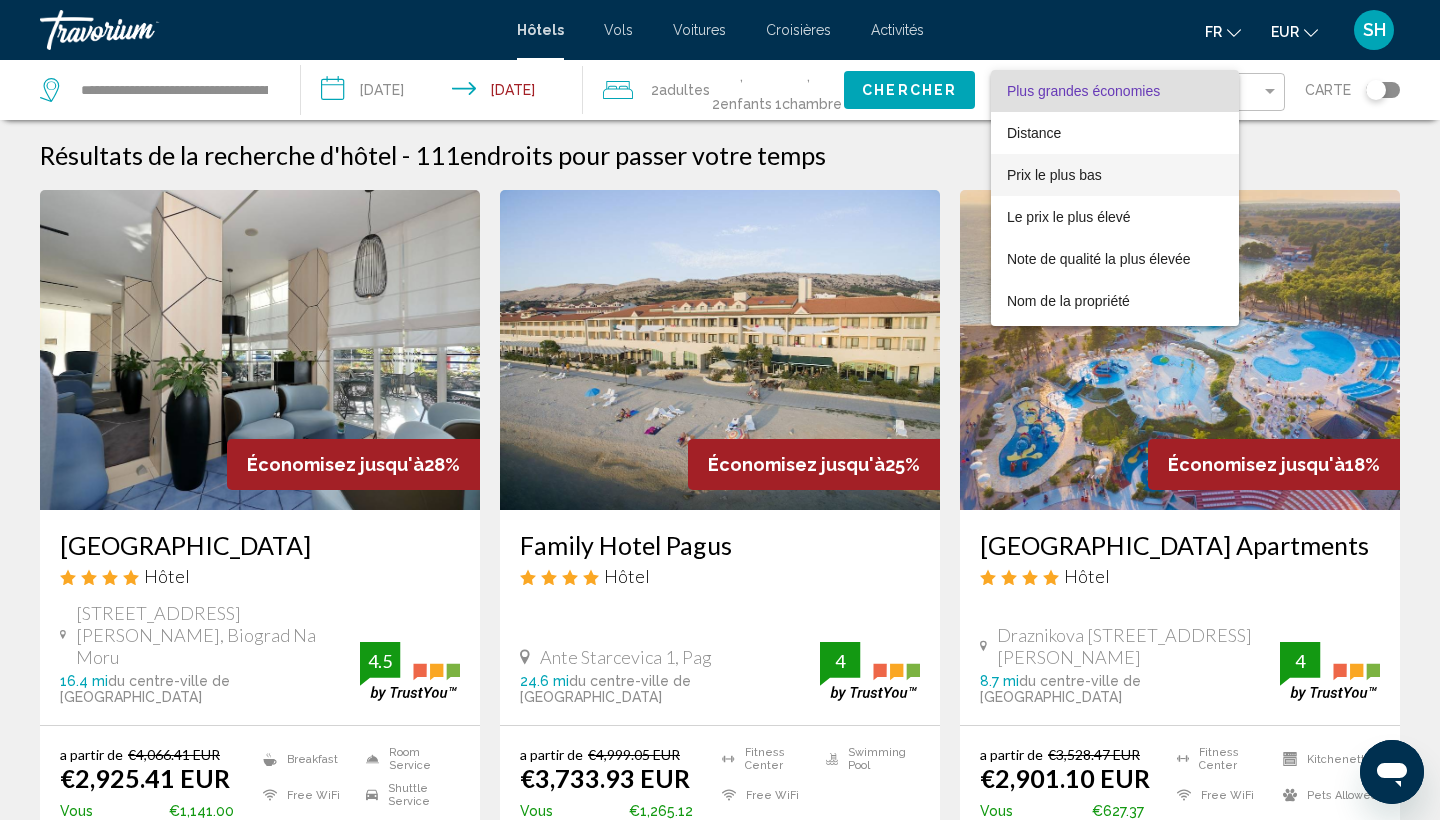 click on "Prix le plus bas" at bounding box center (1054, 175) 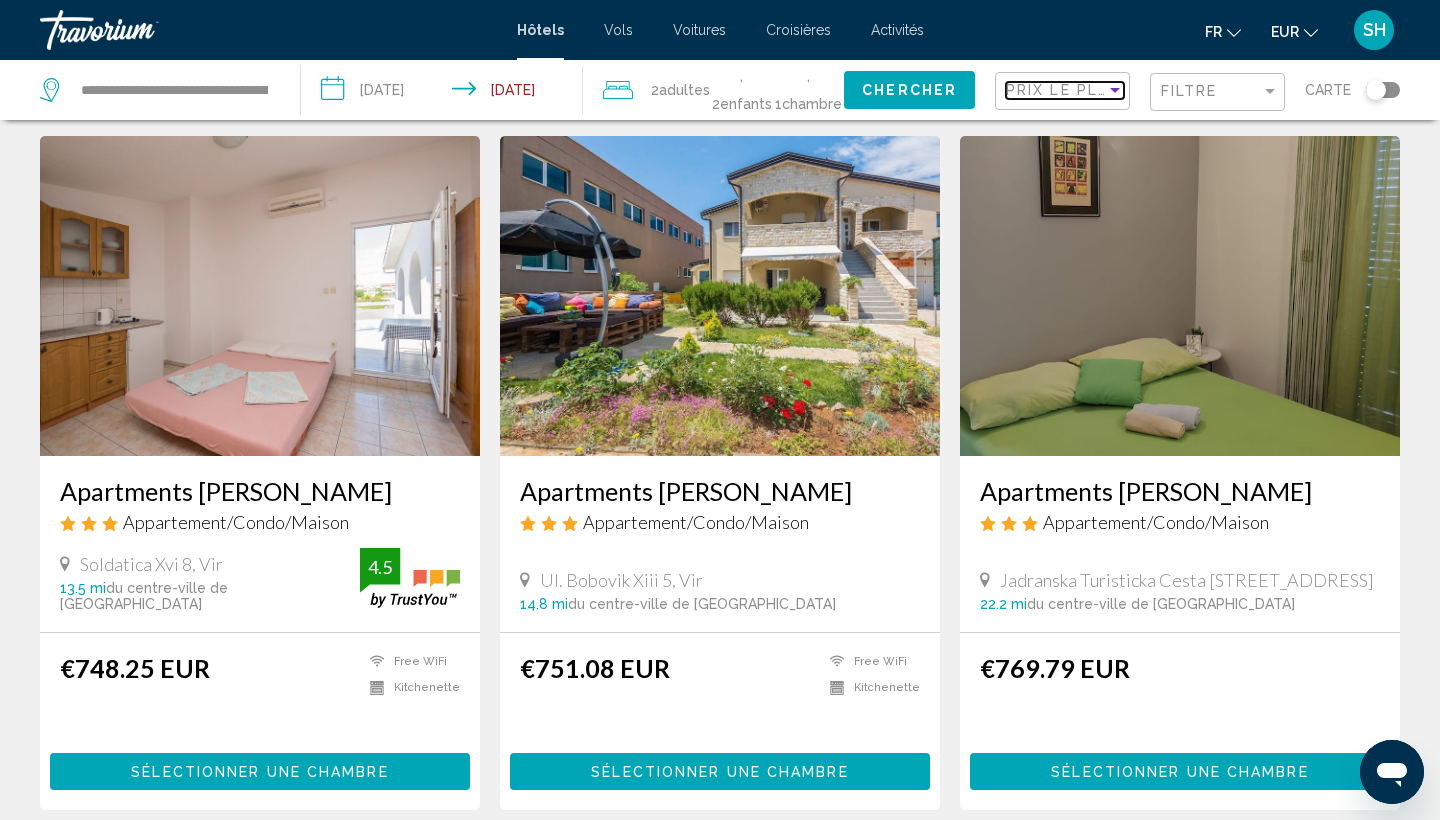 scroll, scrollTop: 761, scrollLeft: 0, axis: vertical 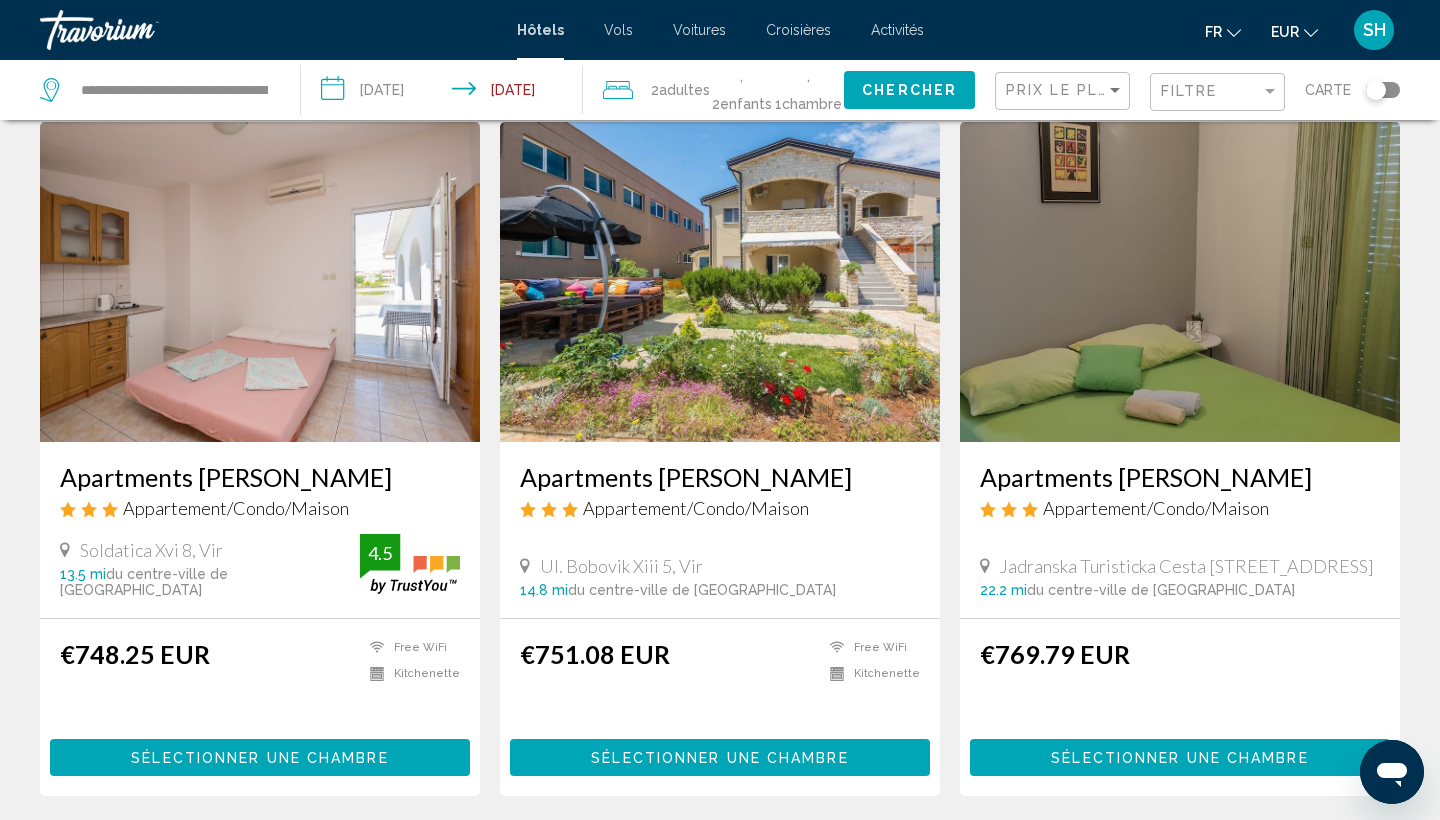 click at bounding box center (260, 282) 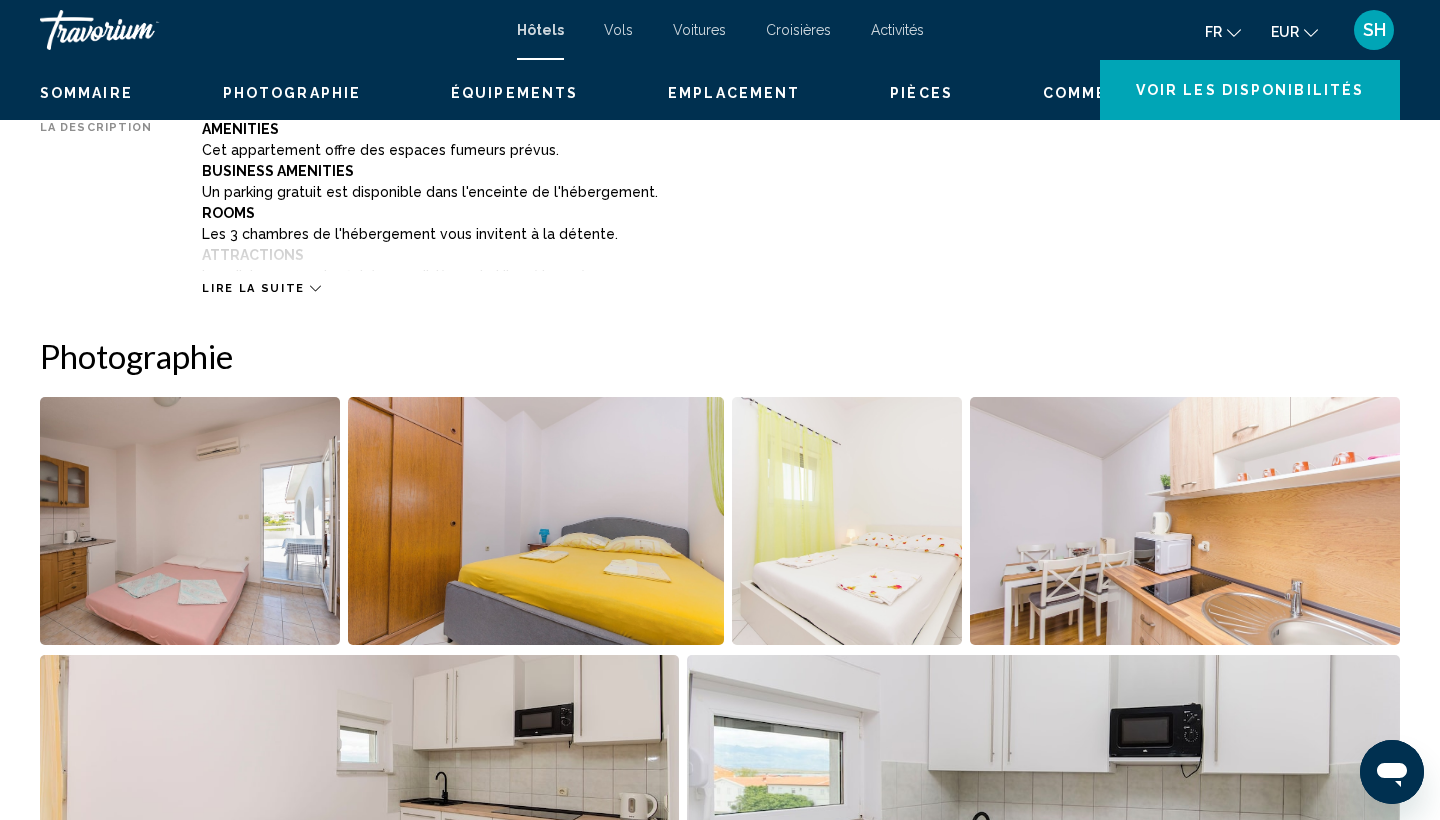 scroll, scrollTop: 0, scrollLeft: 0, axis: both 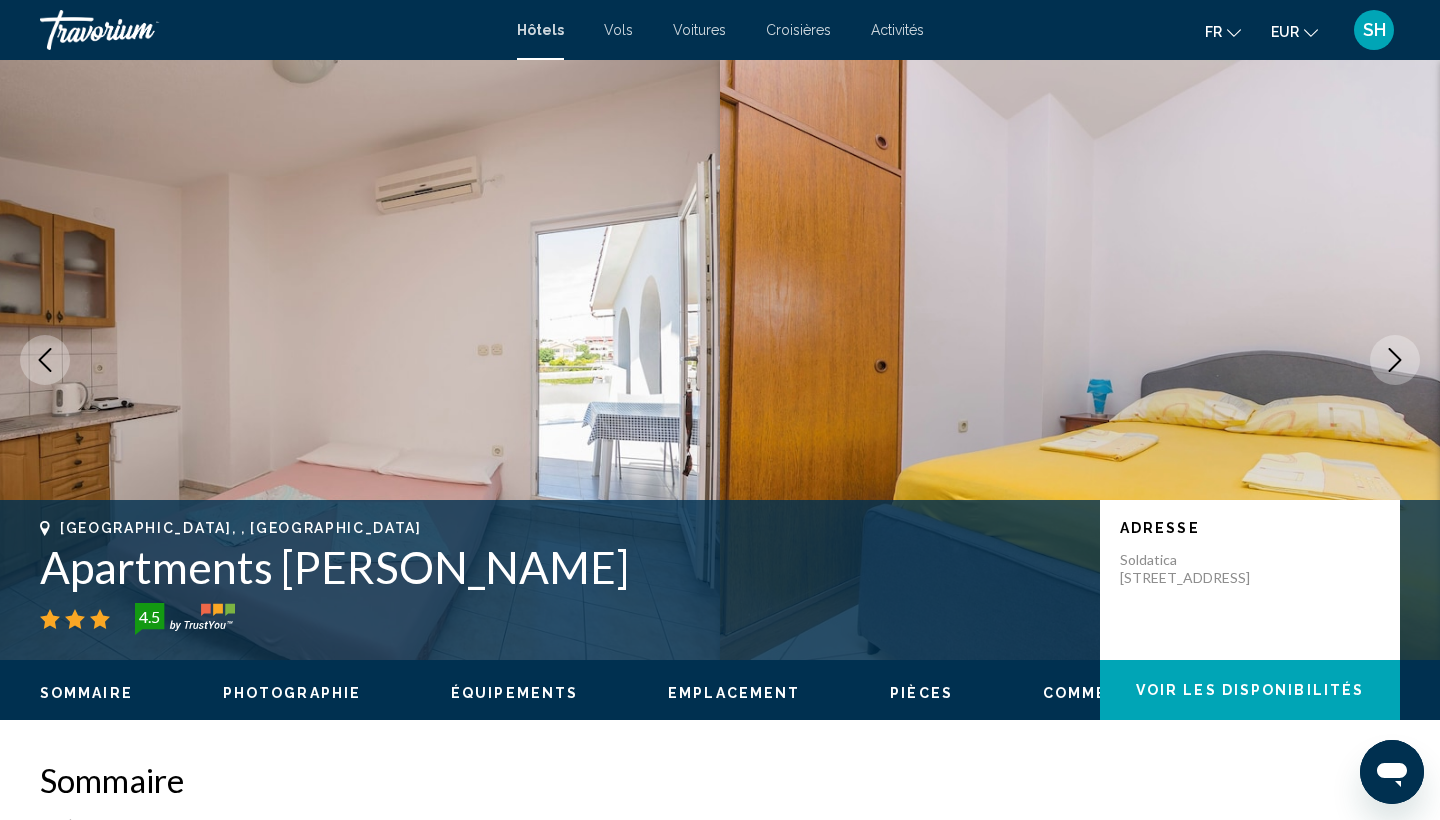 click 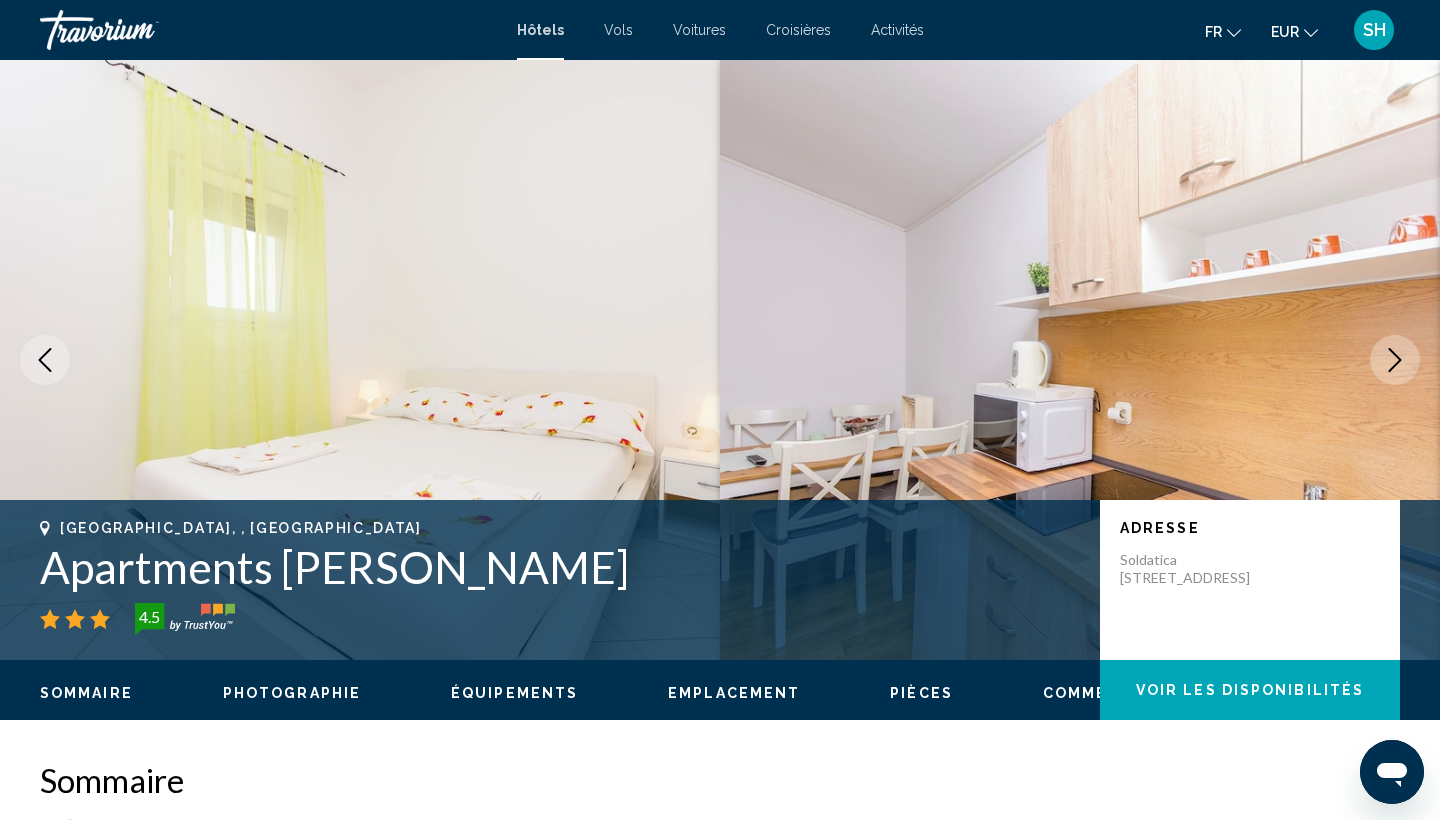 click 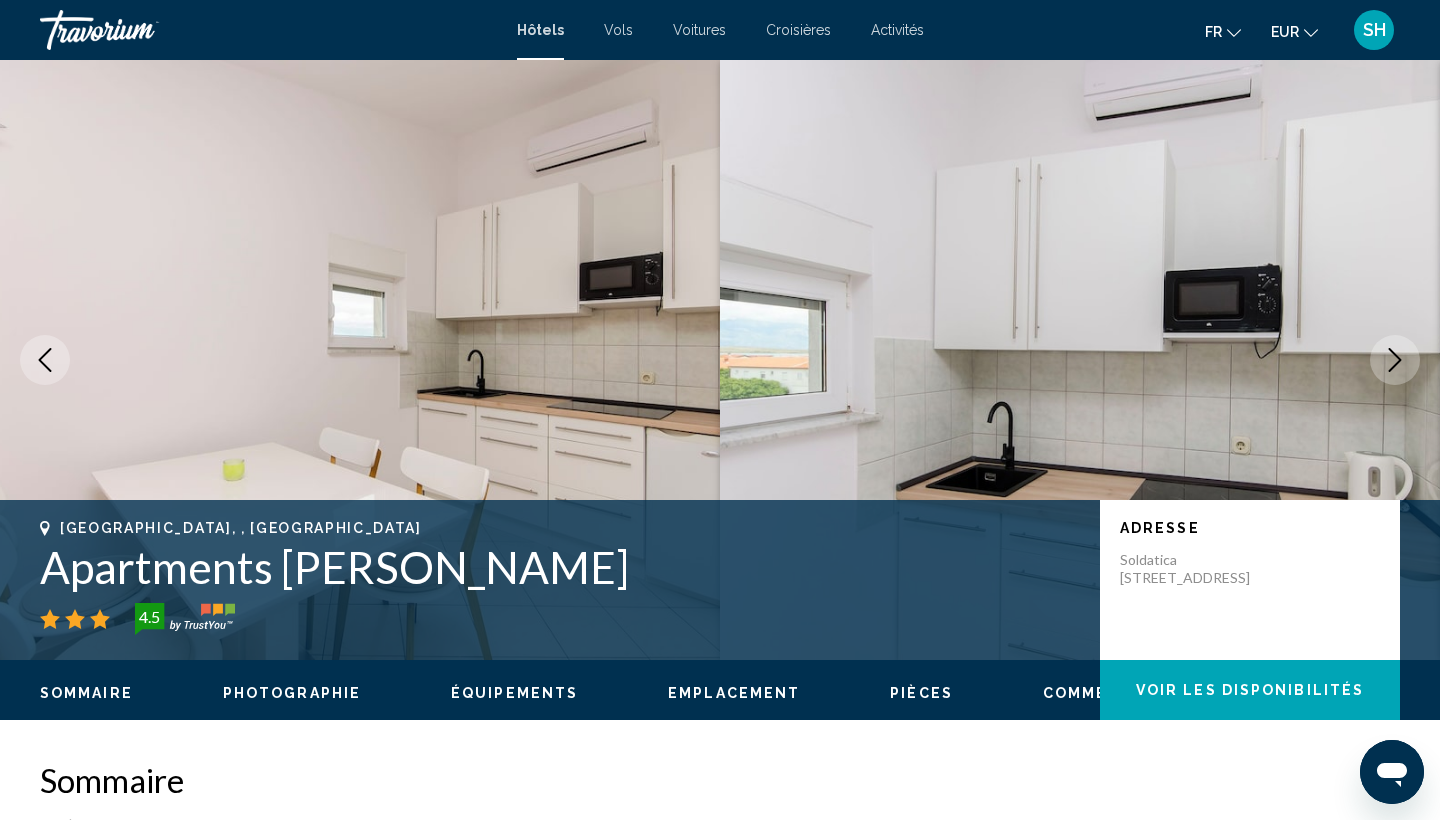 click 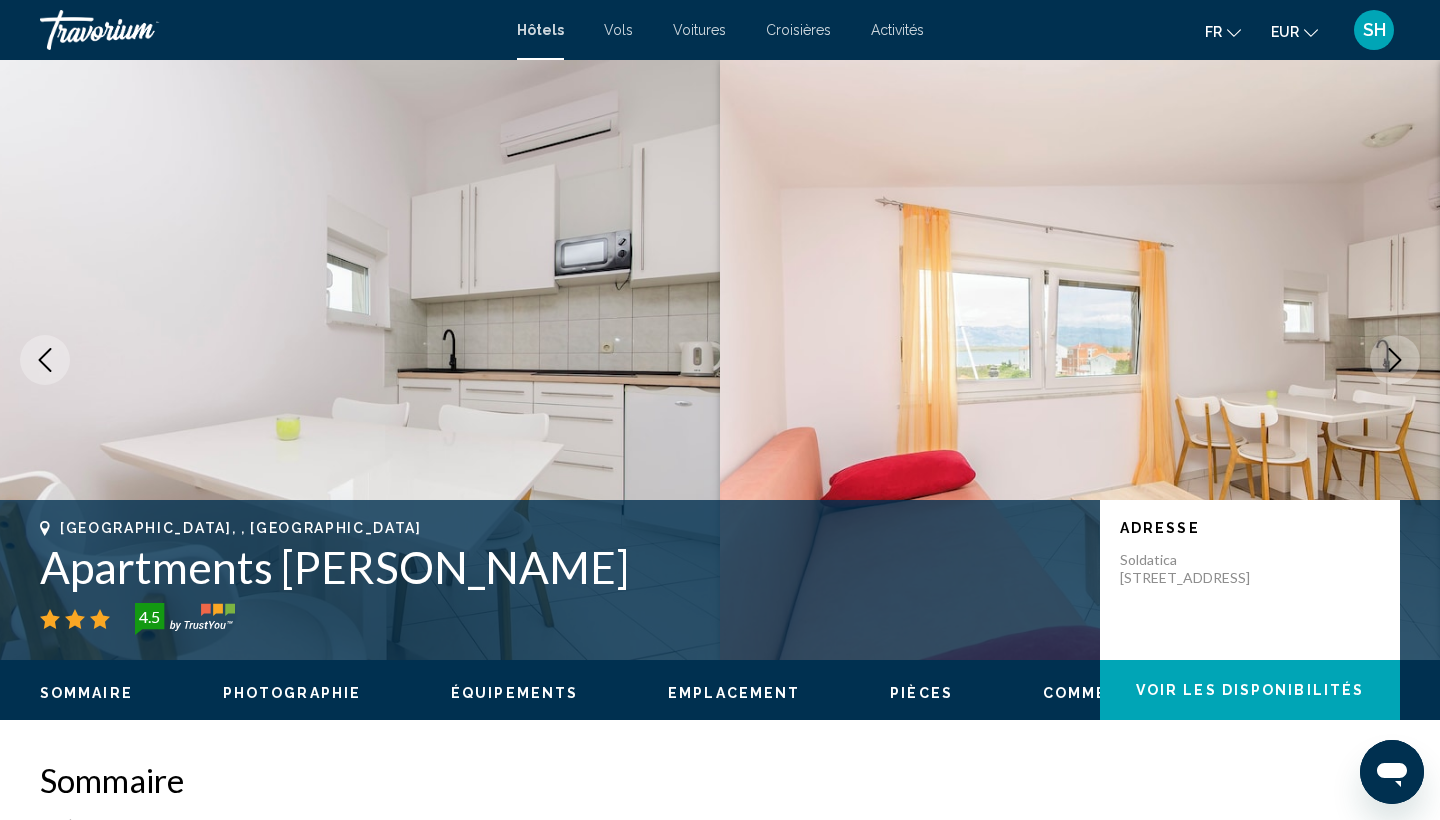 click 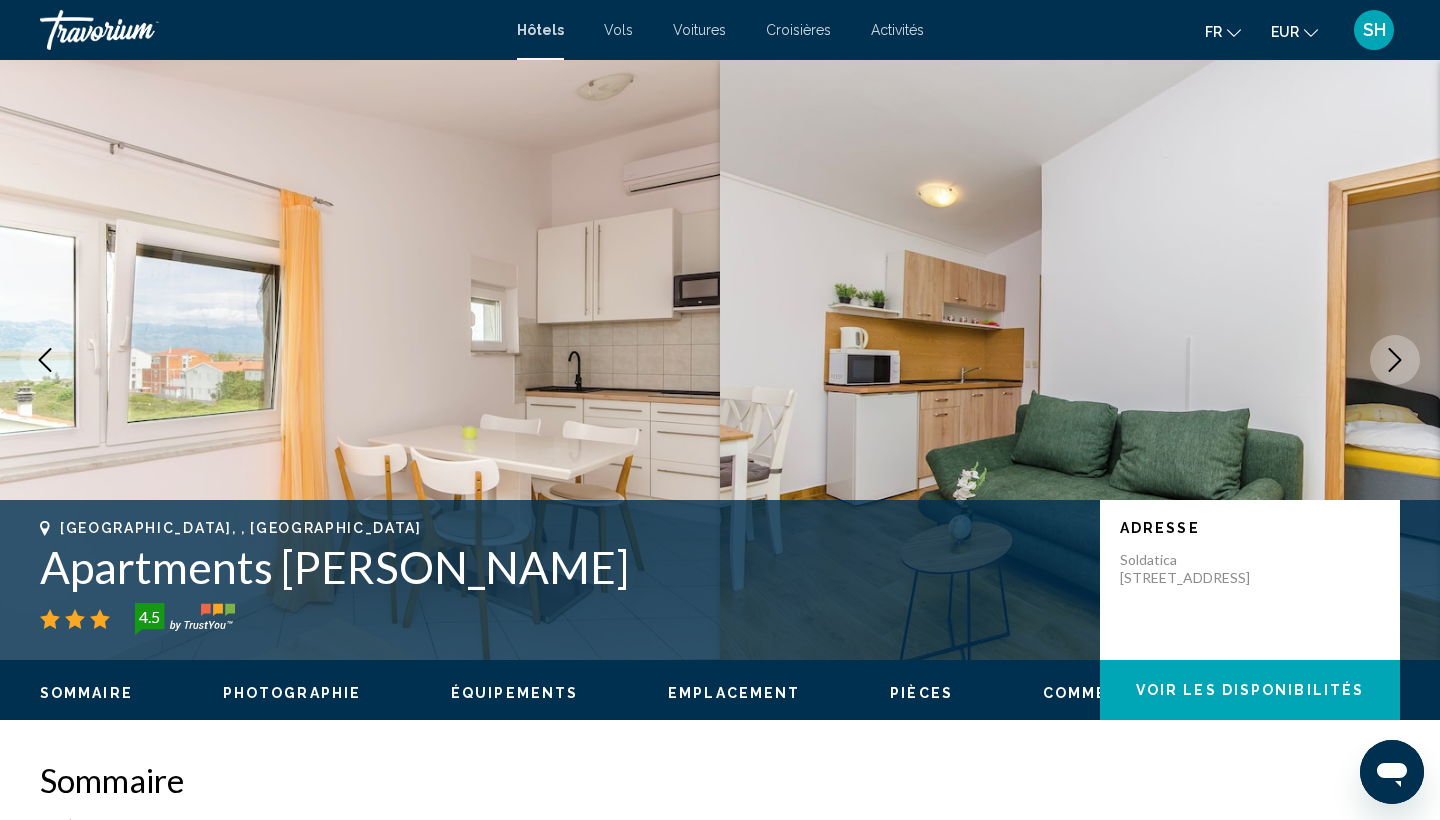 click 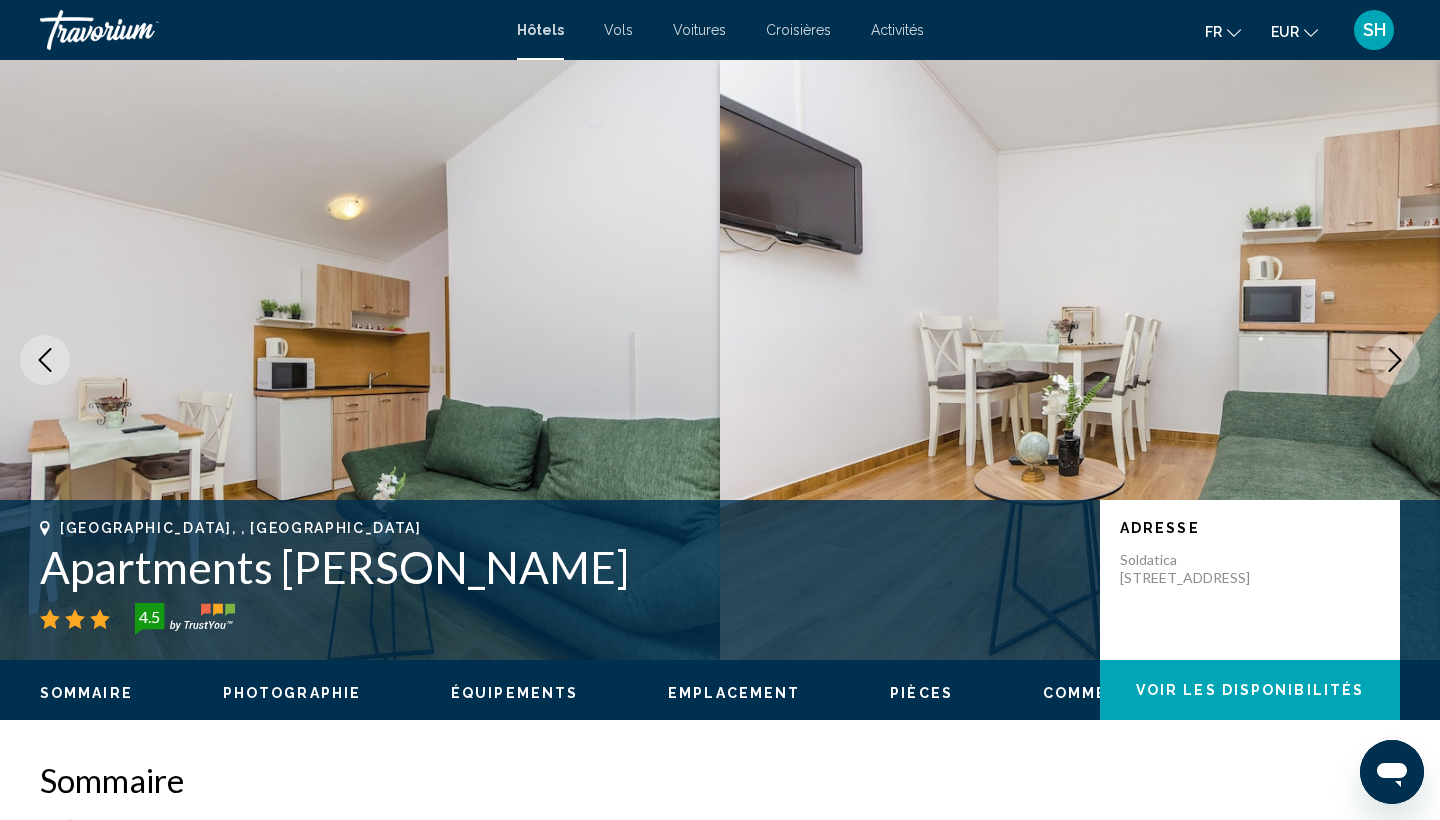 click 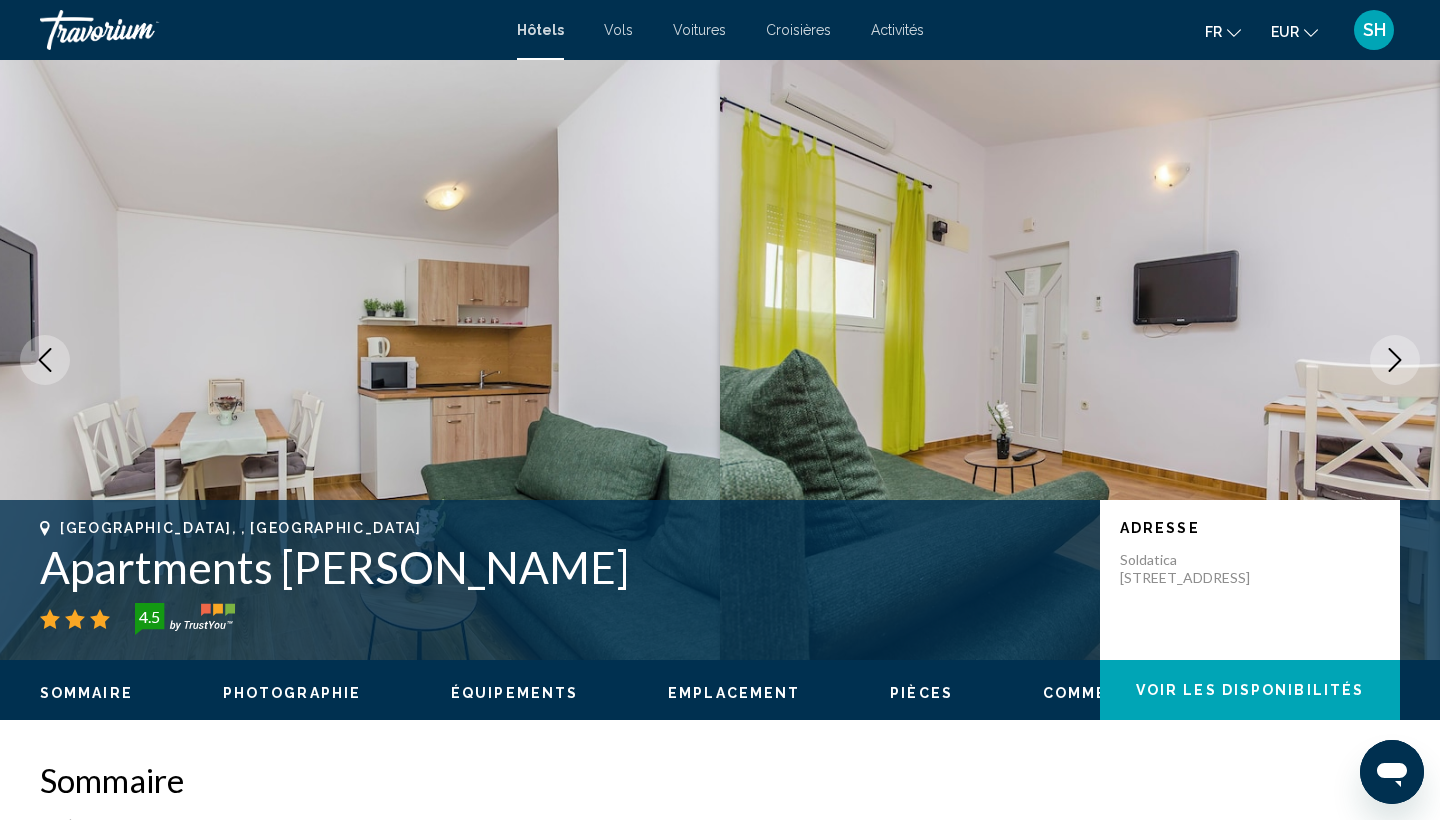 click 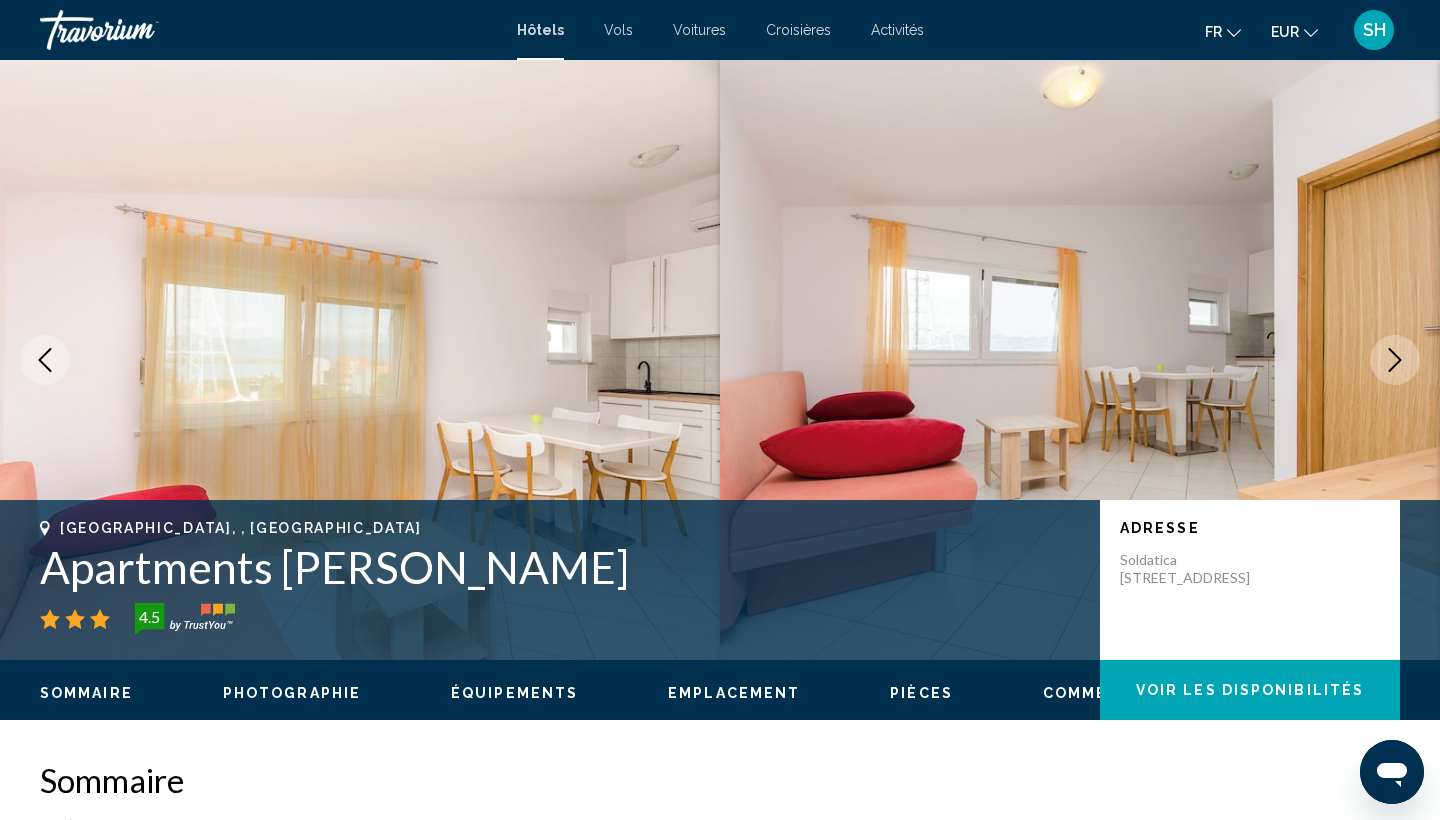 click 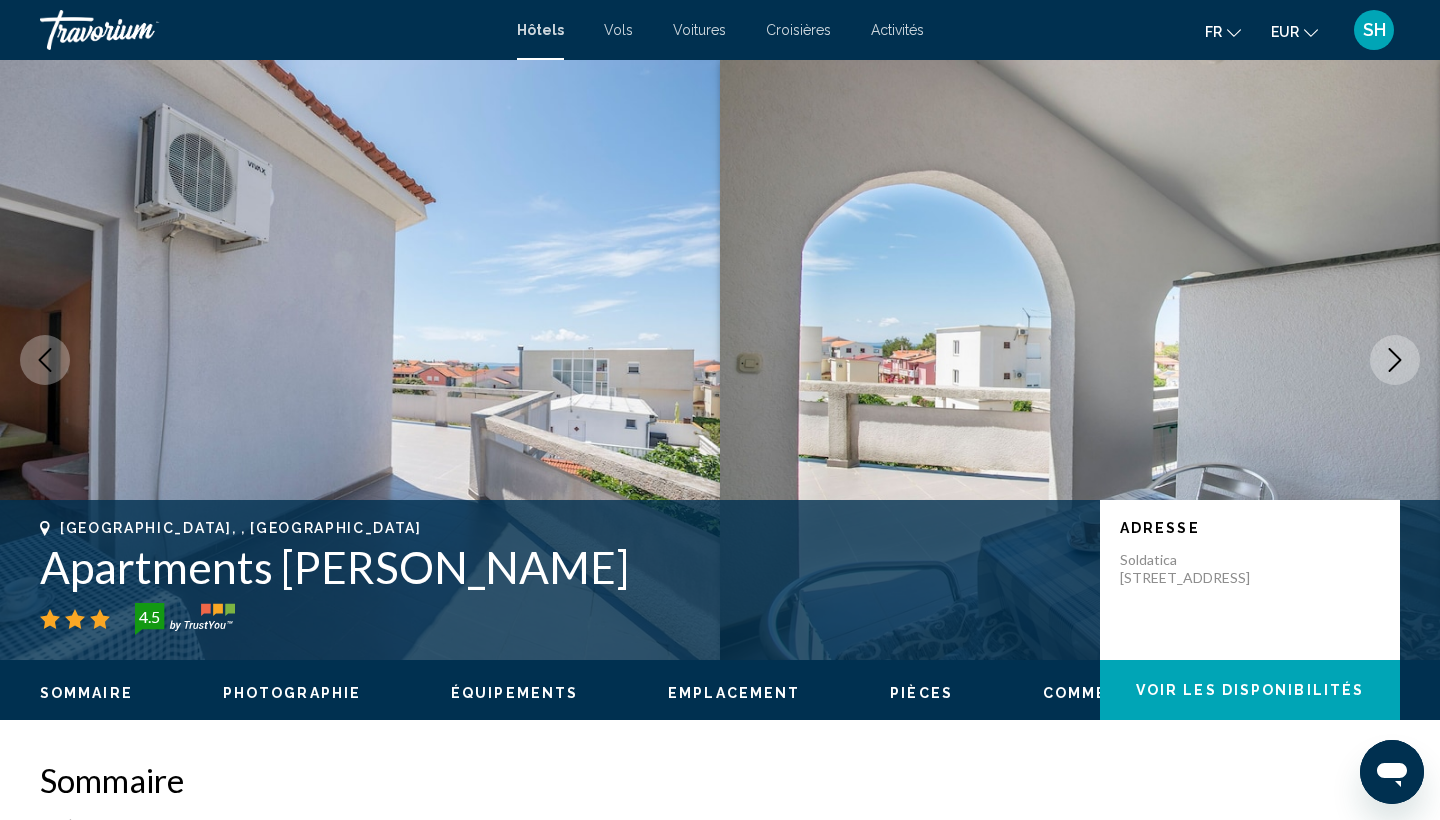 click 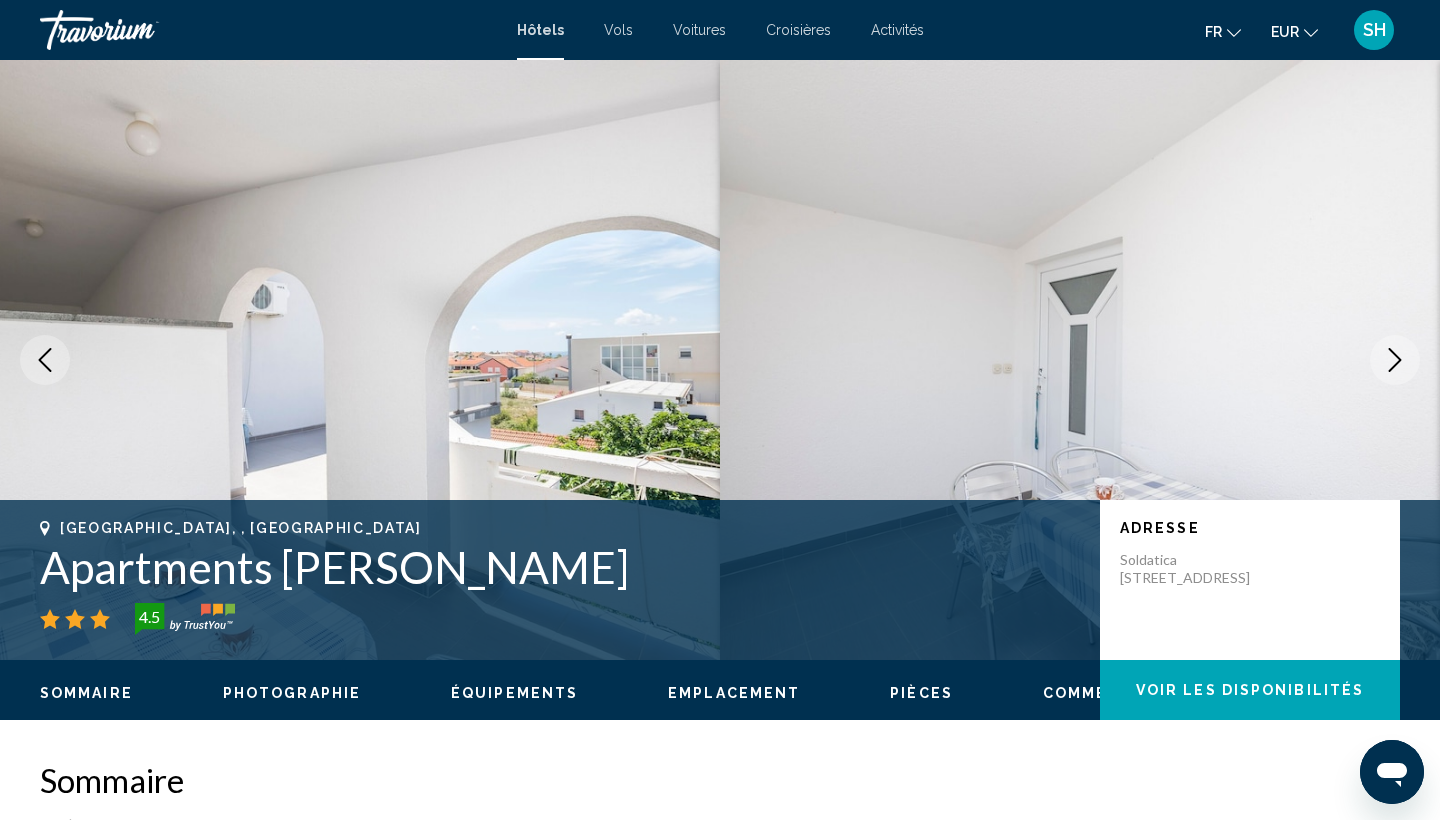 click 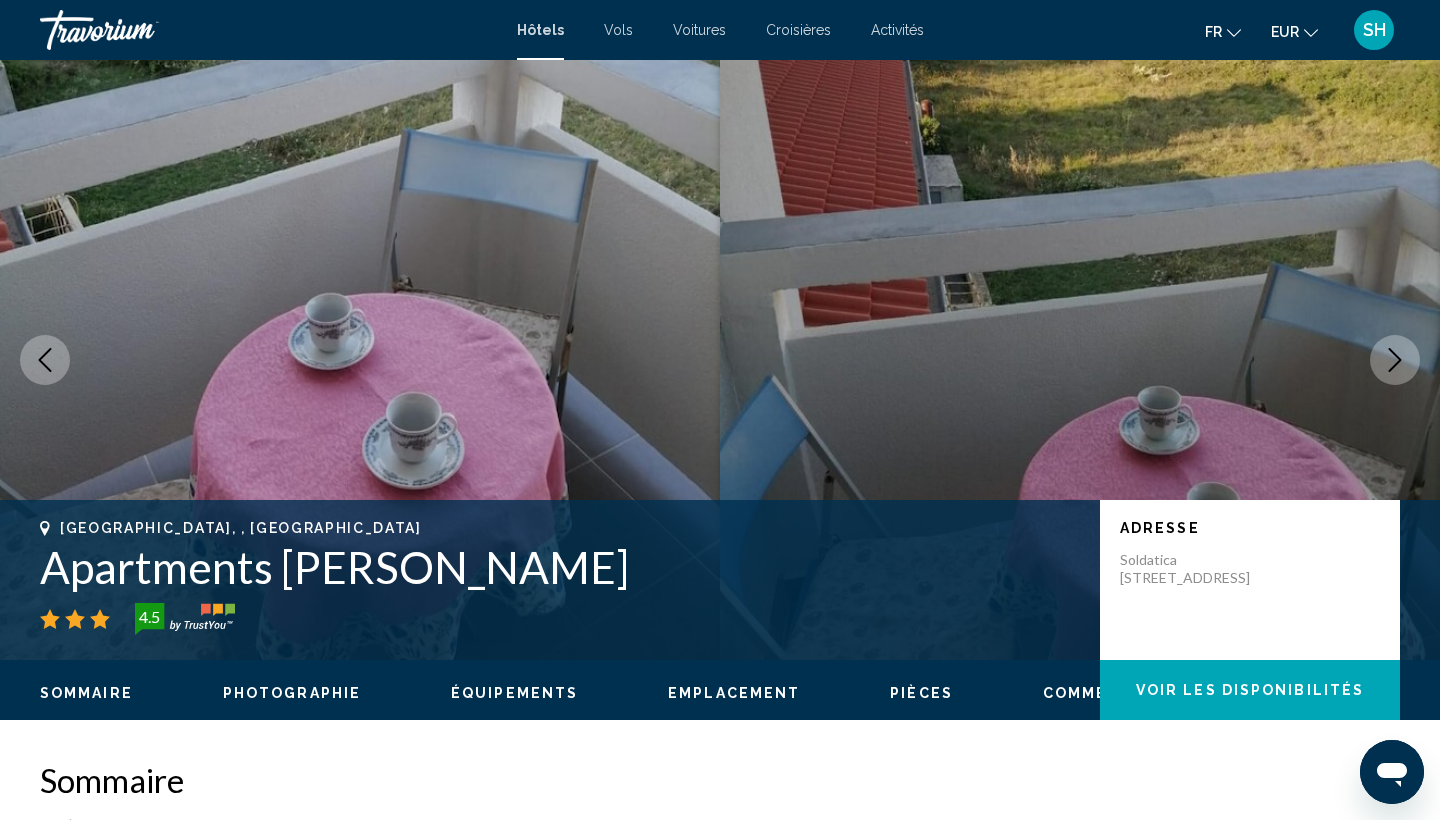 click 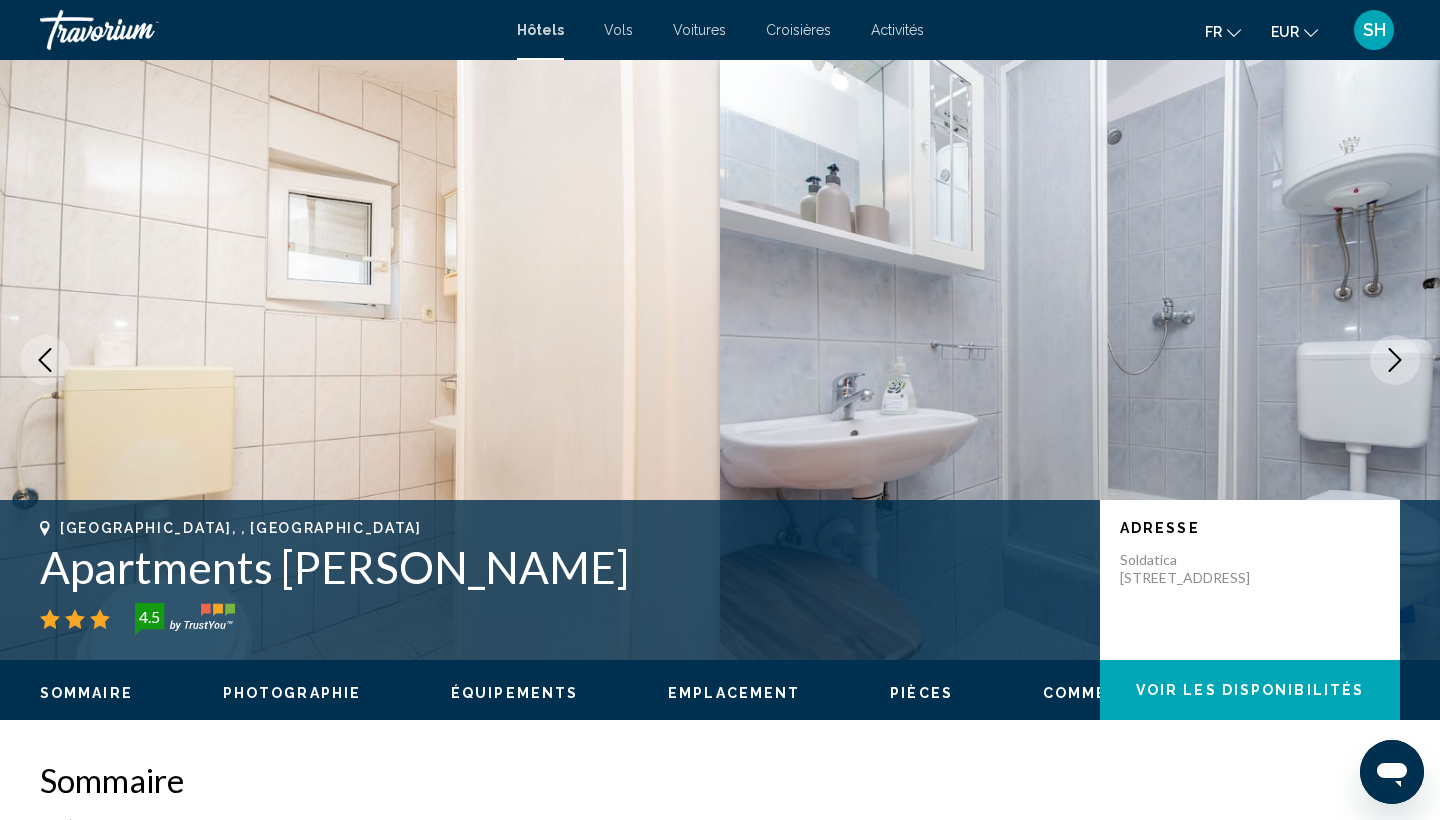 click 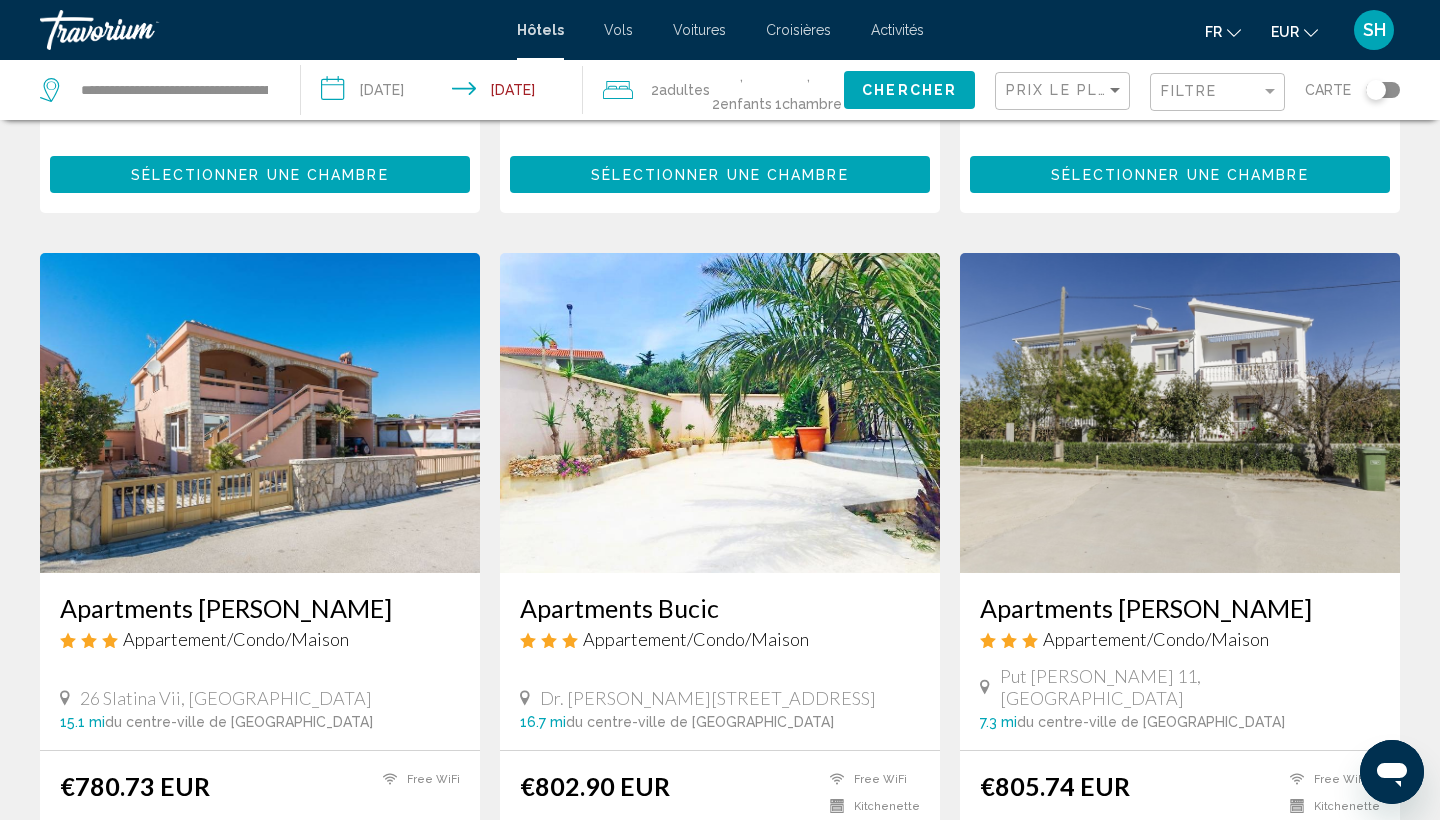 scroll, scrollTop: 1358, scrollLeft: 0, axis: vertical 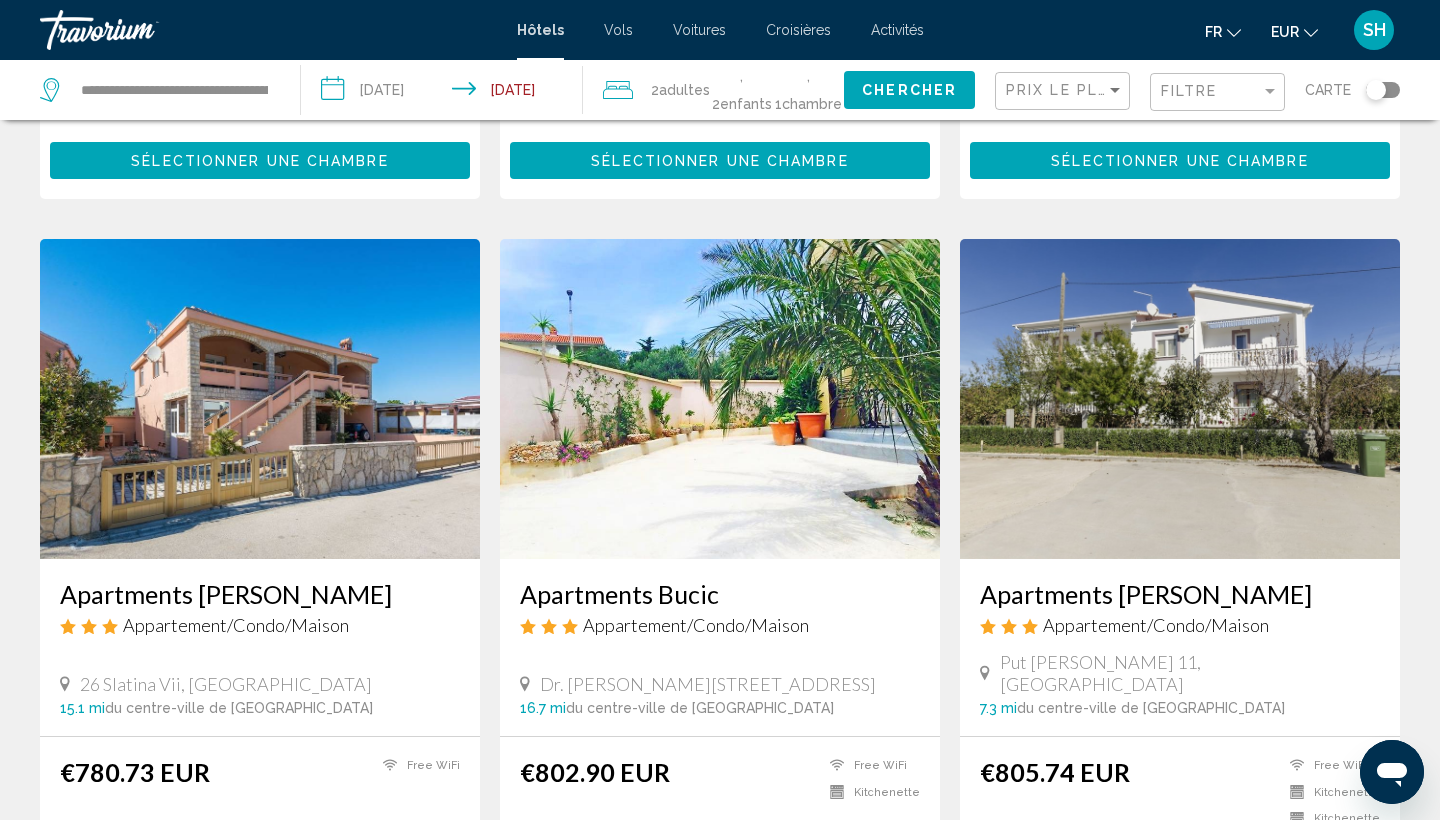 click at bounding box center (720, 399) 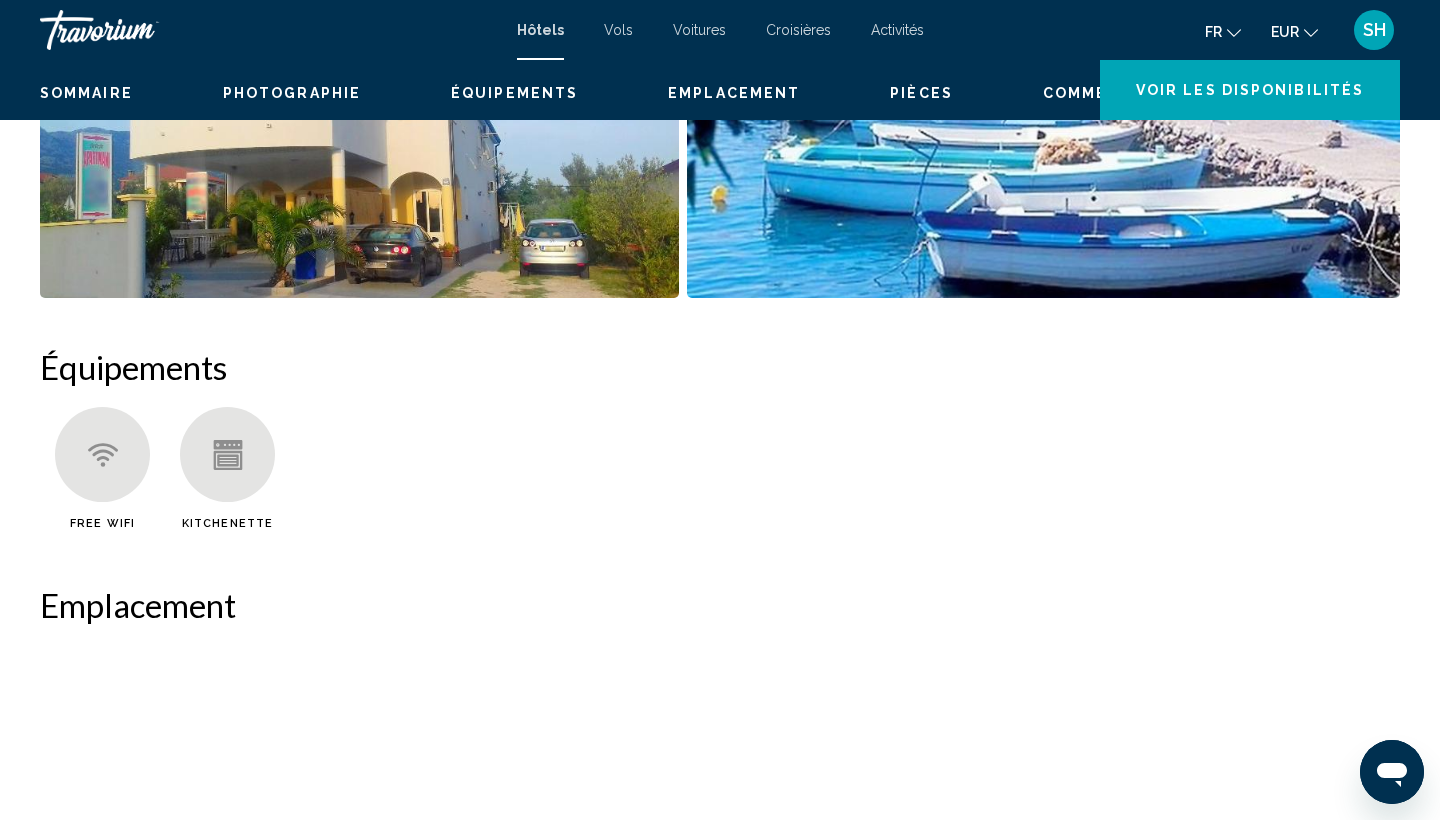 scroll, scrollTop: 0, scrollLeft: 0, axis: both 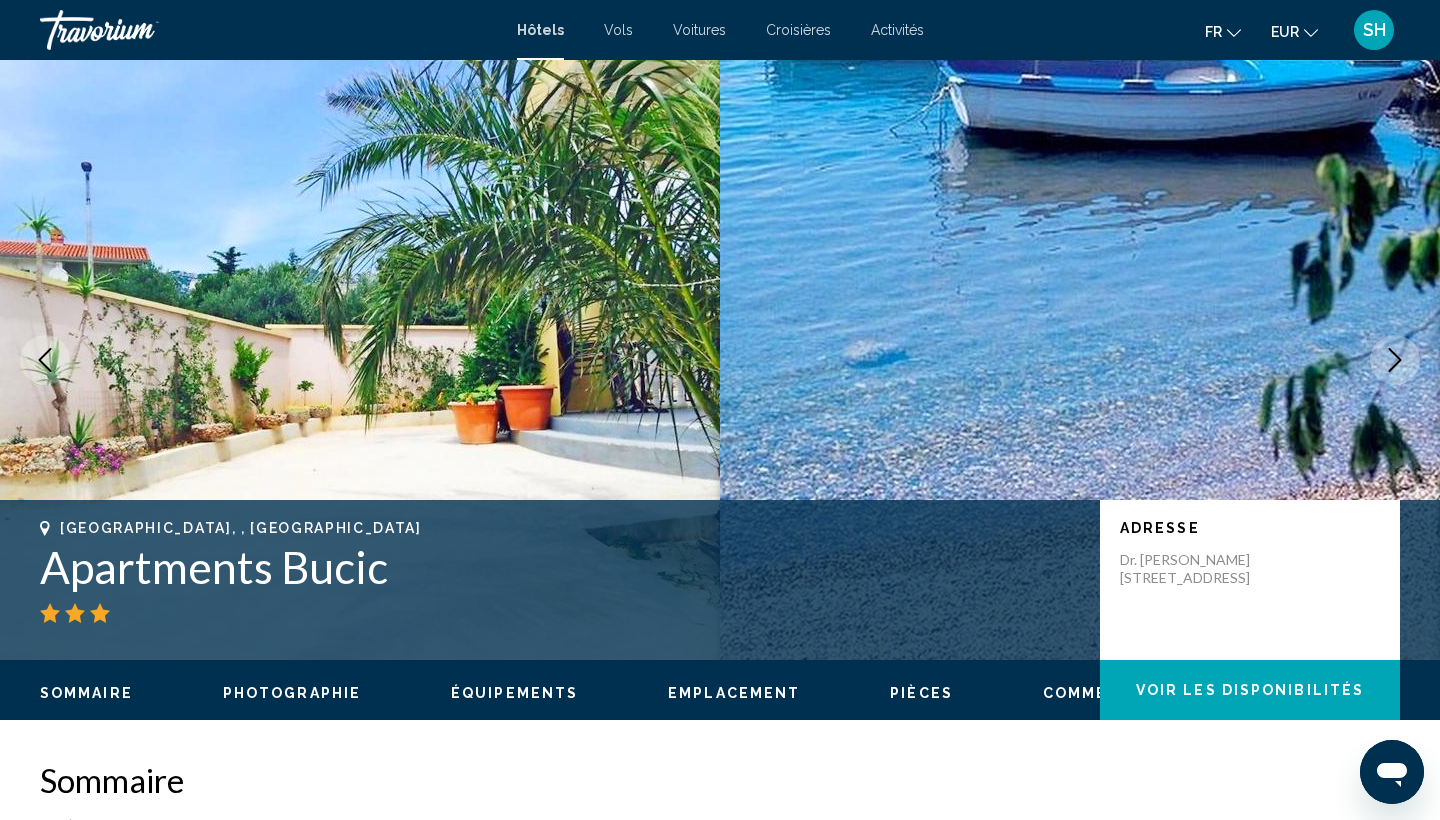 click 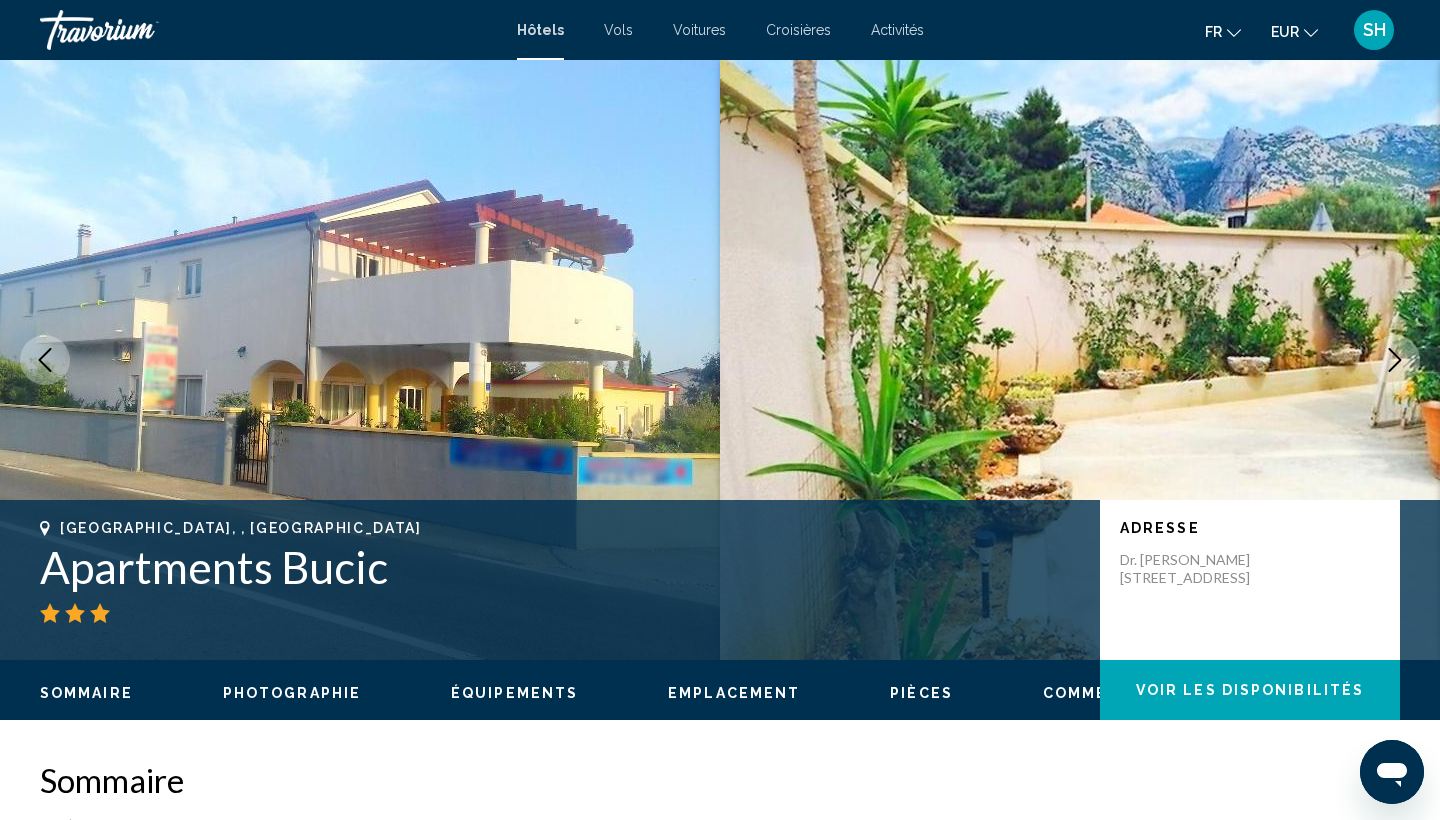 click 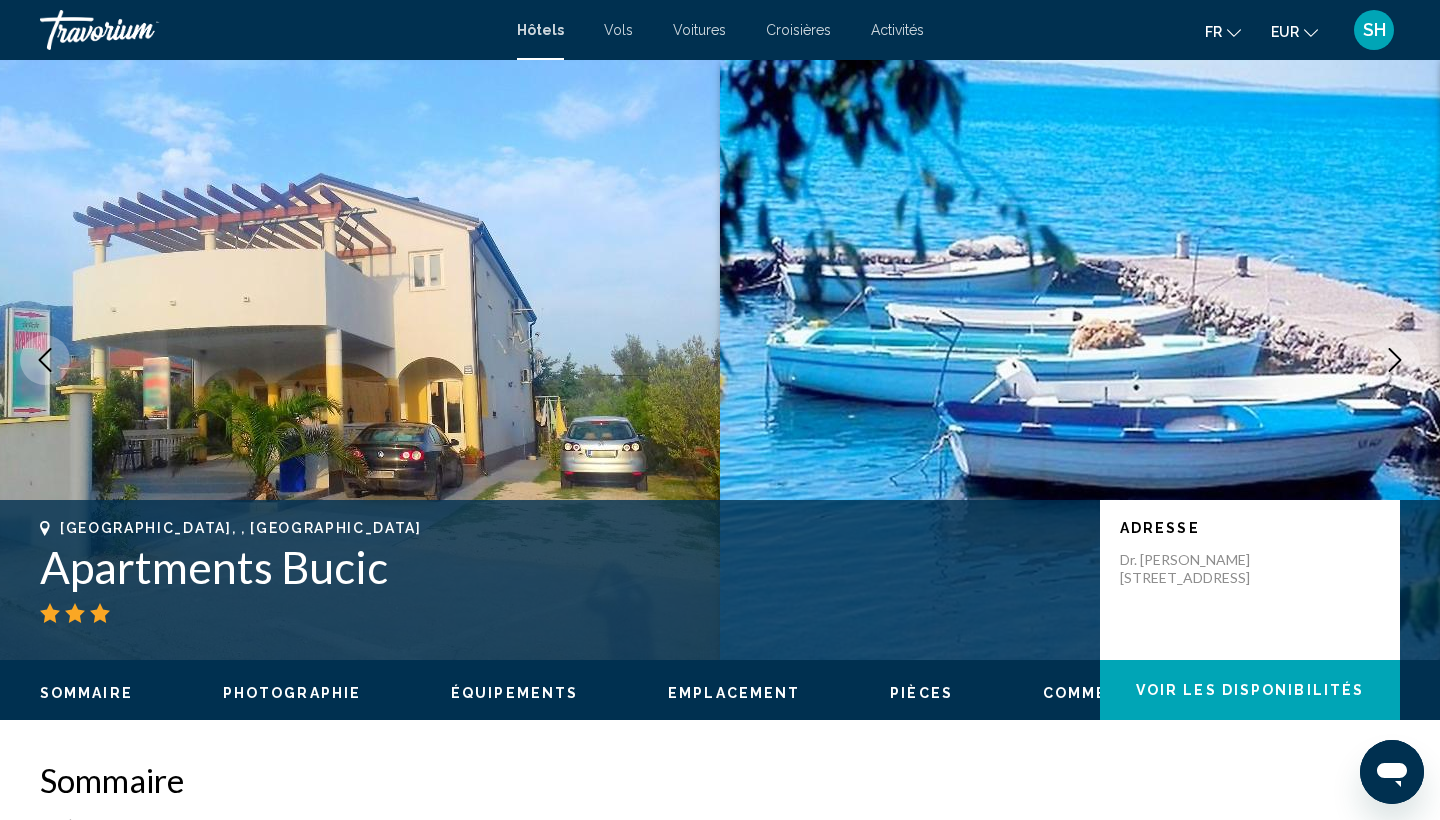 click 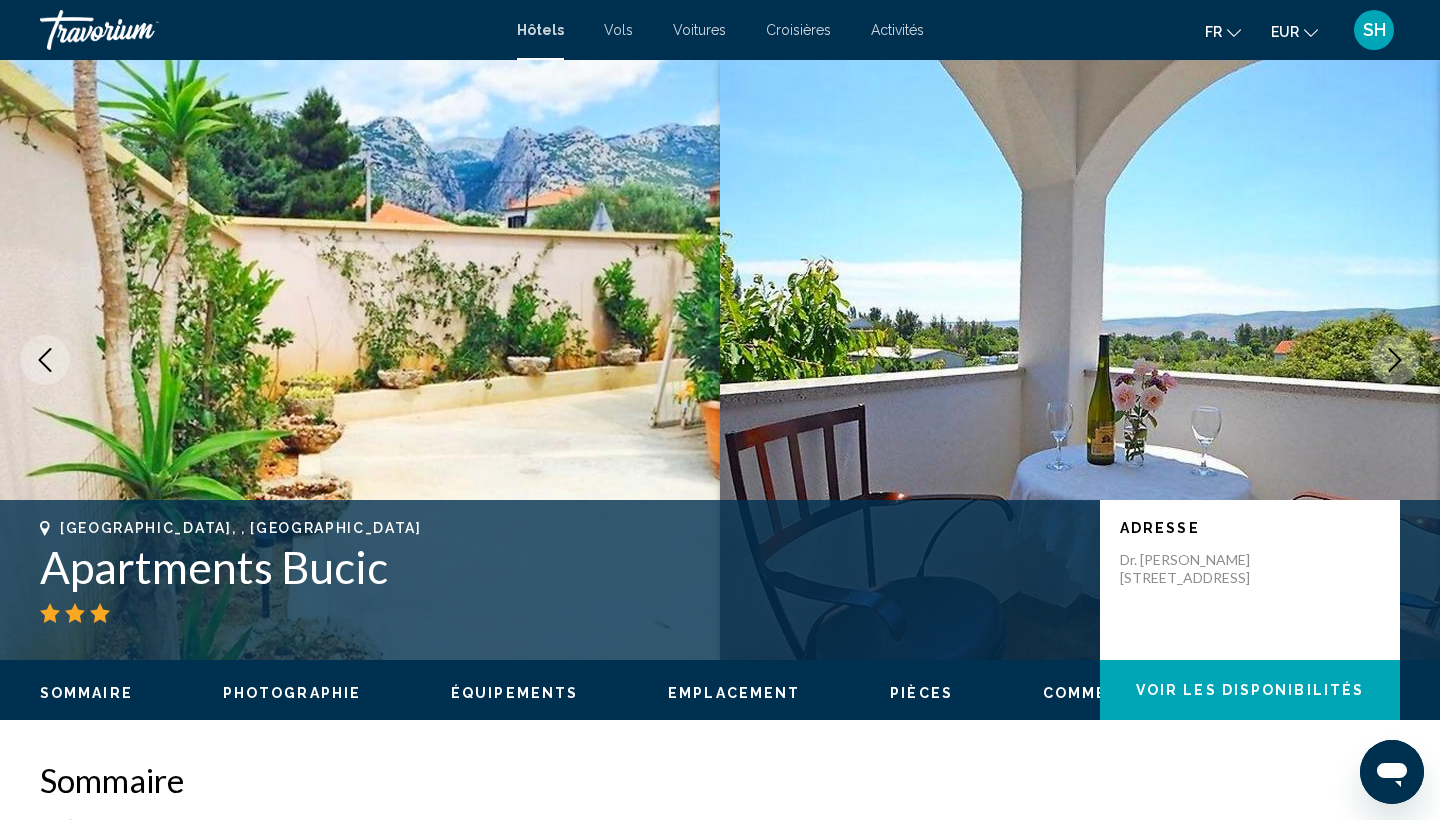 click 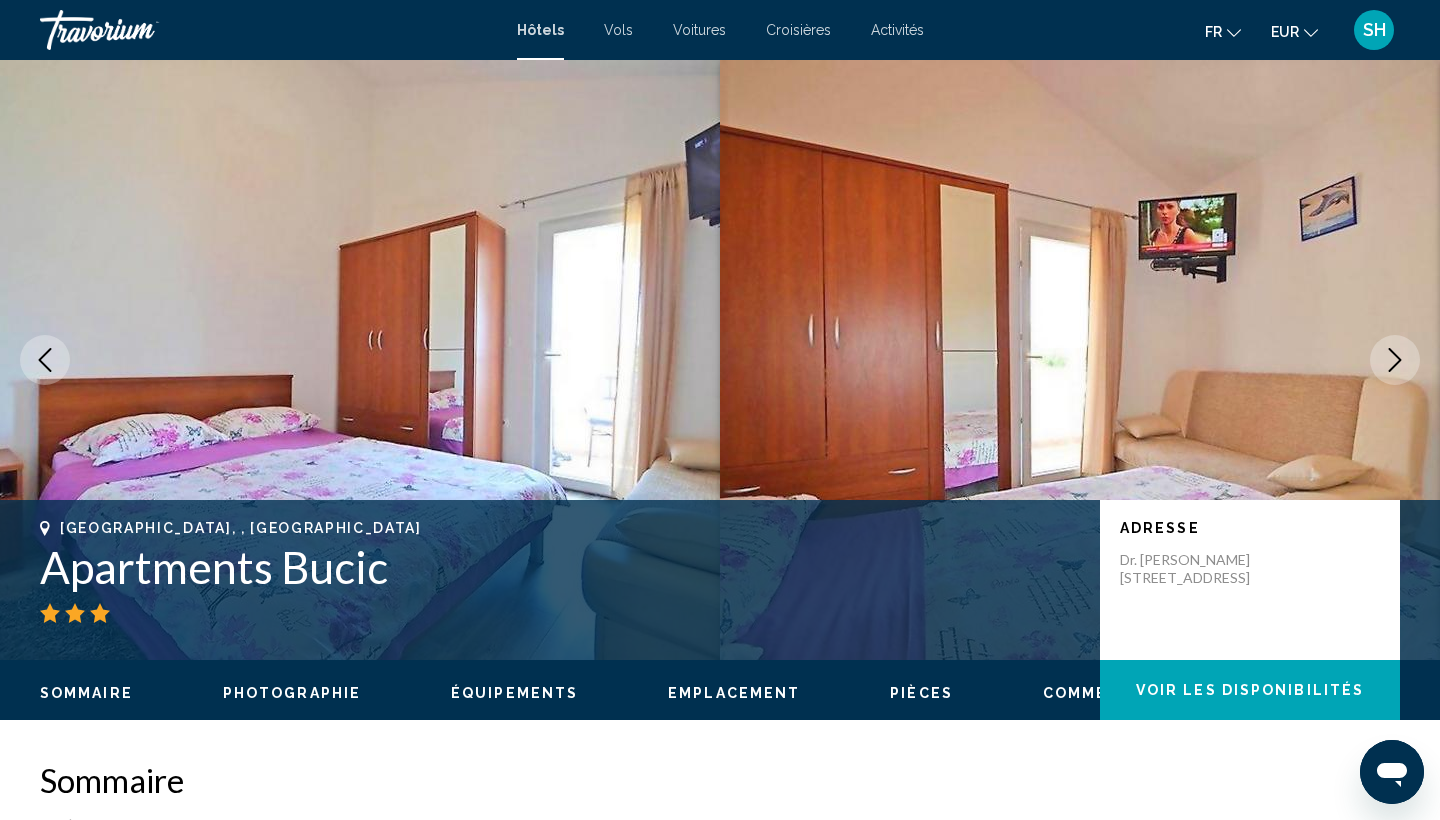 click 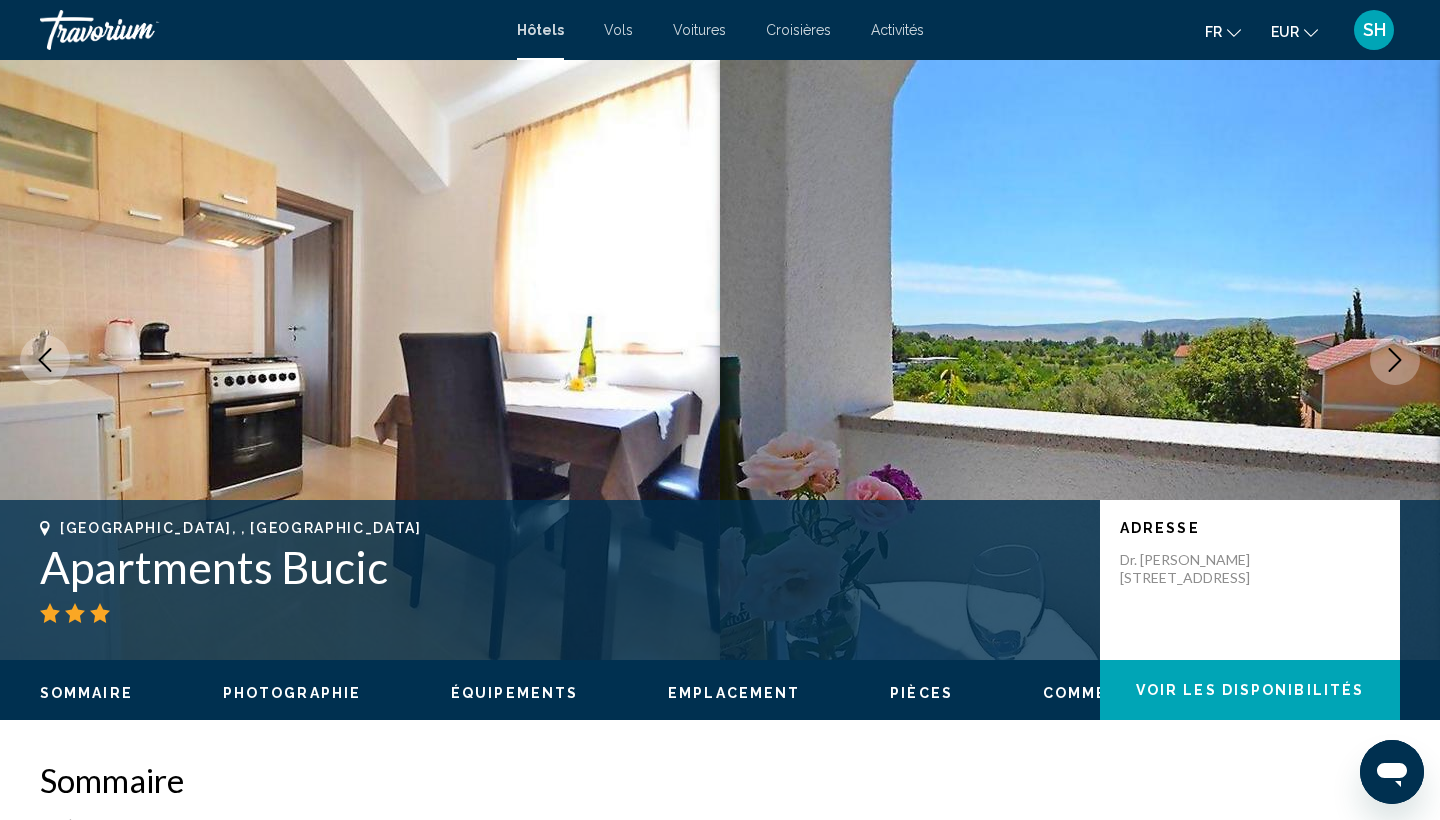 click 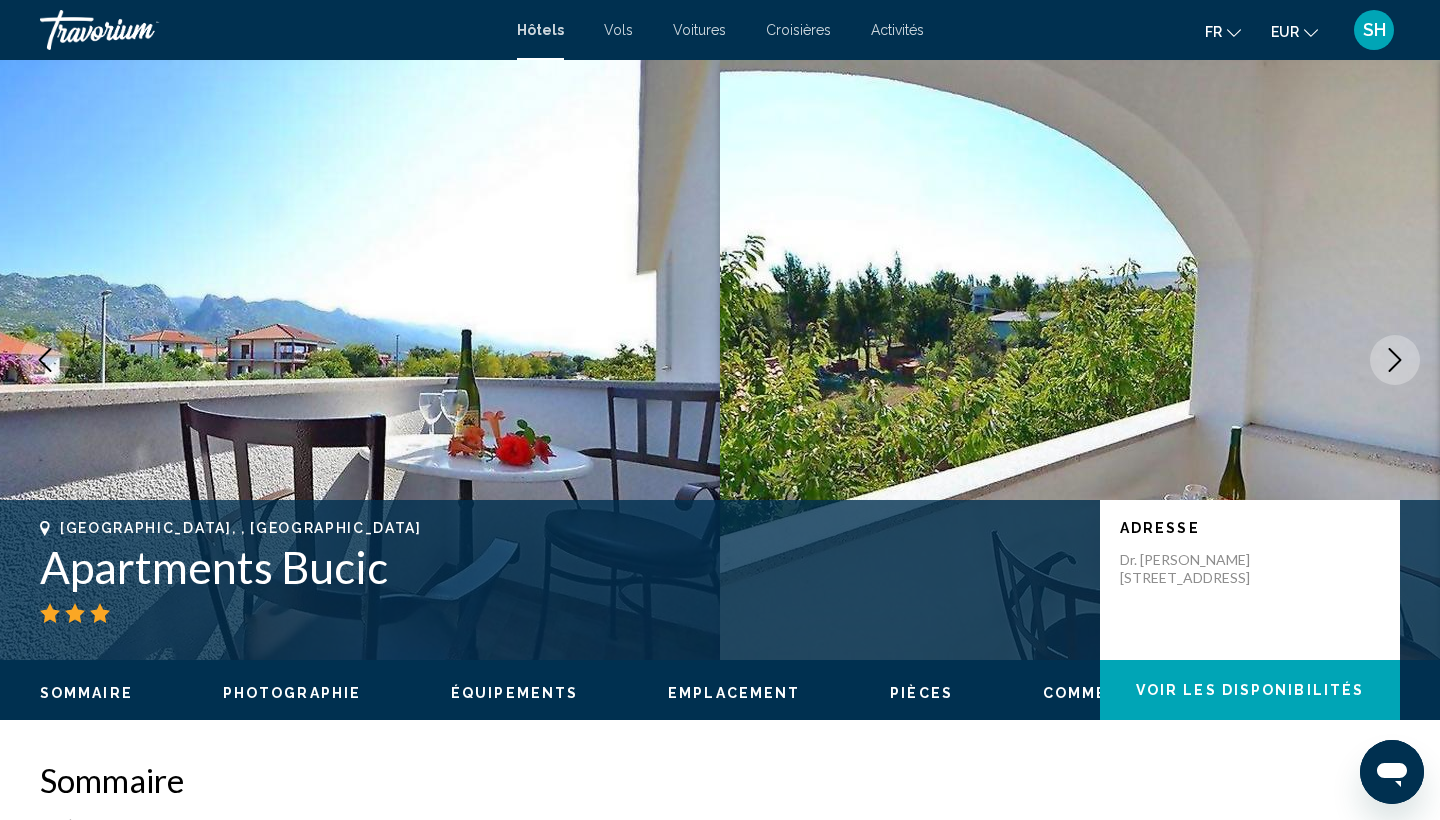 click 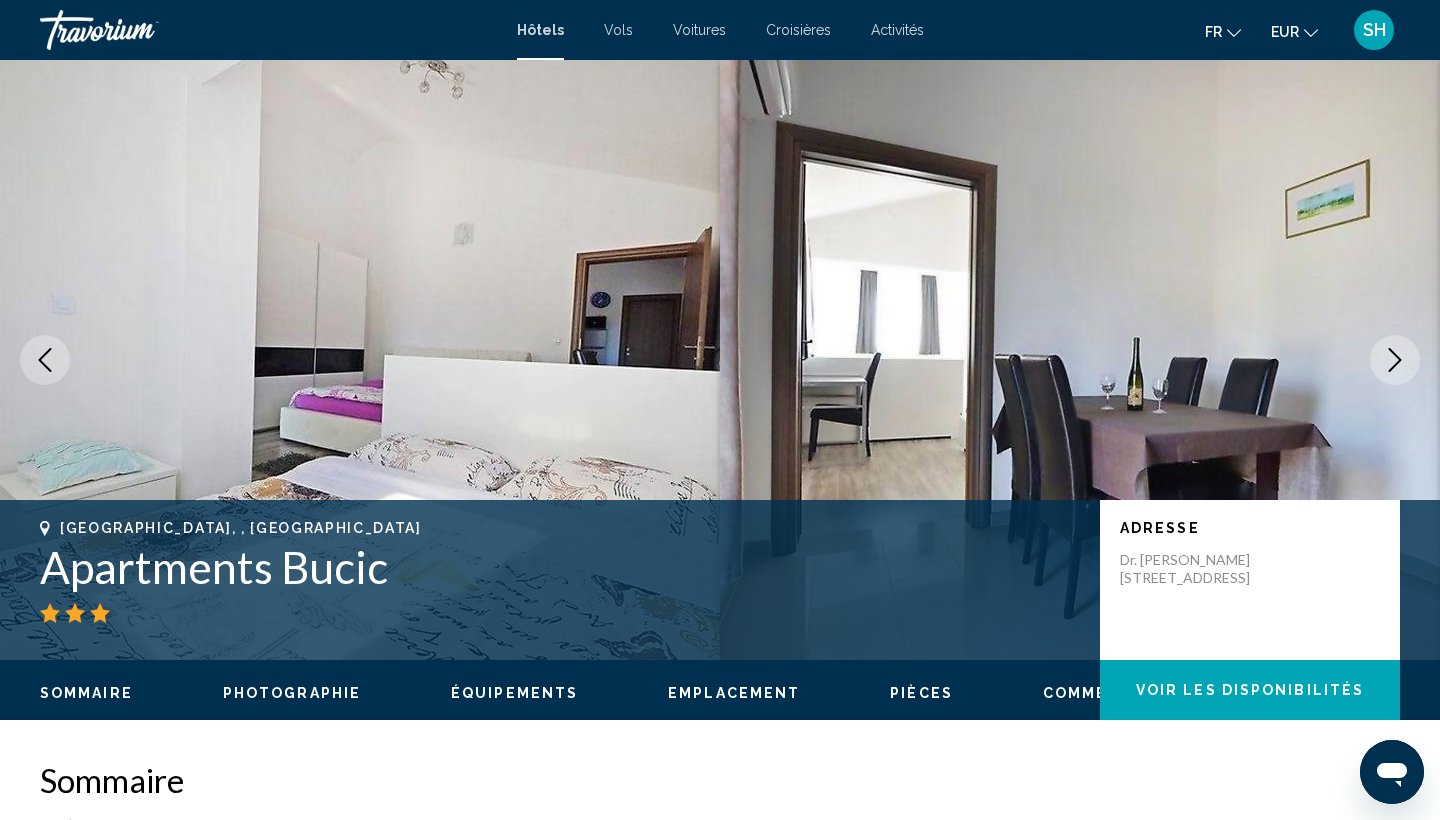 click 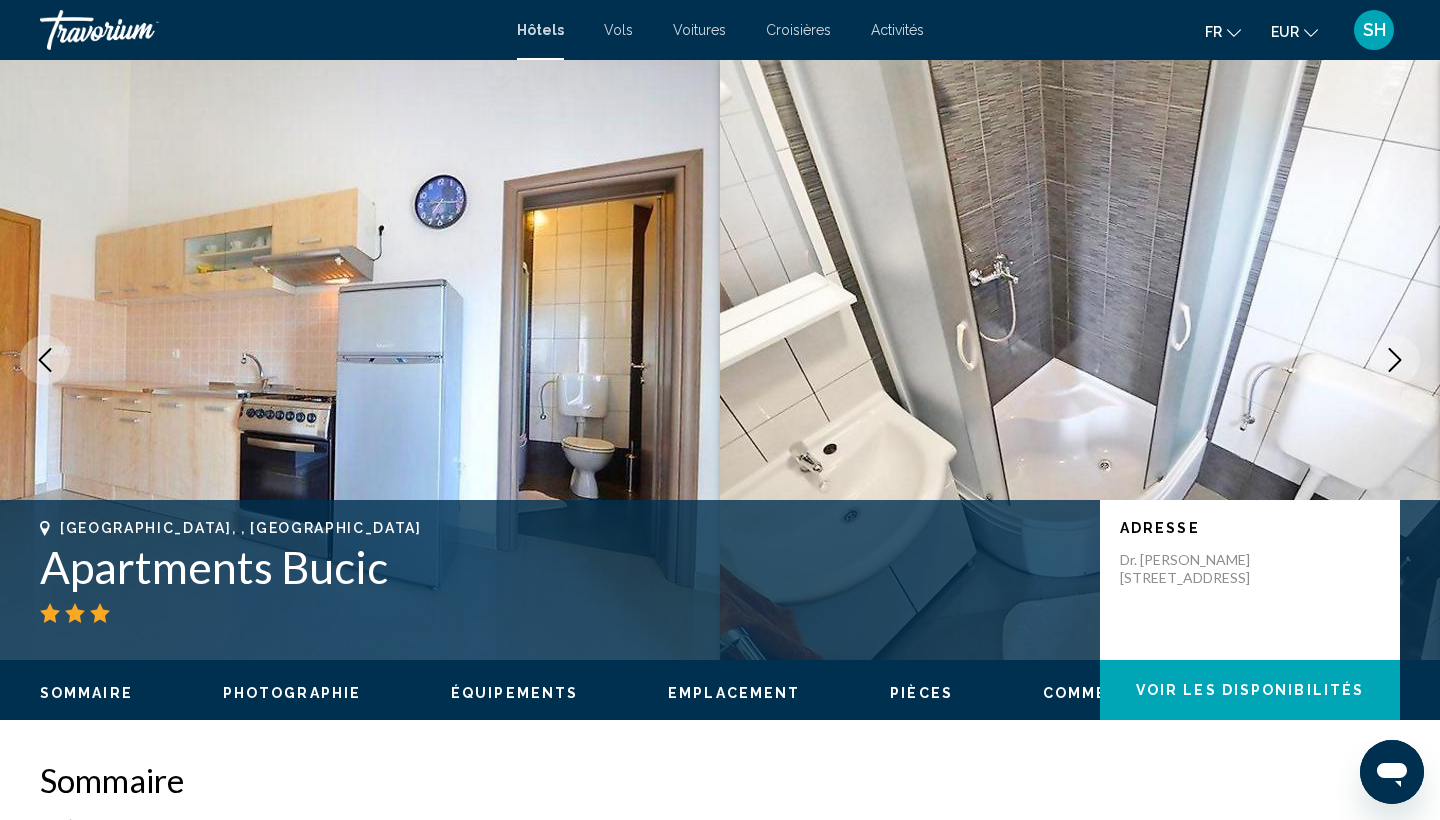 click 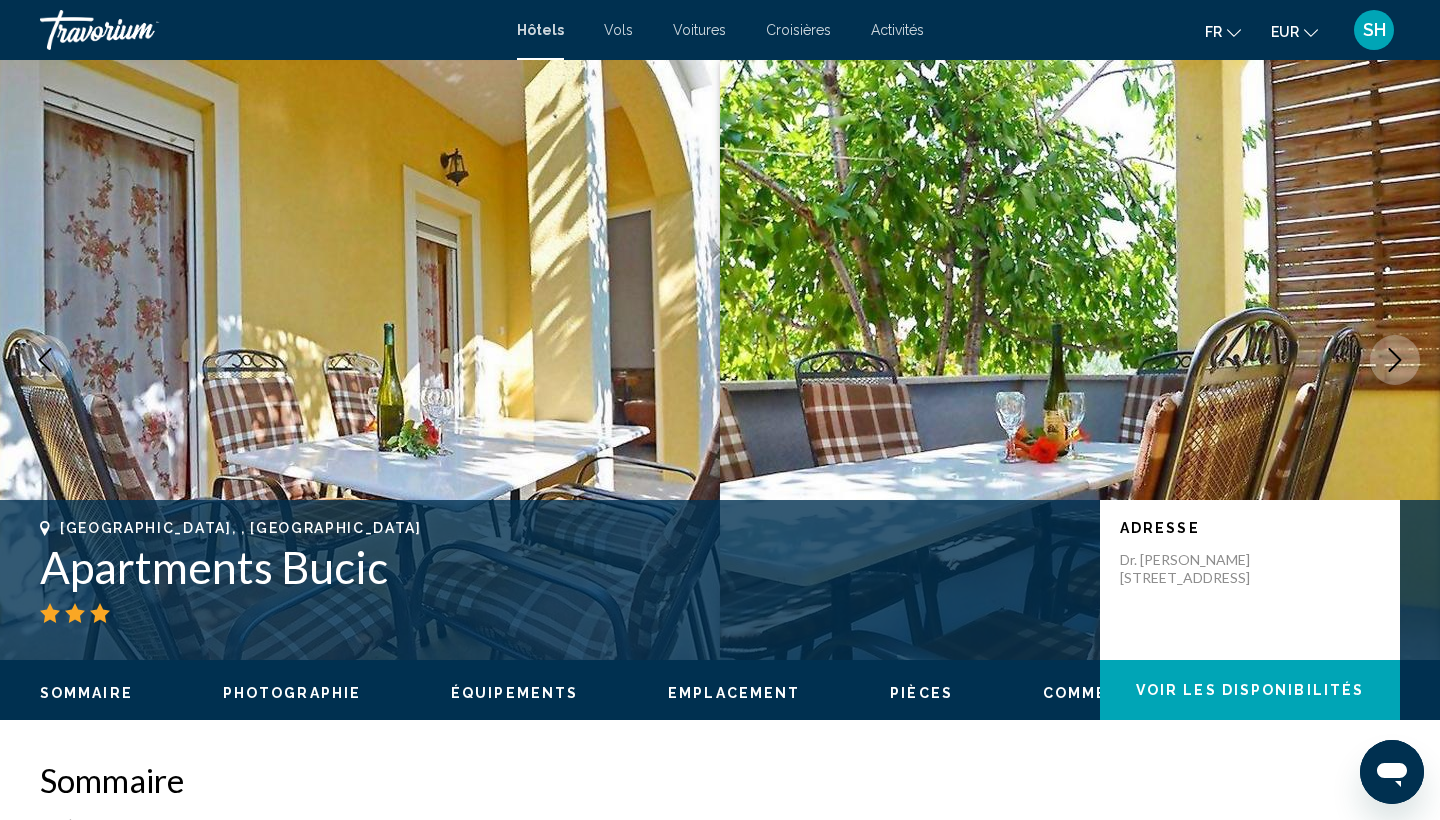 click 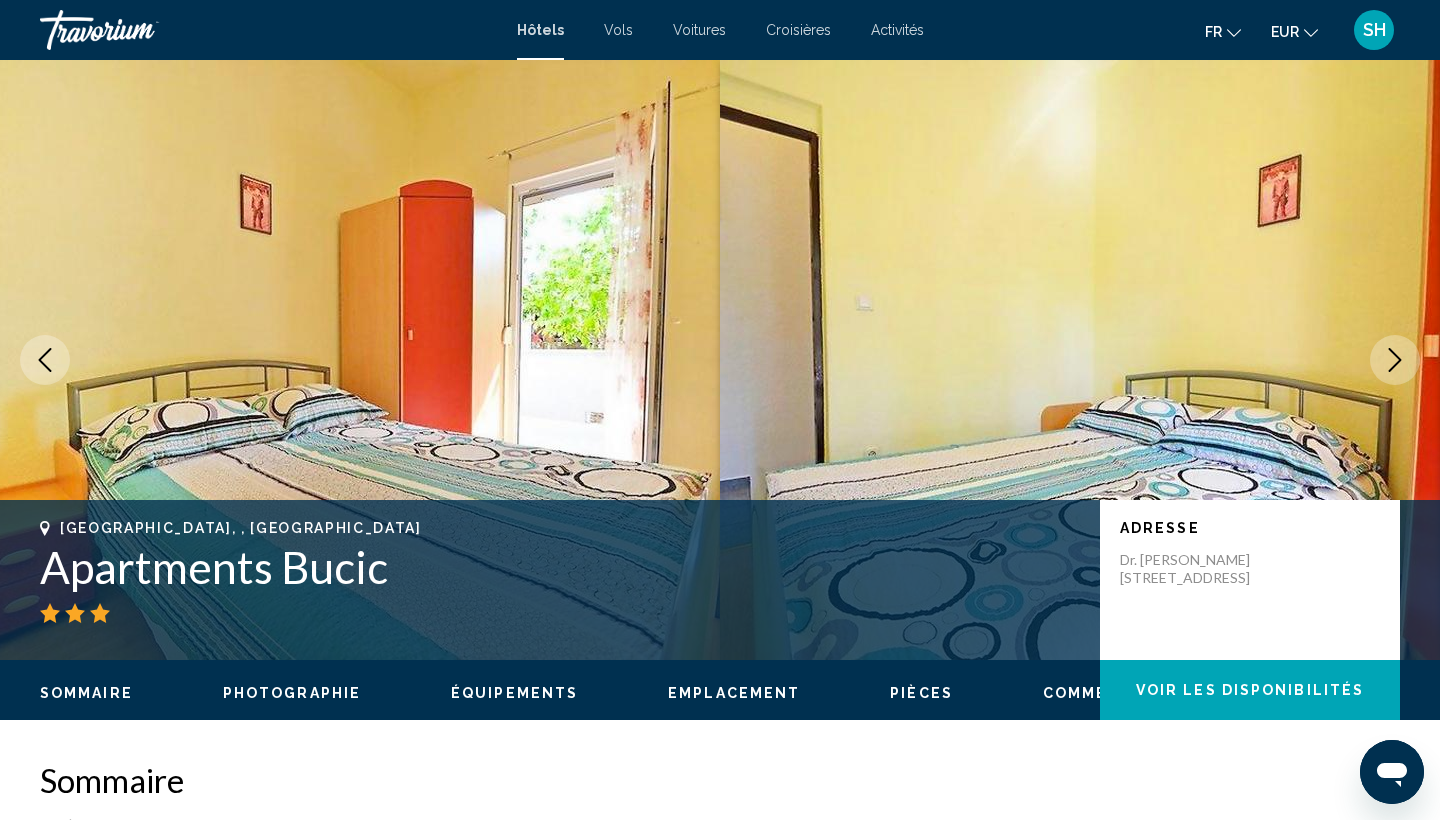 click 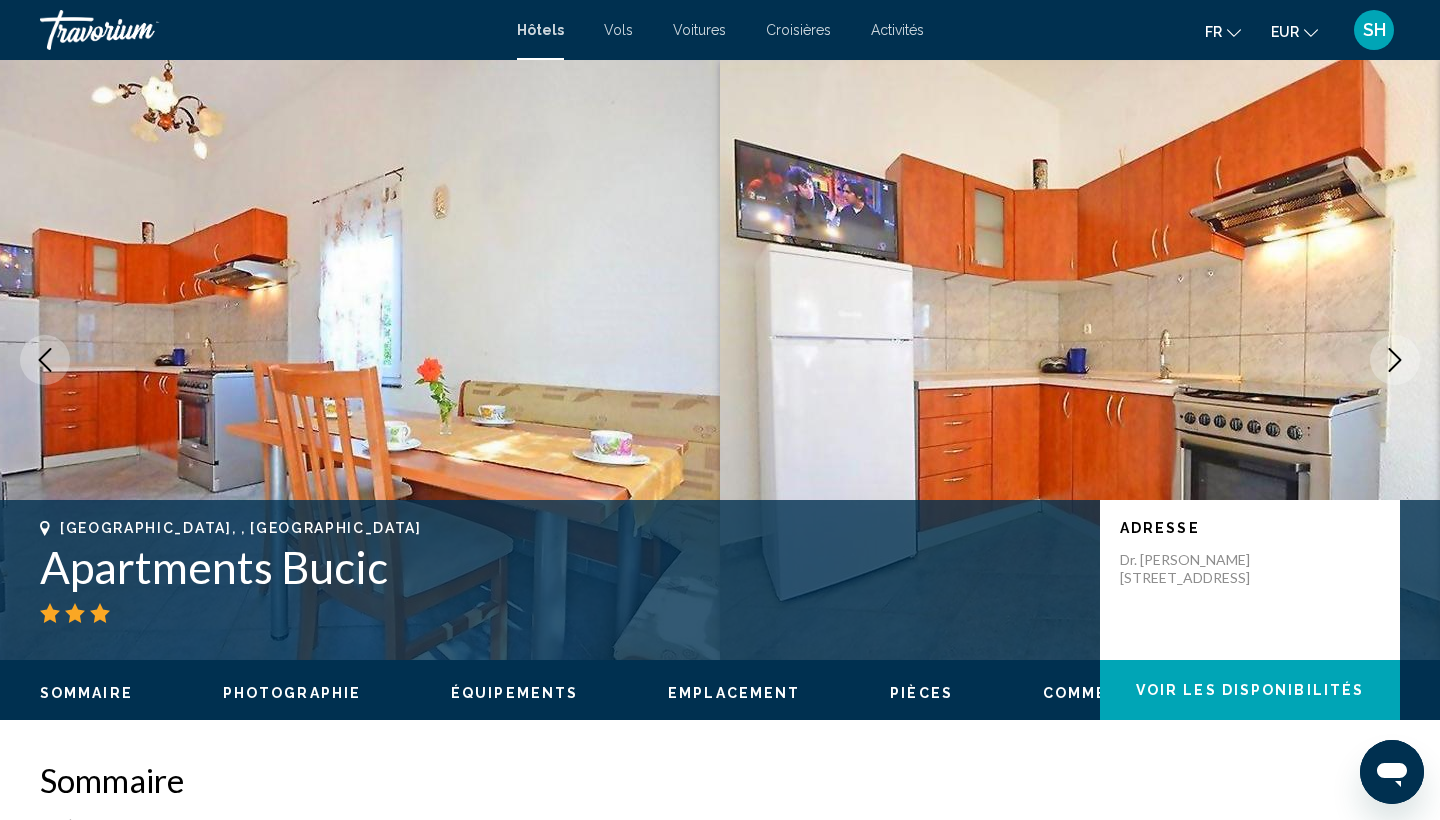 click 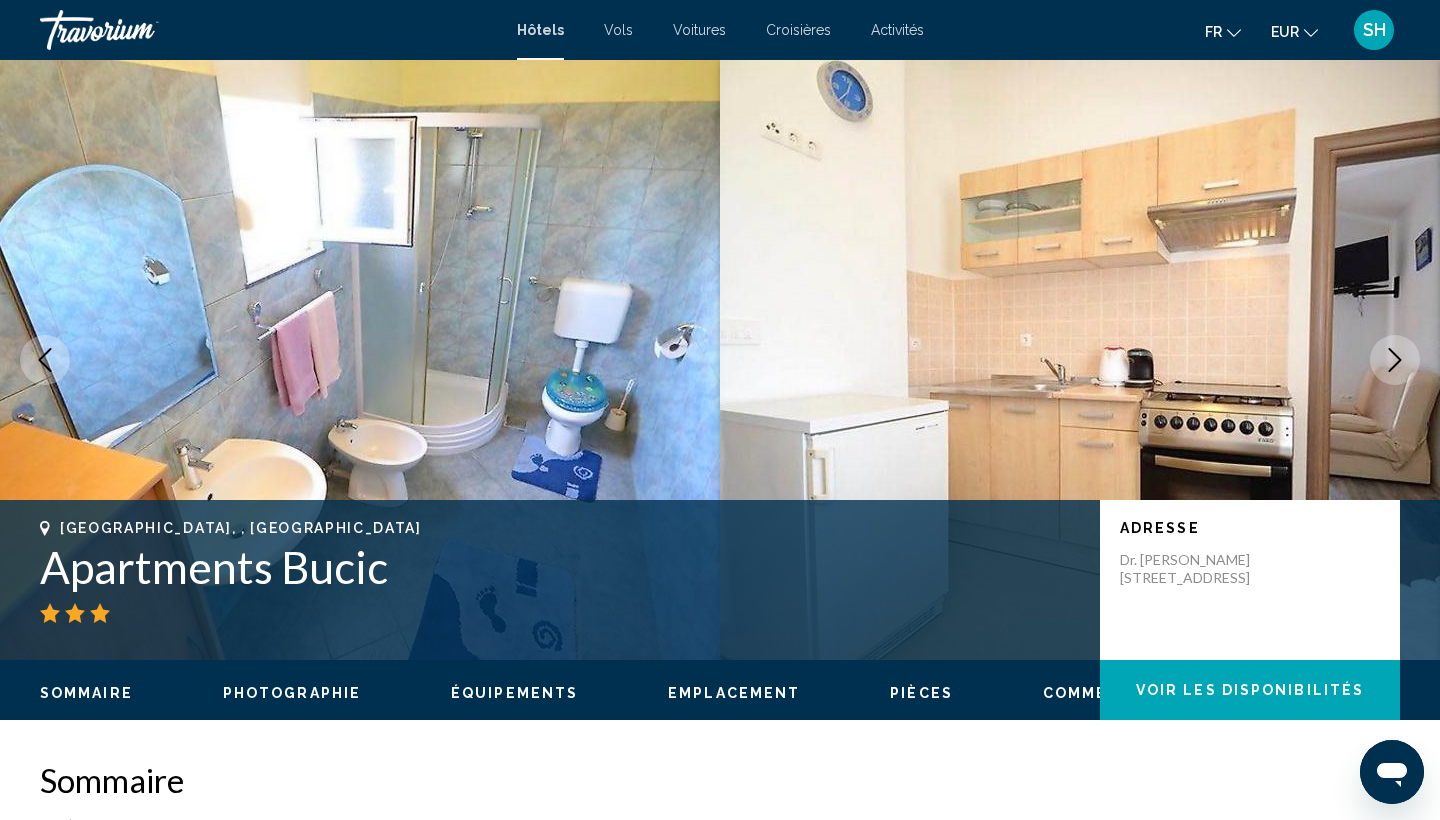 click 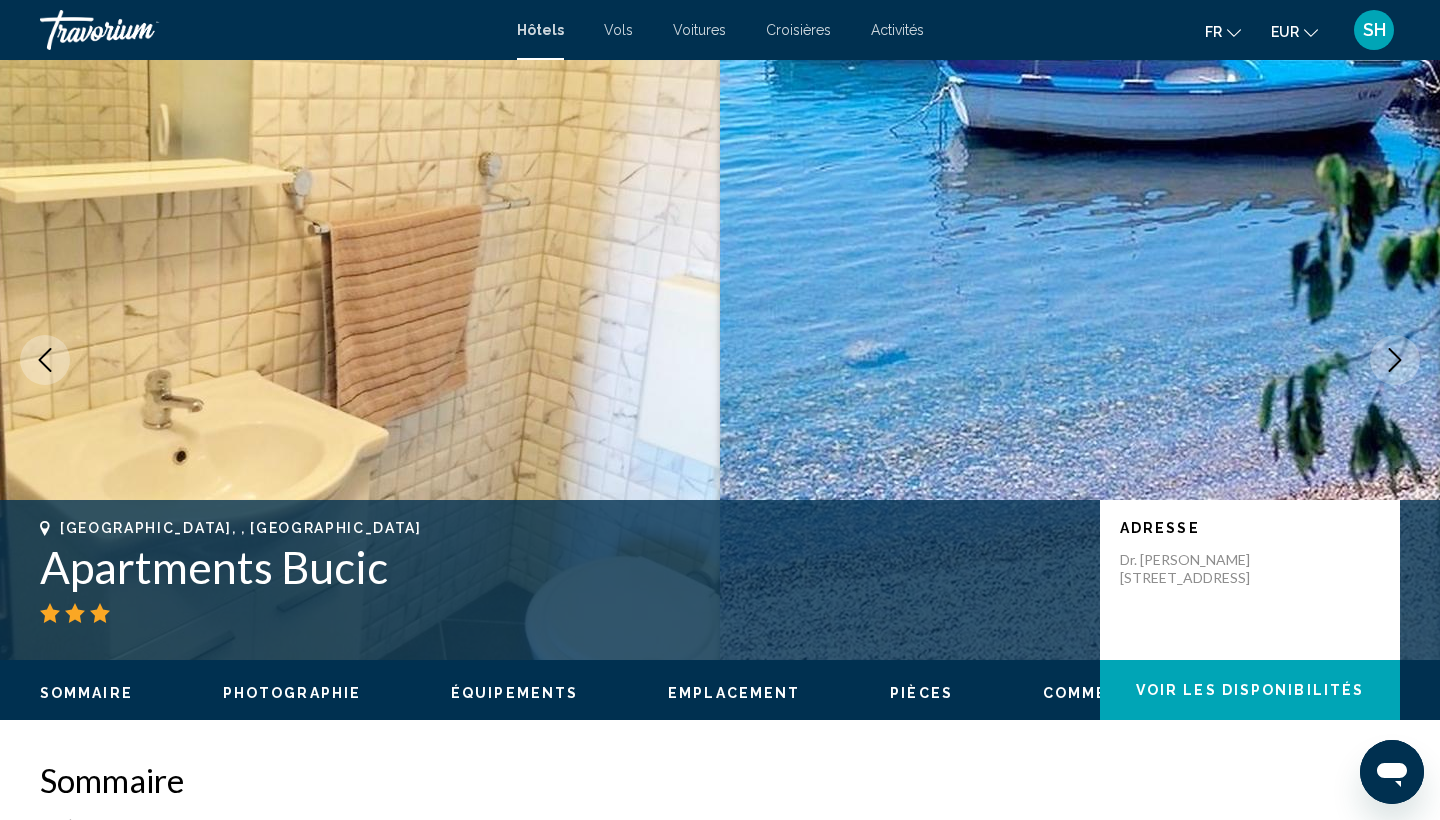 click 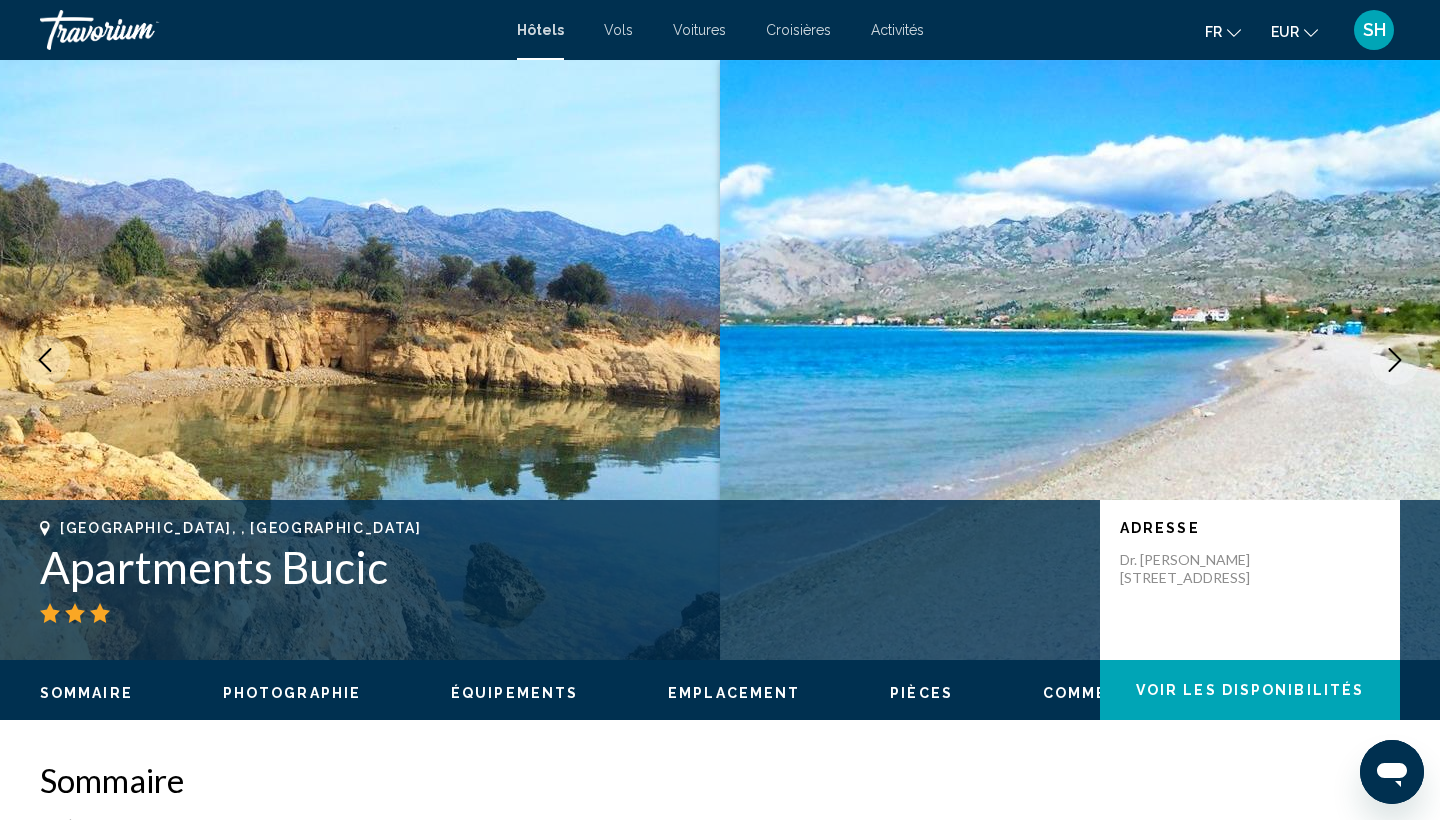 click 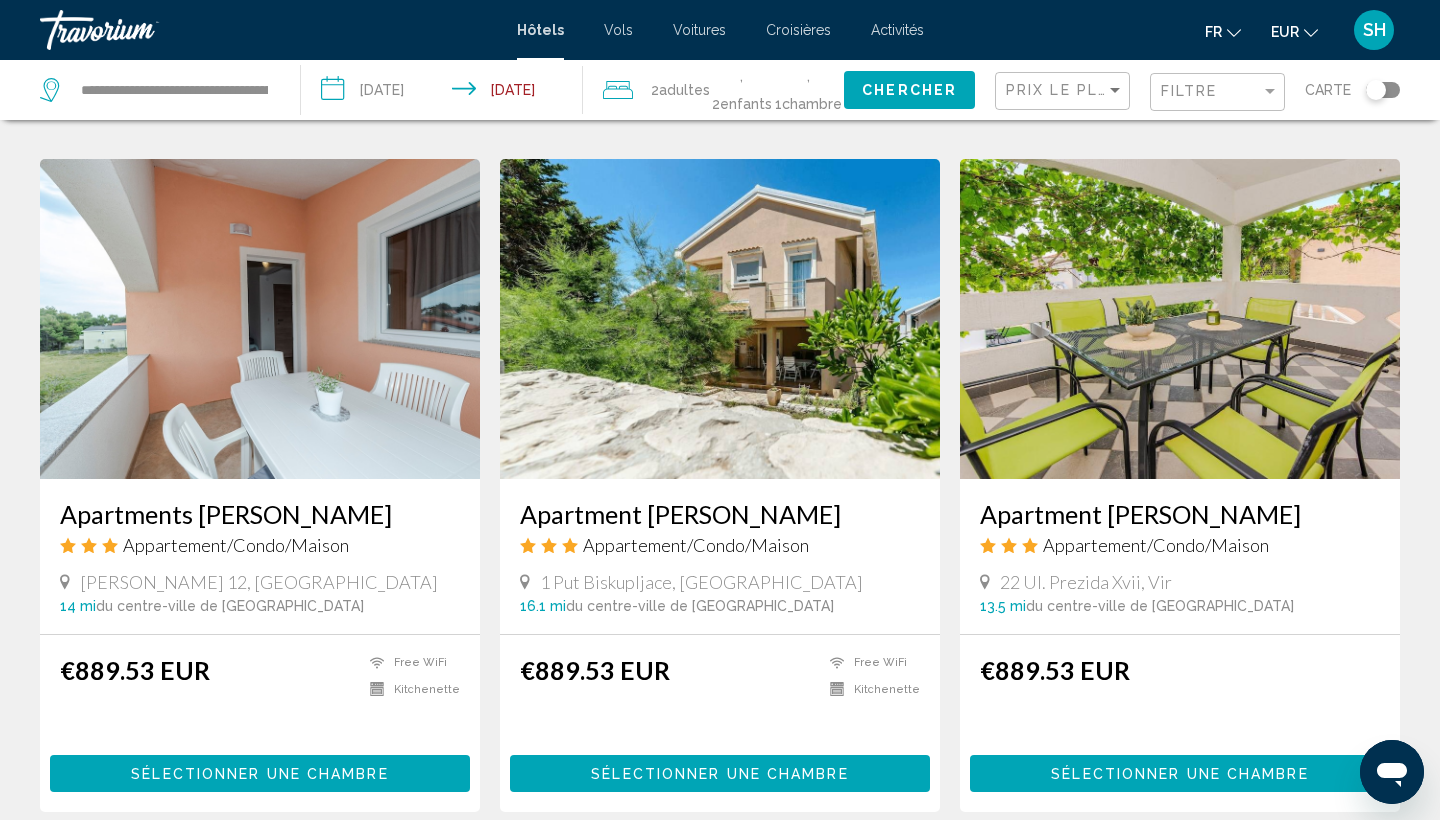 scroll, scrollTop: 2159, scrollLeft: 0, axis: vertical 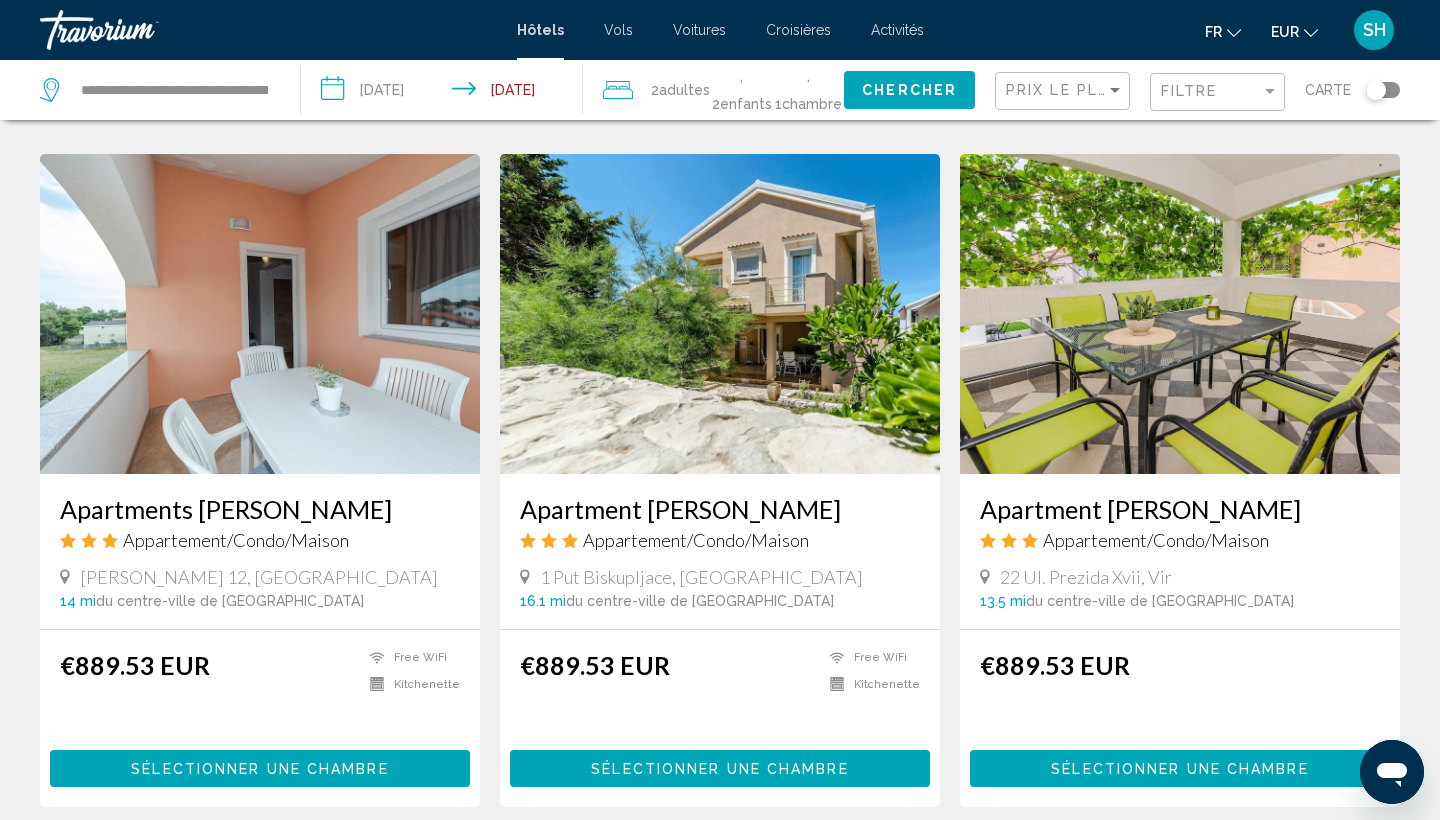 click at bounding box center [1180, 314] 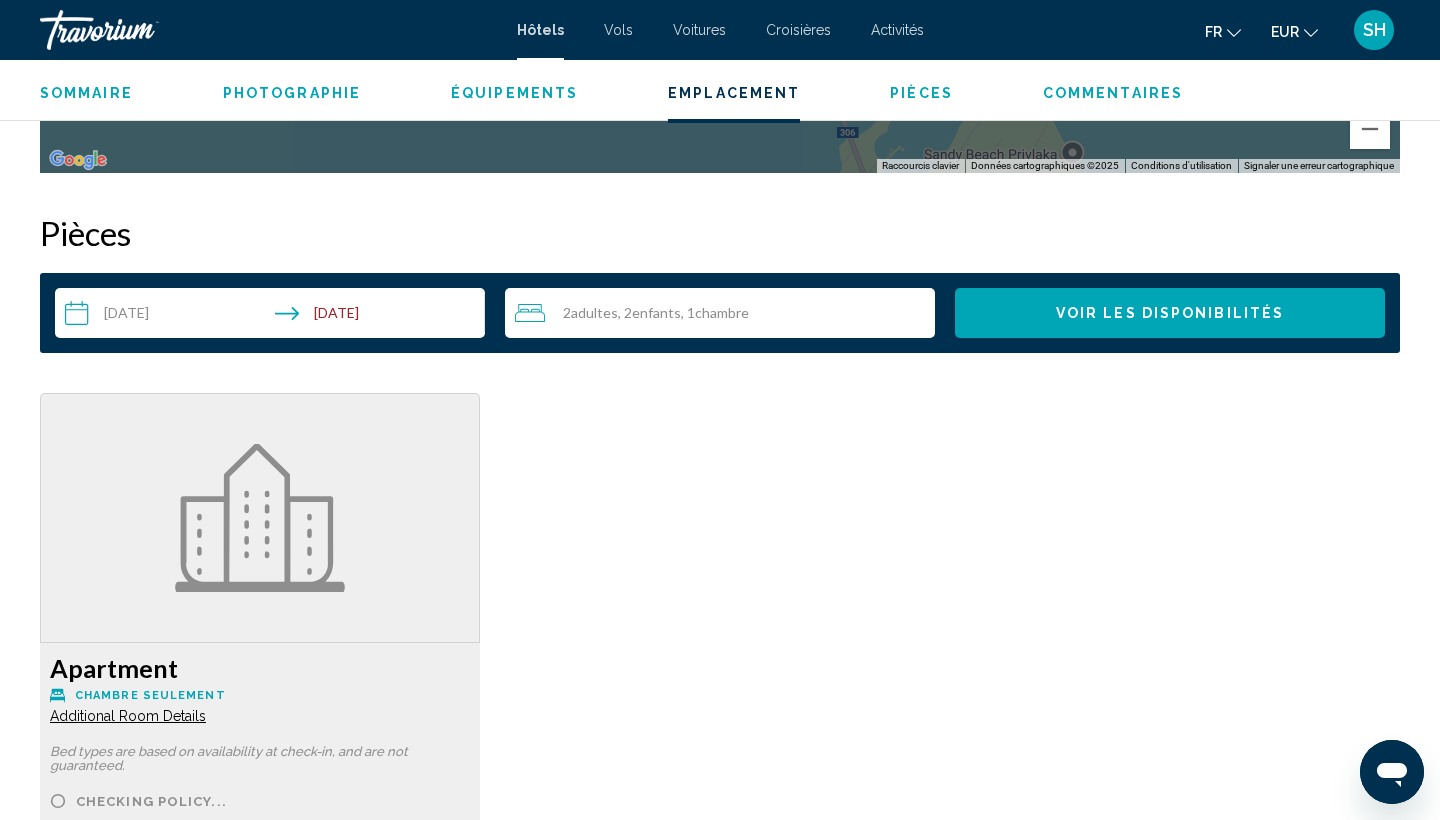 scroll, scrollTop: 1257, scrollLeft: 0, axis: vertical 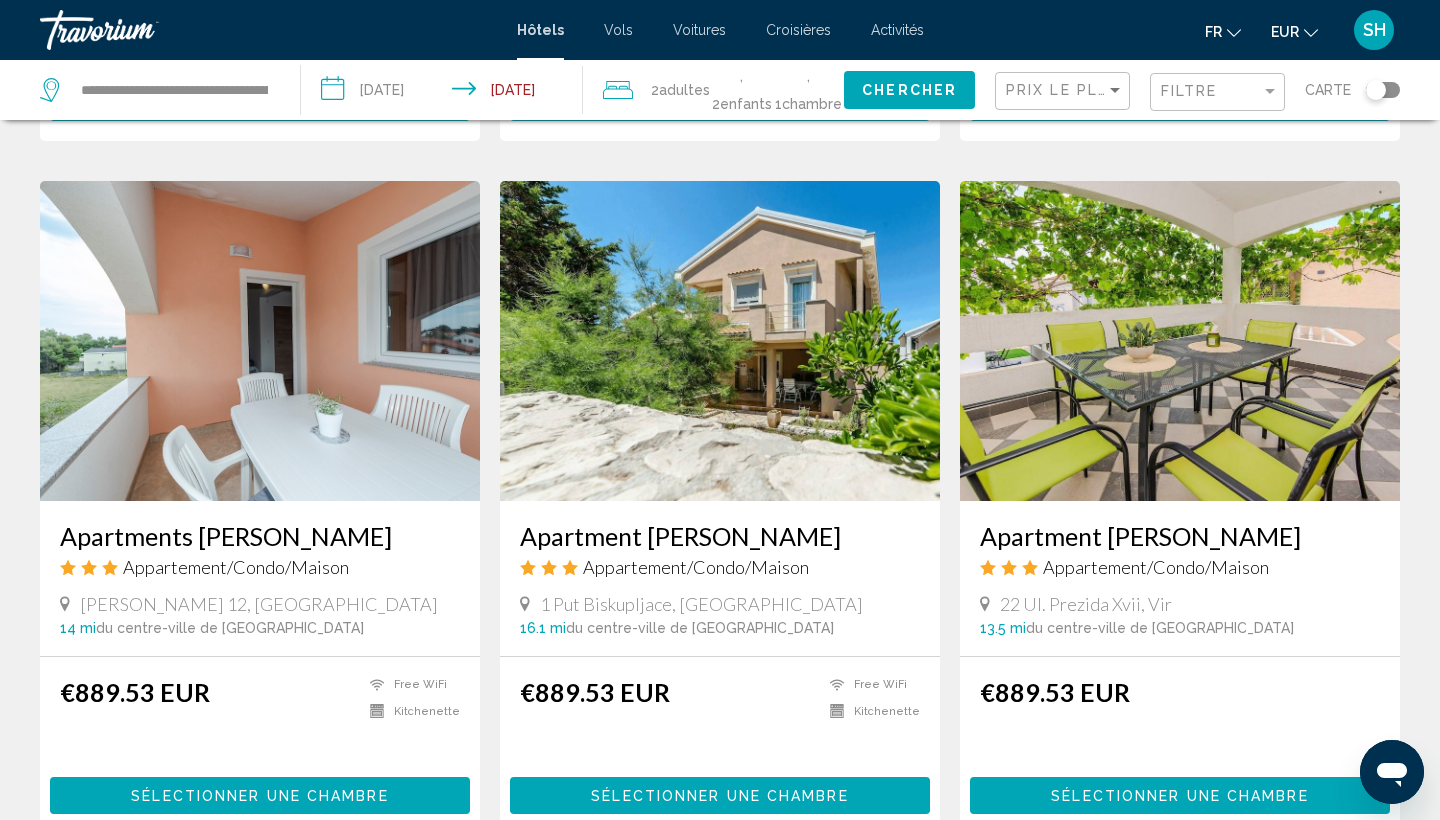 click at bounding box center [1180, 341] 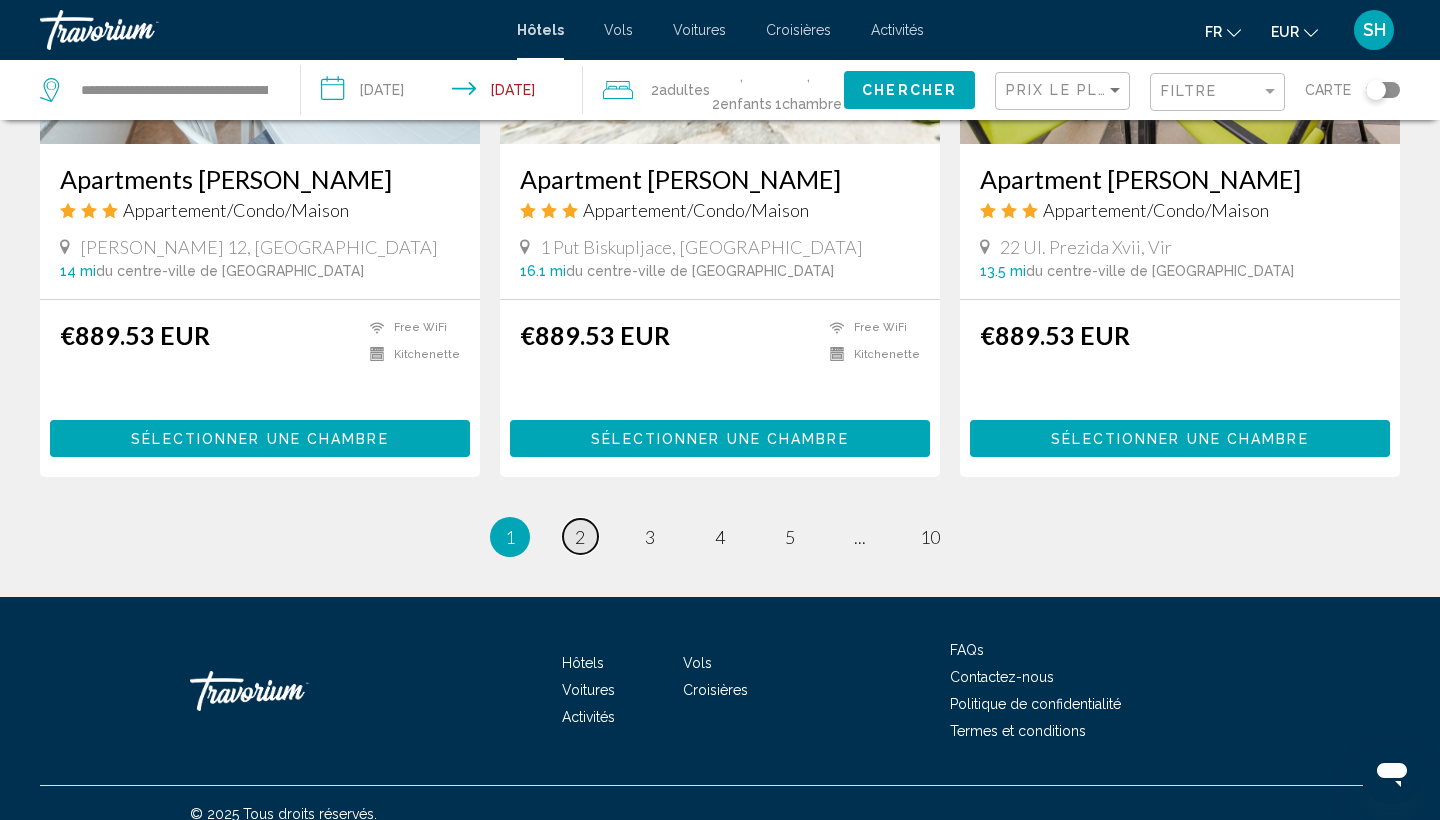 click on "2" at bounding box center (580, 537) 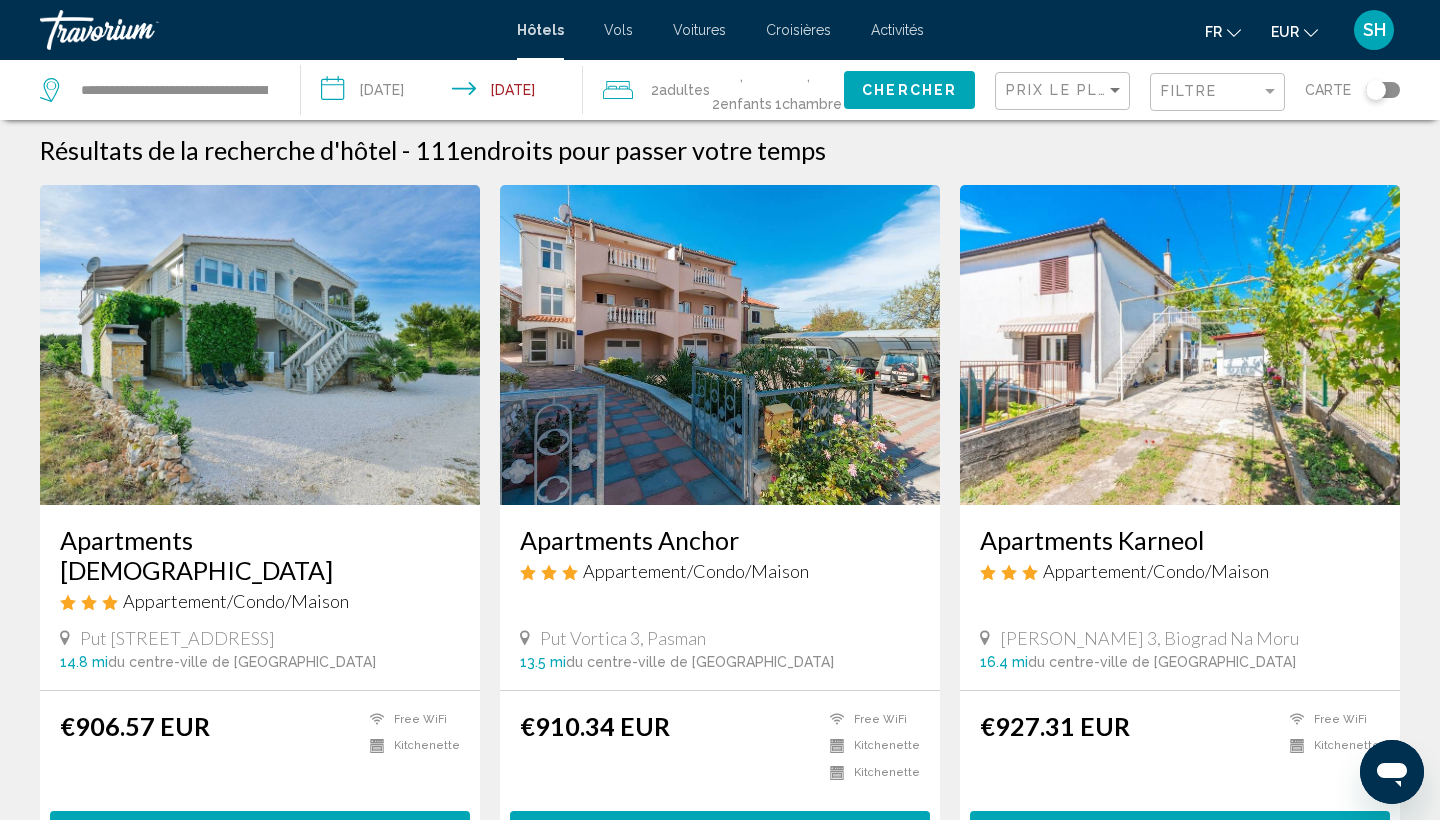 scroll, scrollTop: 0, scrollLeft: 0, axis: both 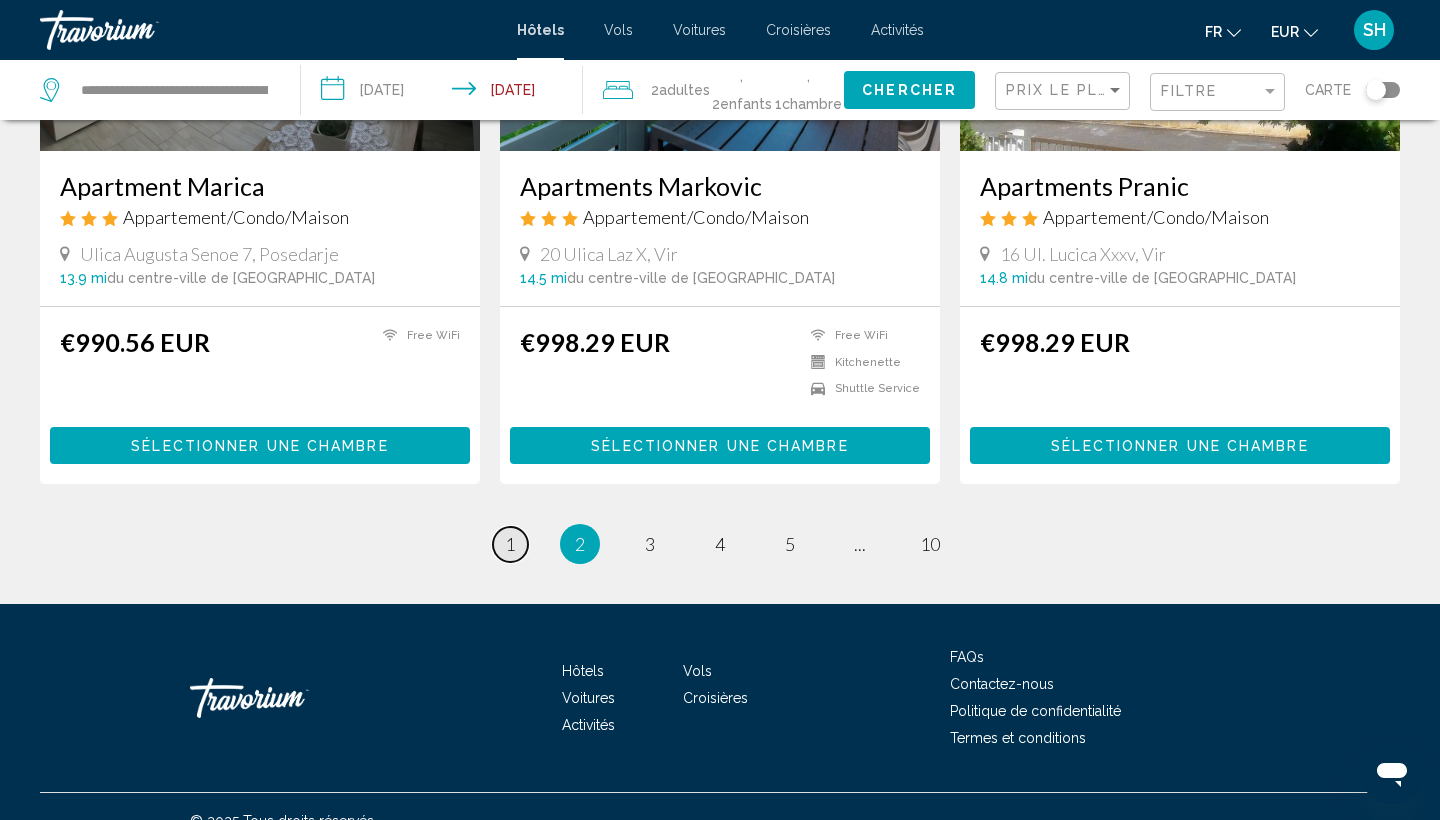 click on "1" at bounding box center (510, 544) 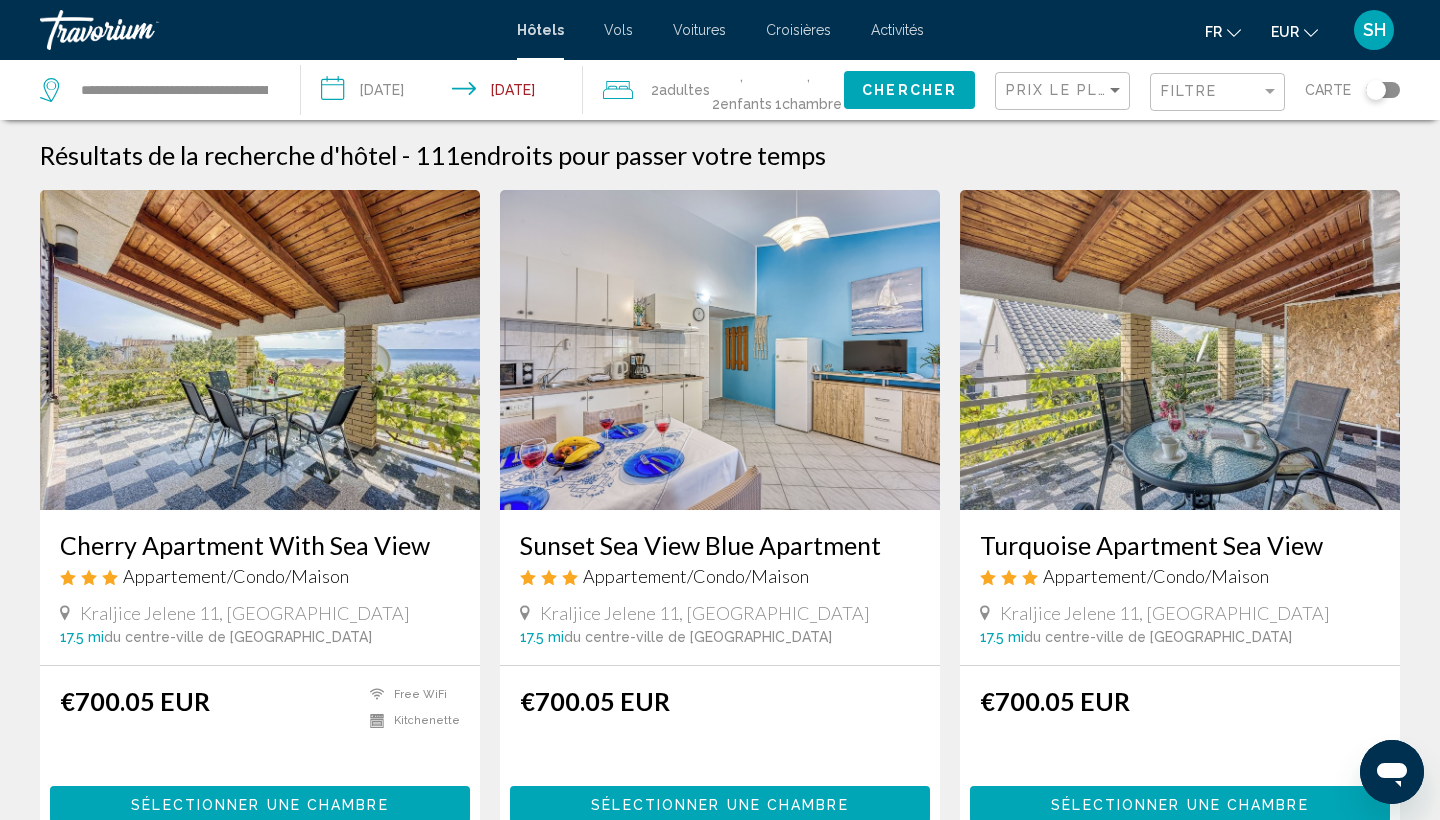 scroll, scrollTop: 0, scrollLeft: 0, axis: both 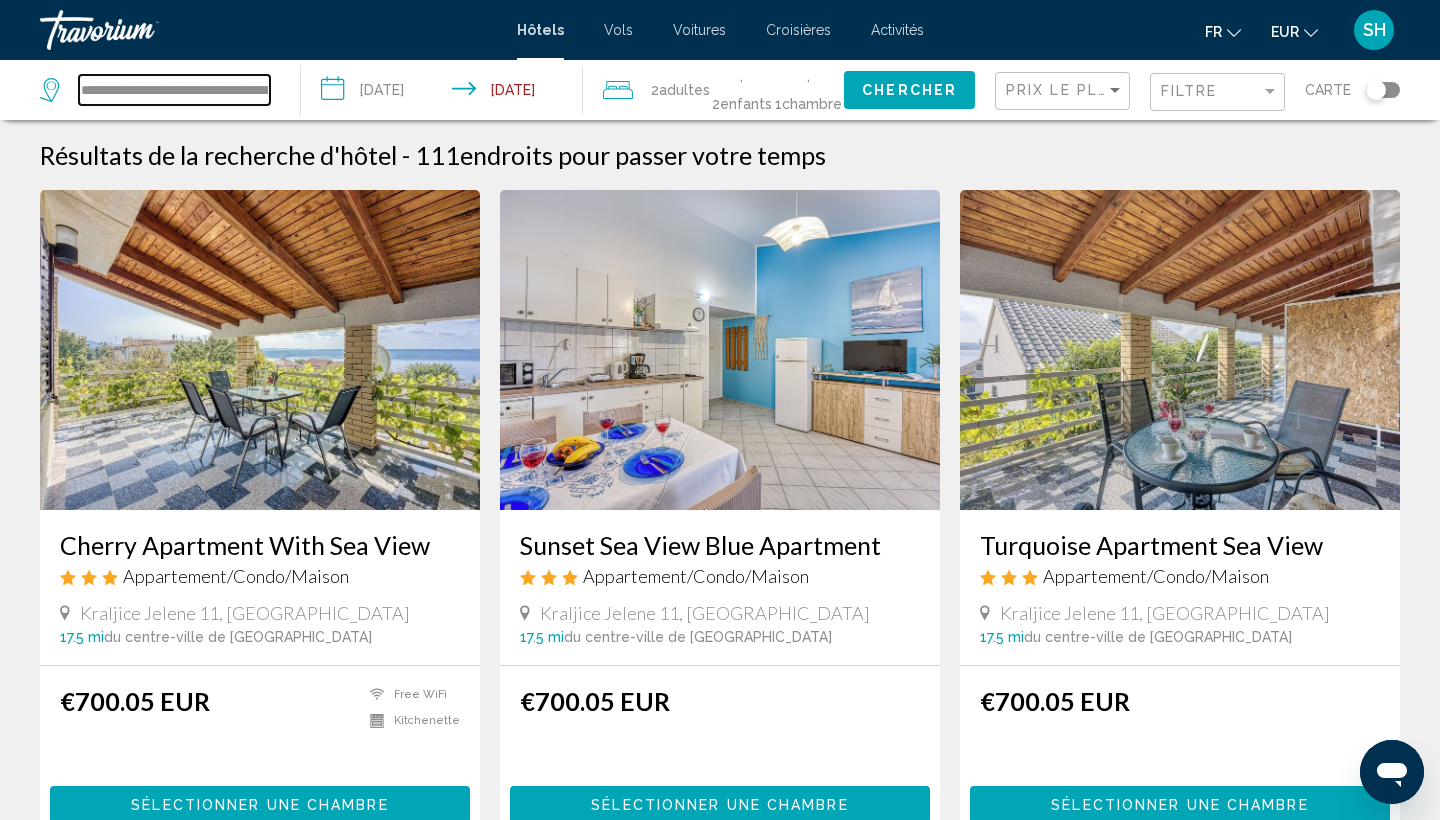 click on "**********" at bounding box center (174, 90) 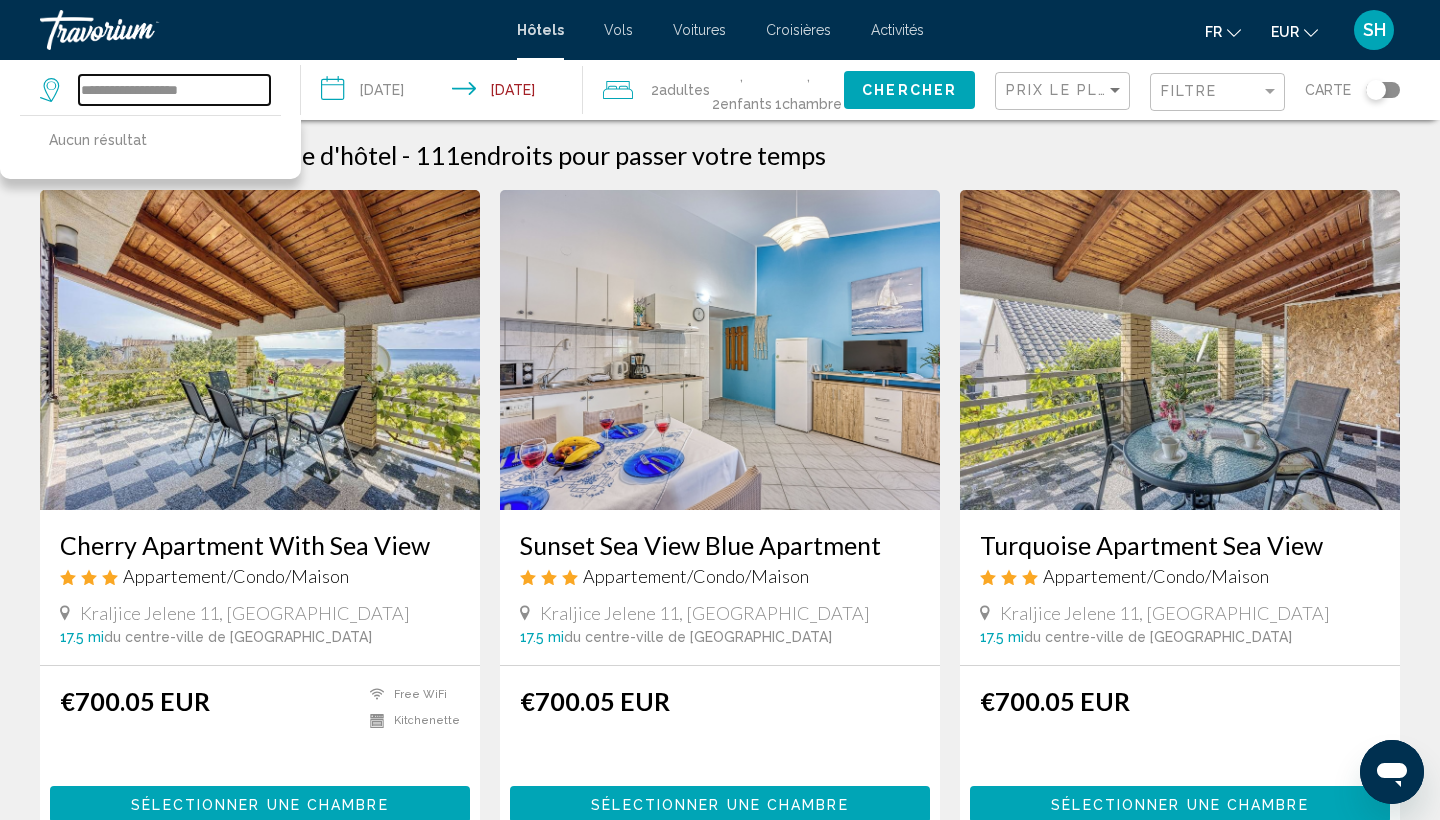 drag, startPoint x: 211, startPoint y: 92, endPoint x: 58, endPoint y: 90, distance: 153.01308 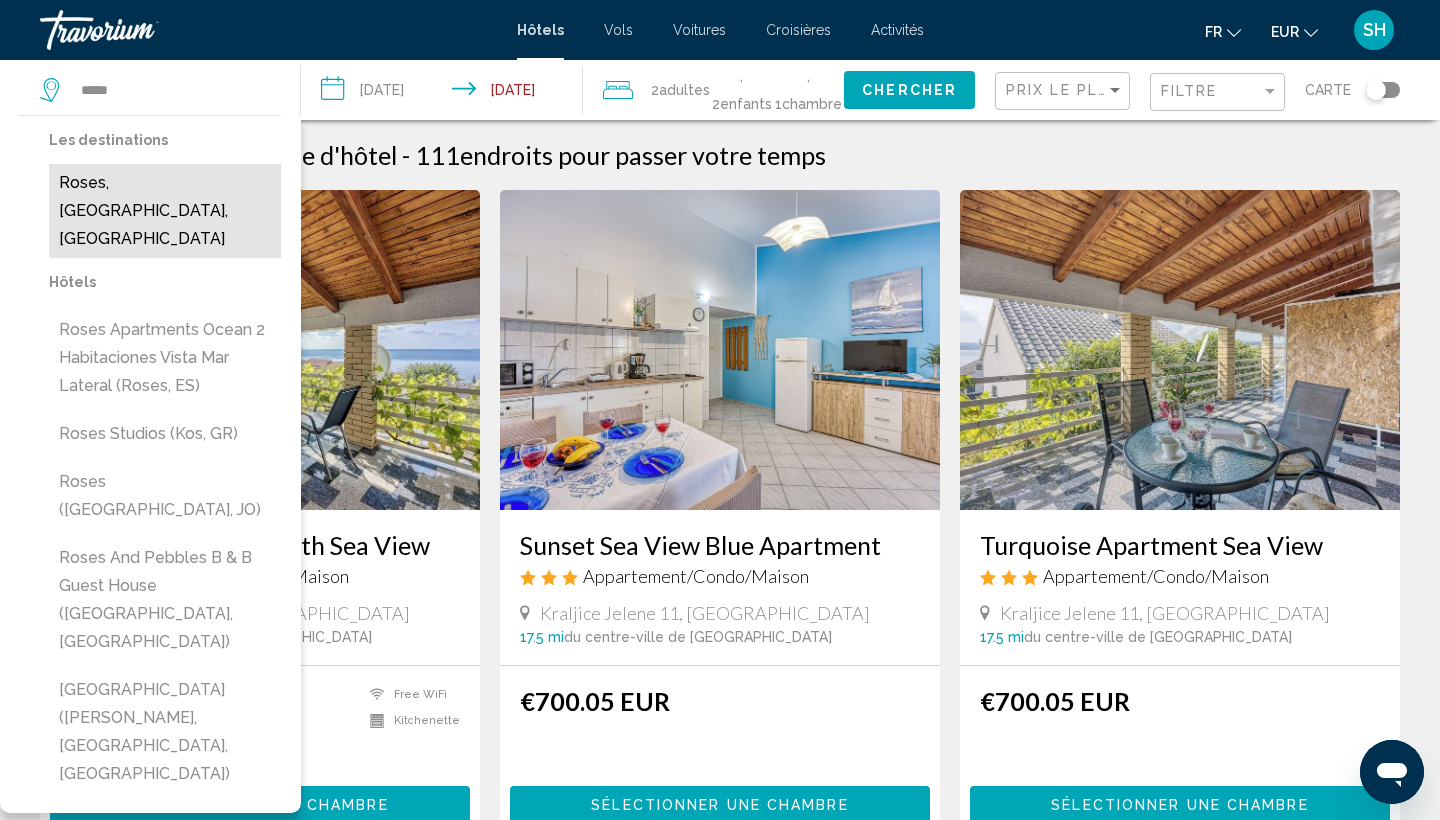 click on "Roses, [GEOGRAPHIC_DATA], [GEOGRAPHIC_DATA]" at bounding box center (165, 211) 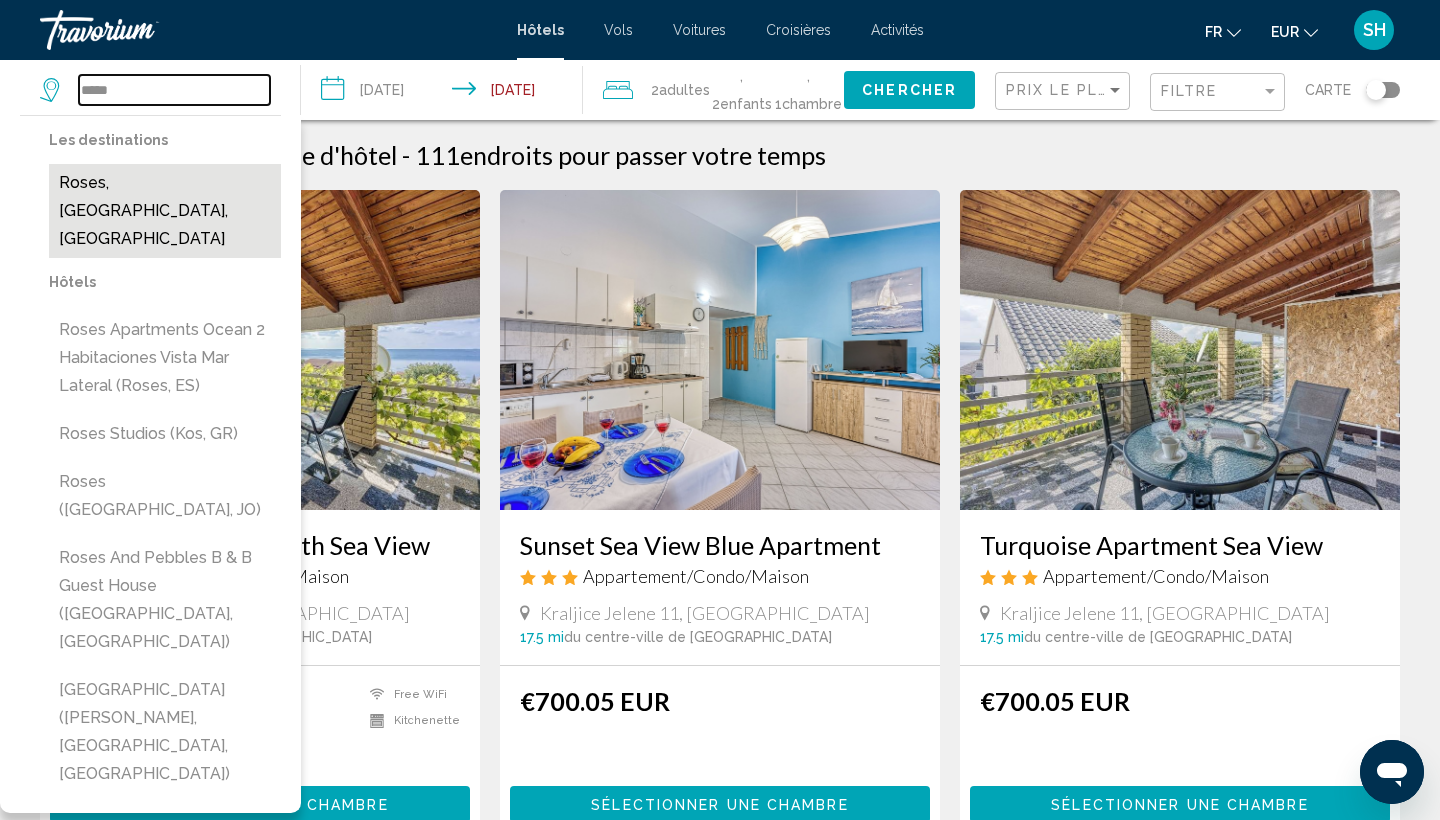 type on "**********" 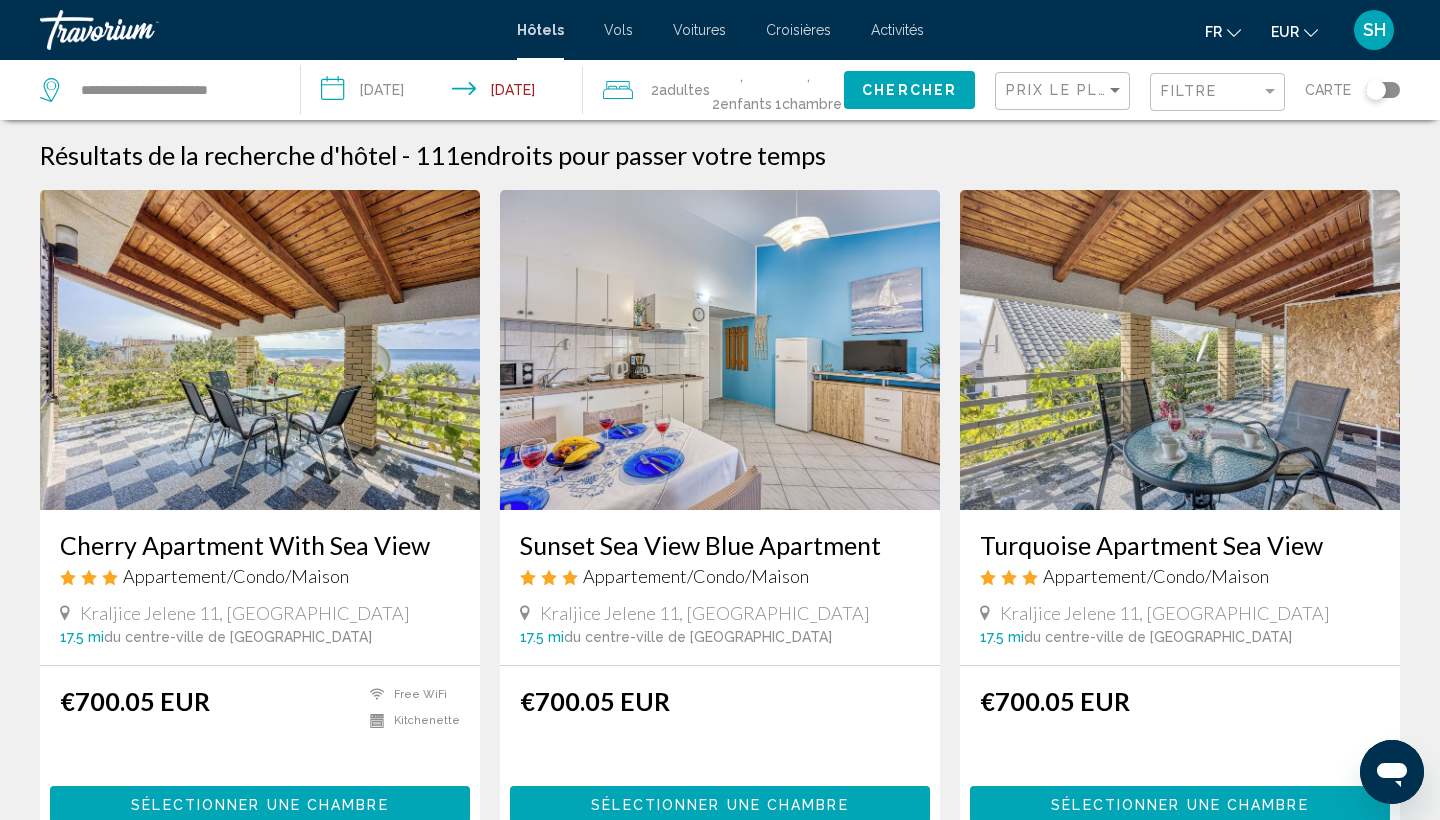 click on "**********" at bounding box center [445, 93] 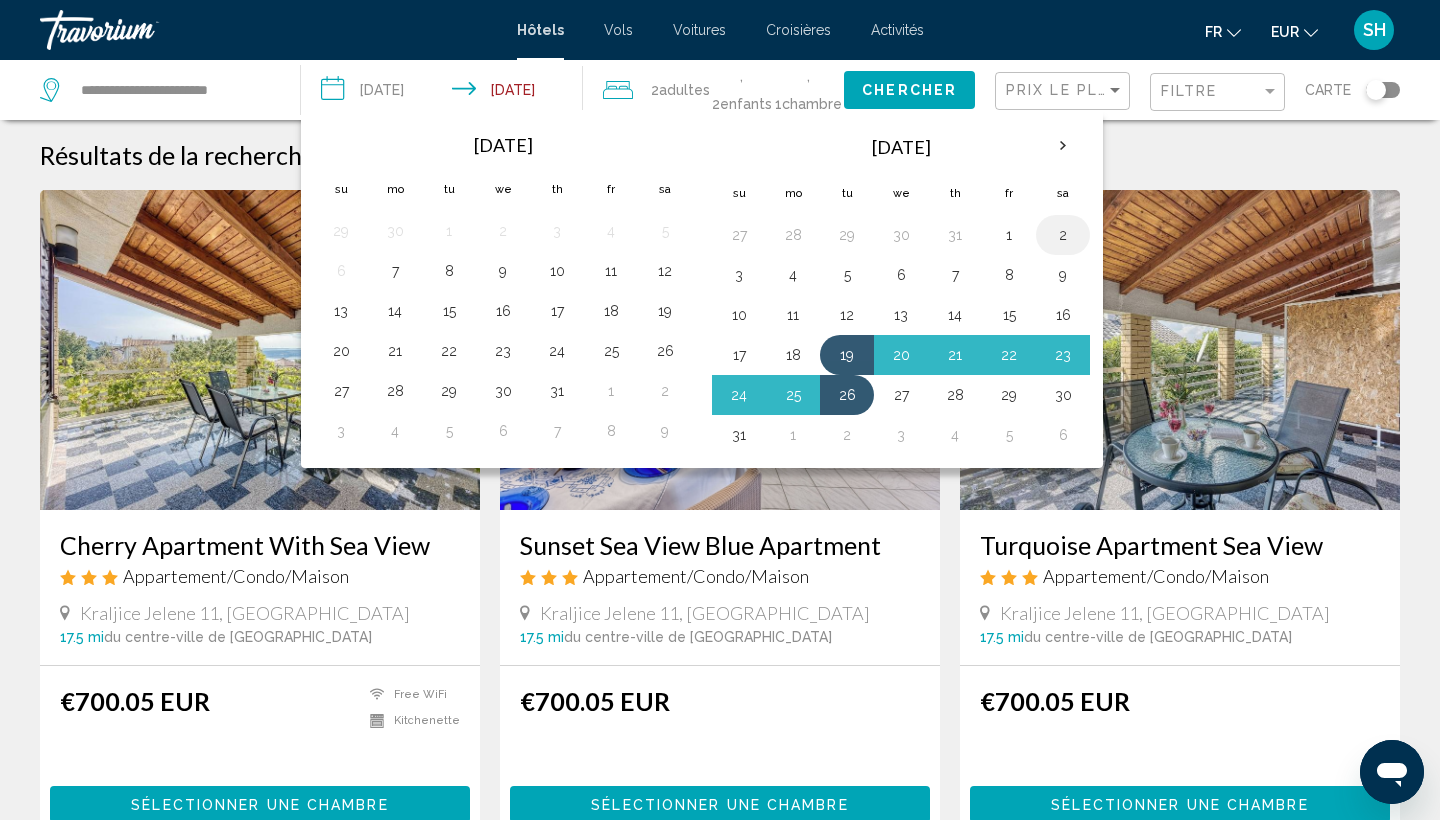click on "2" at bounding box center (1063, 235) 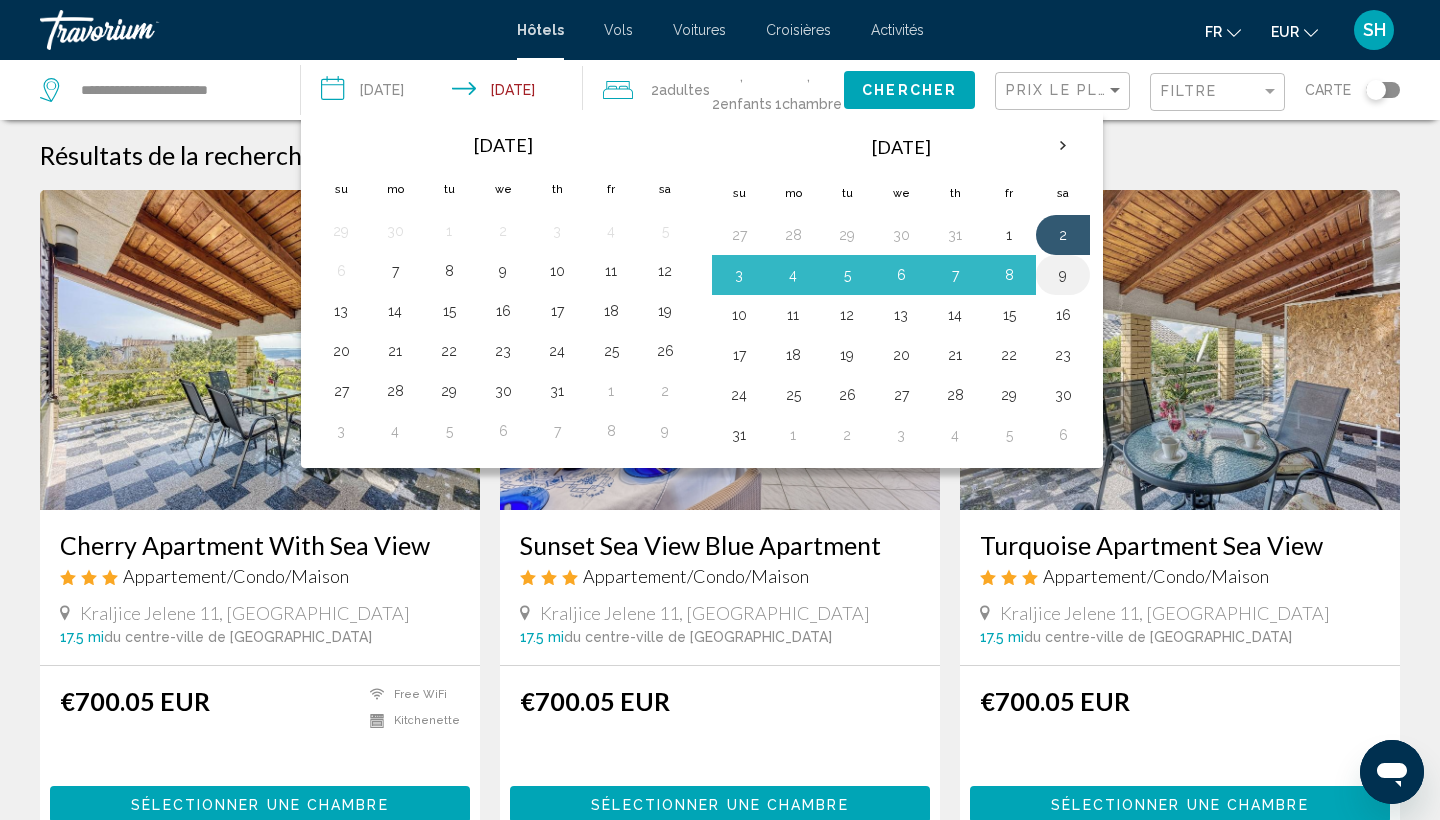 click on "9" at bounding box center (1063, 275) 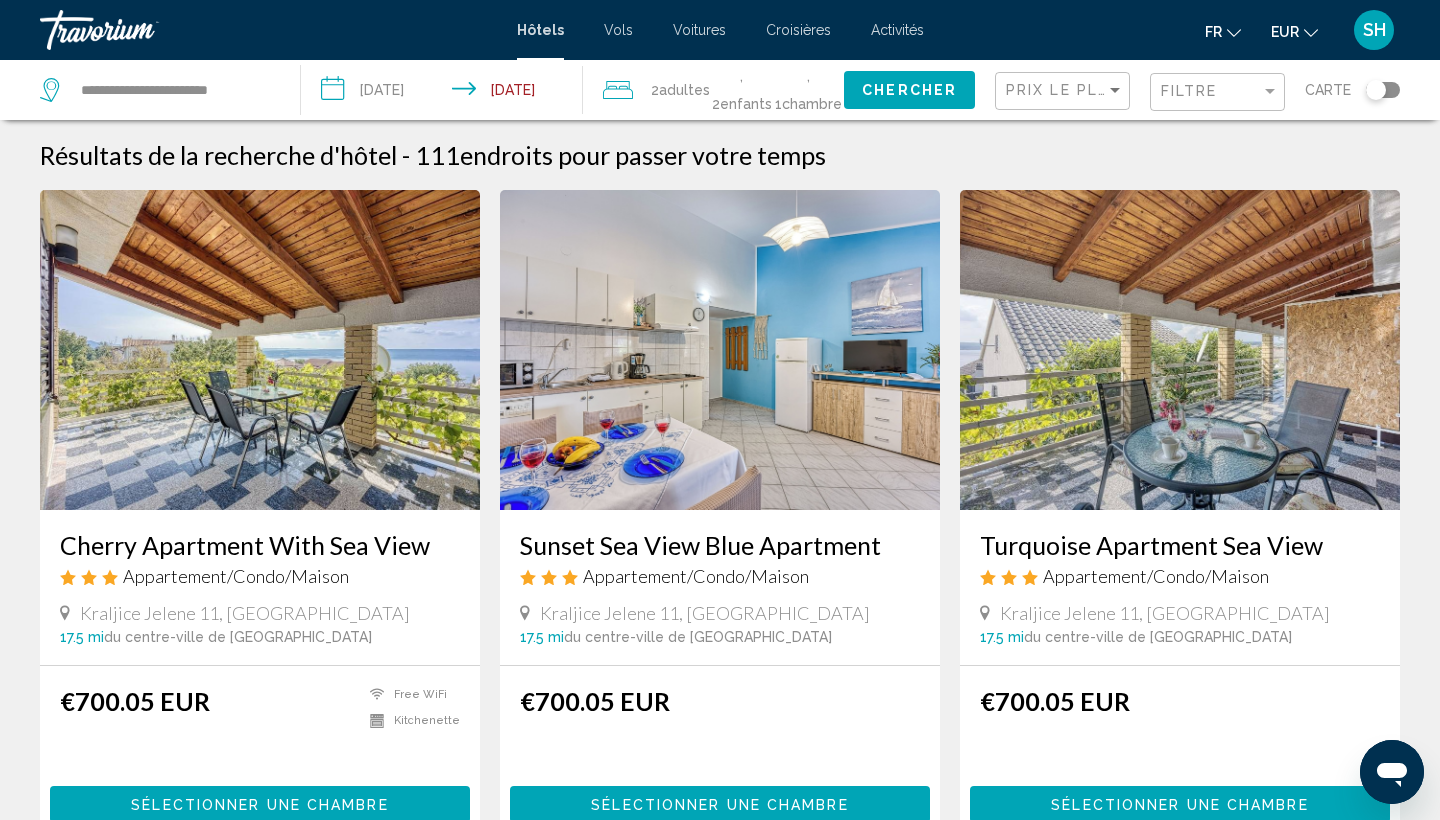 click on ", 2  Enfant Enfants" 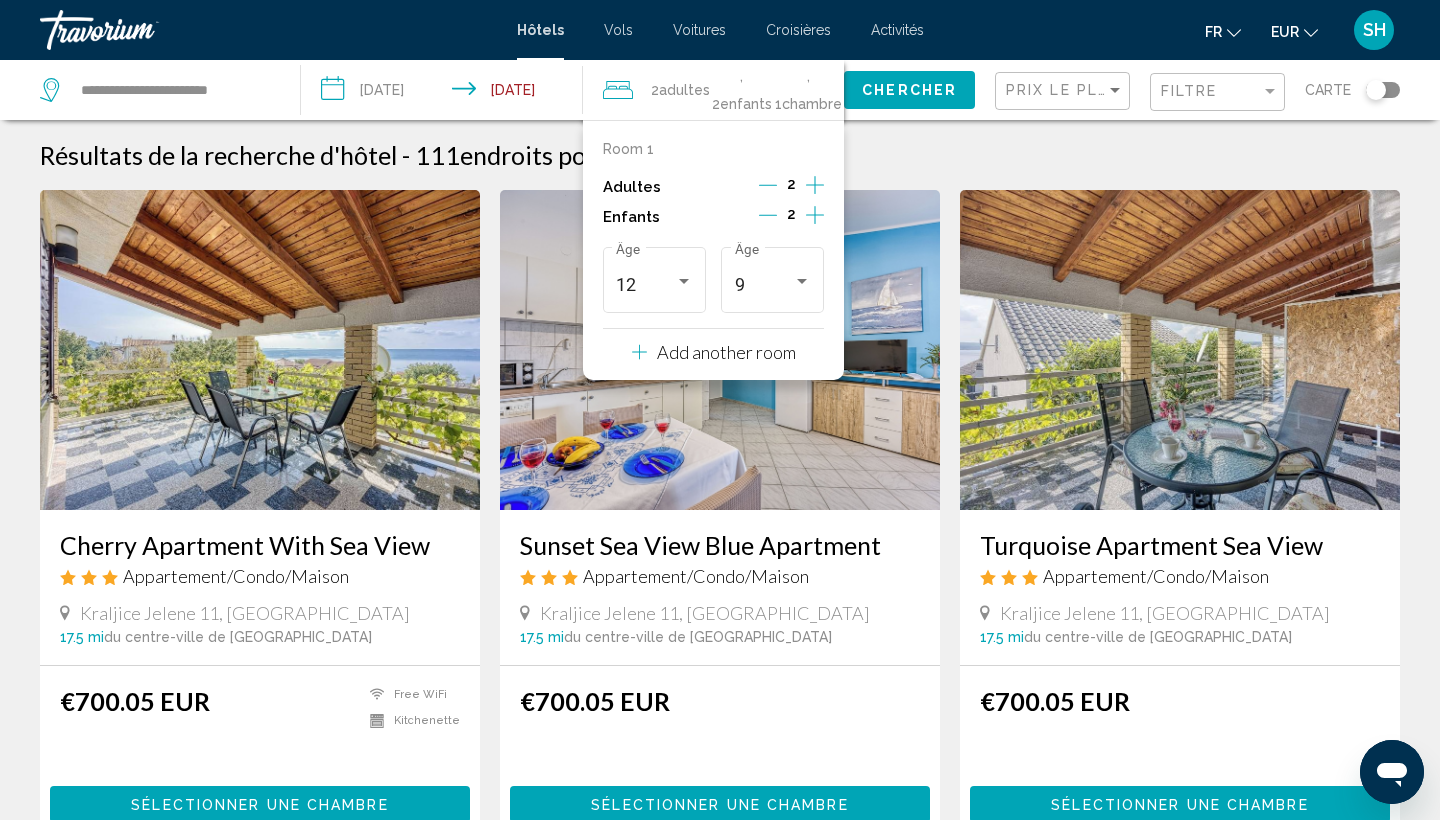 click 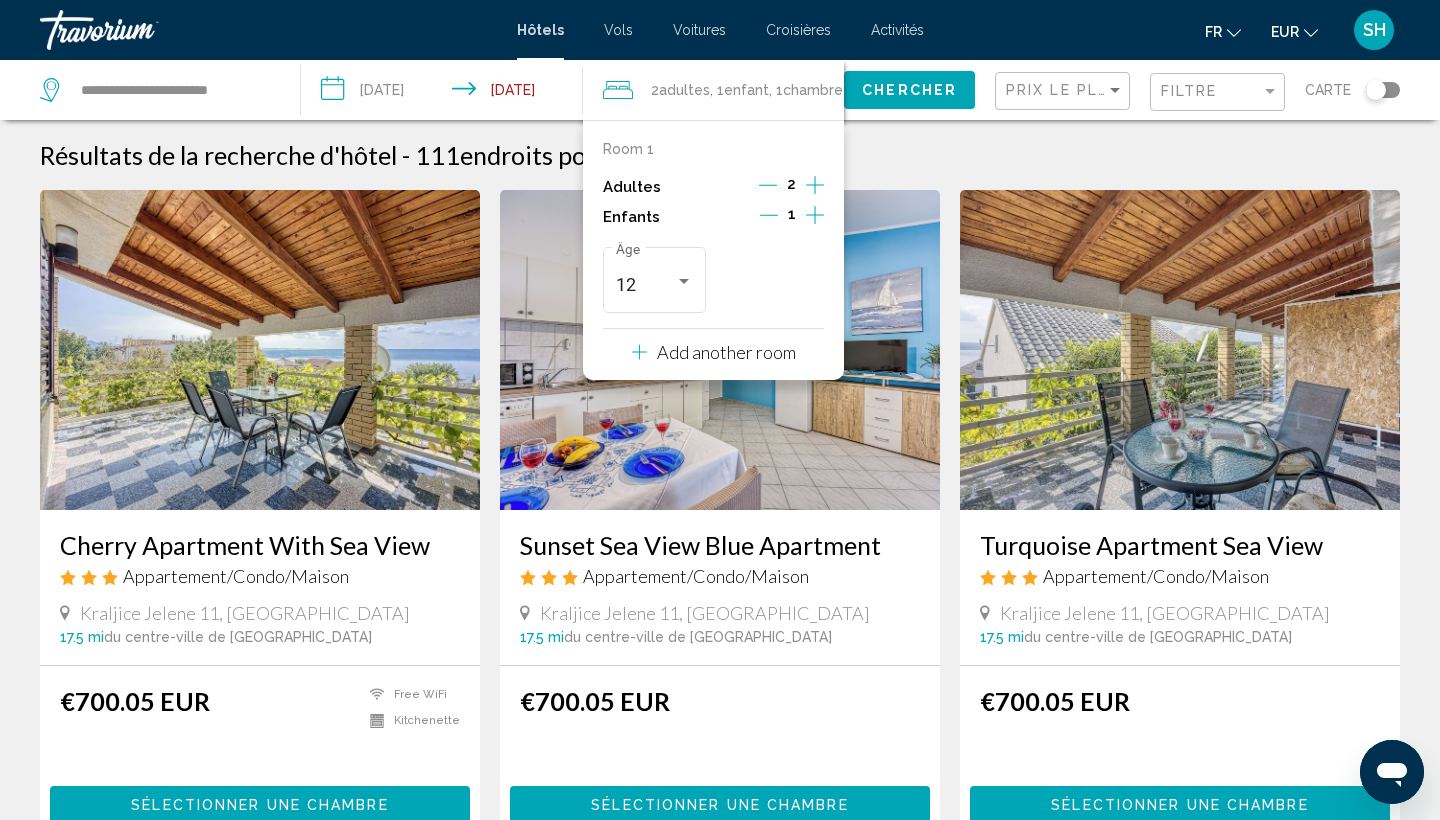 click 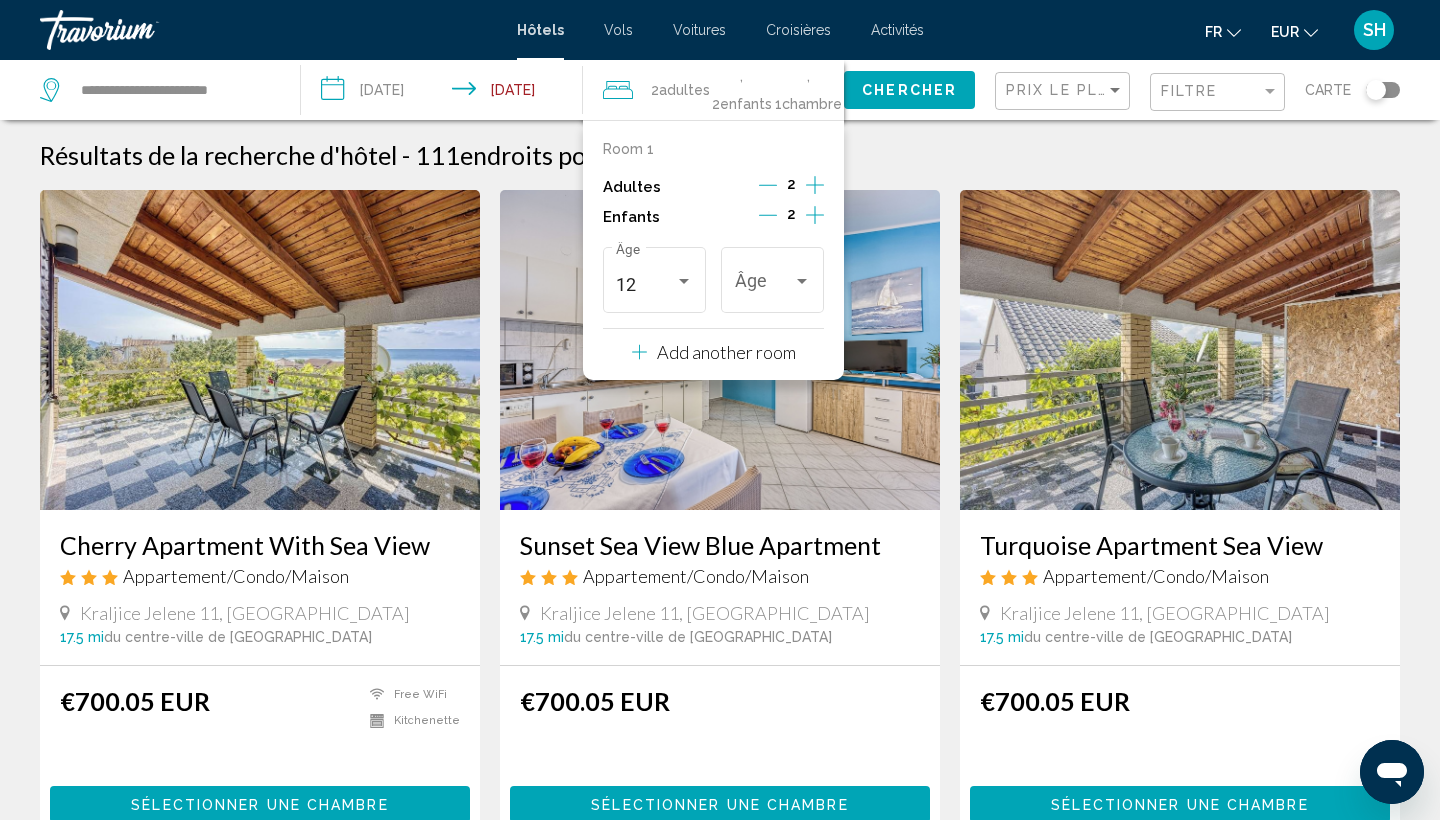 click 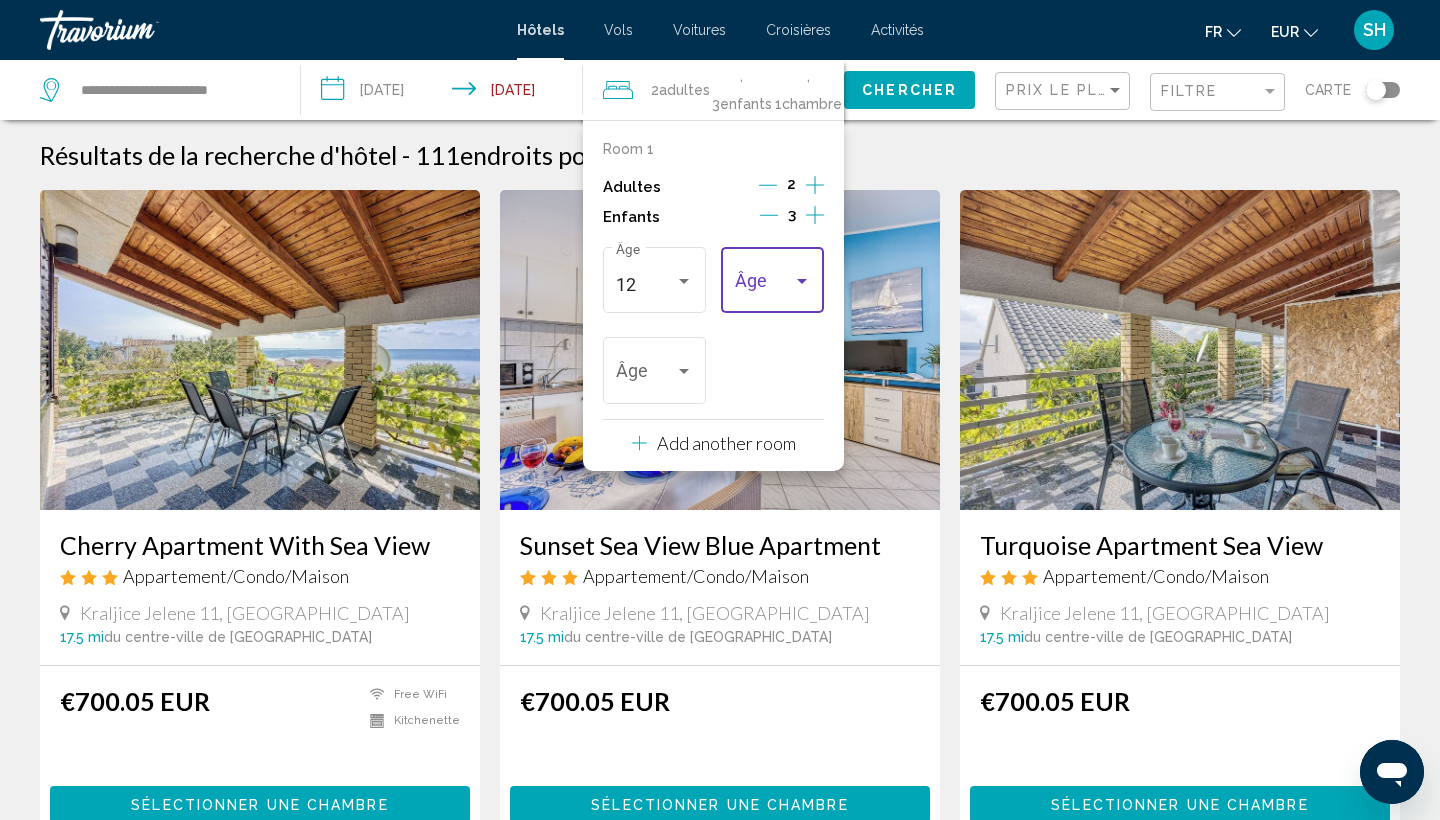 click at bounding box center (764, 285) 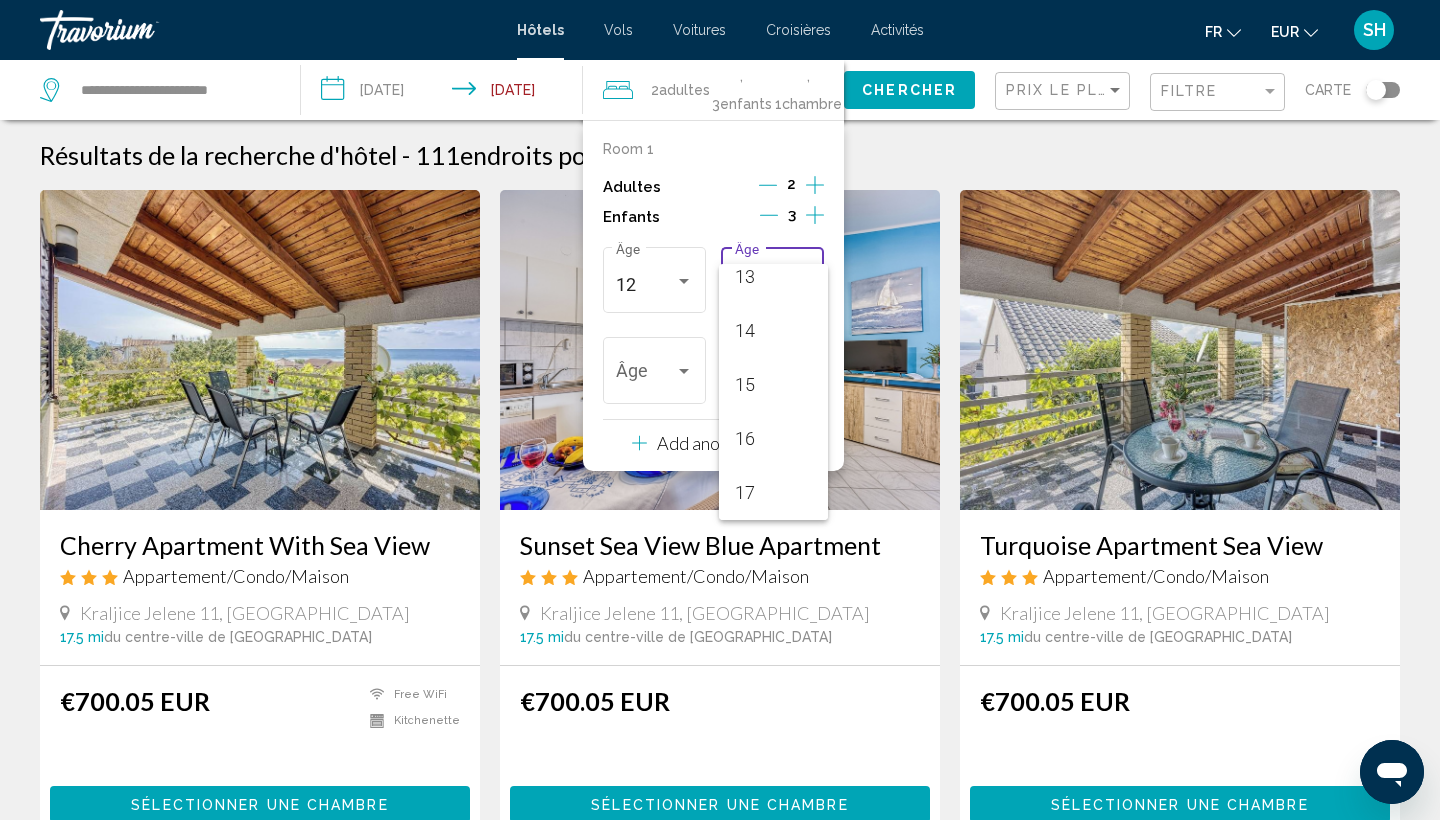 scroll, scrollTop: 716, scrollLeft: 0, axis: vertical 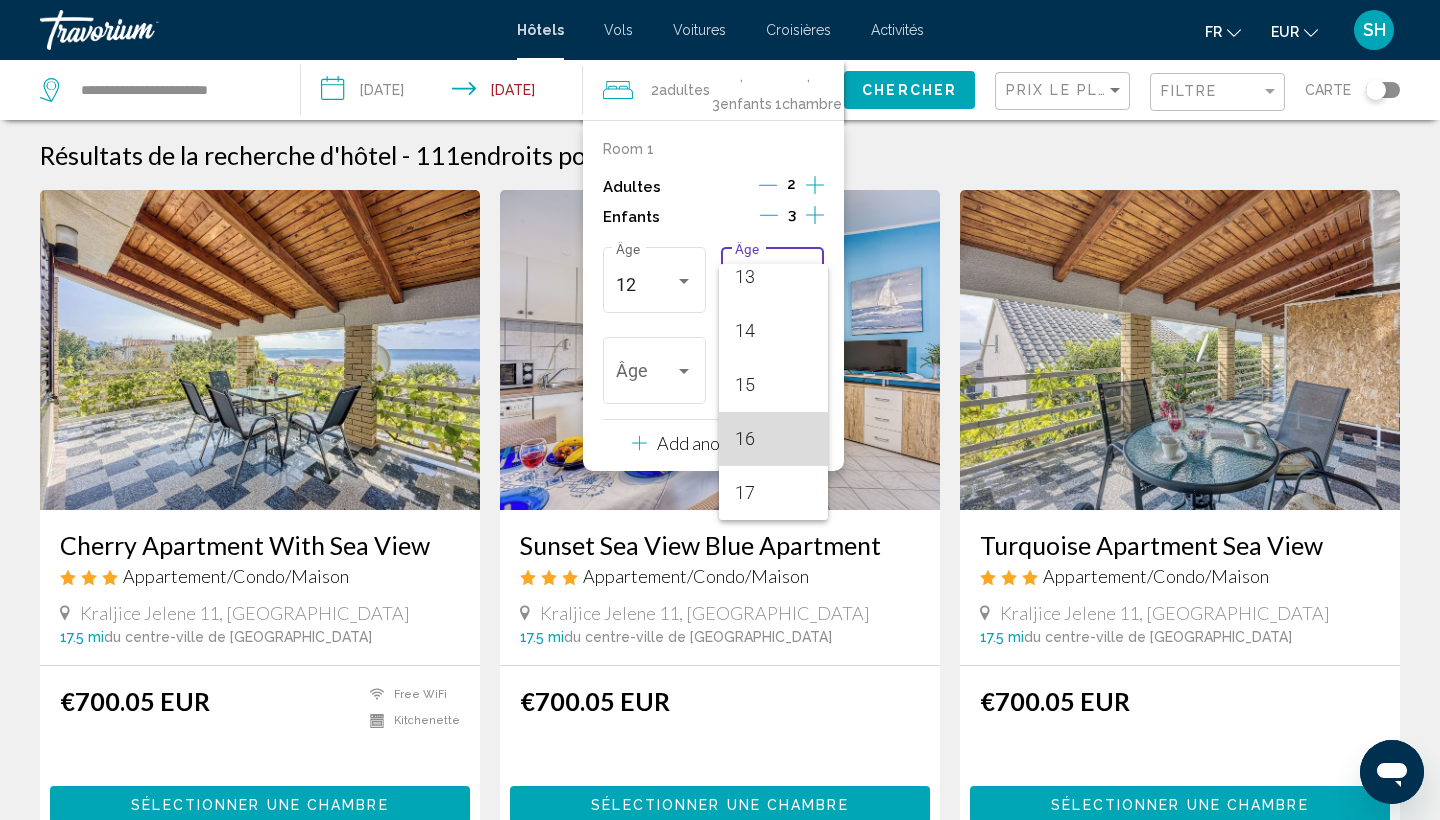 click on "16" at bounding box center (773, 439) 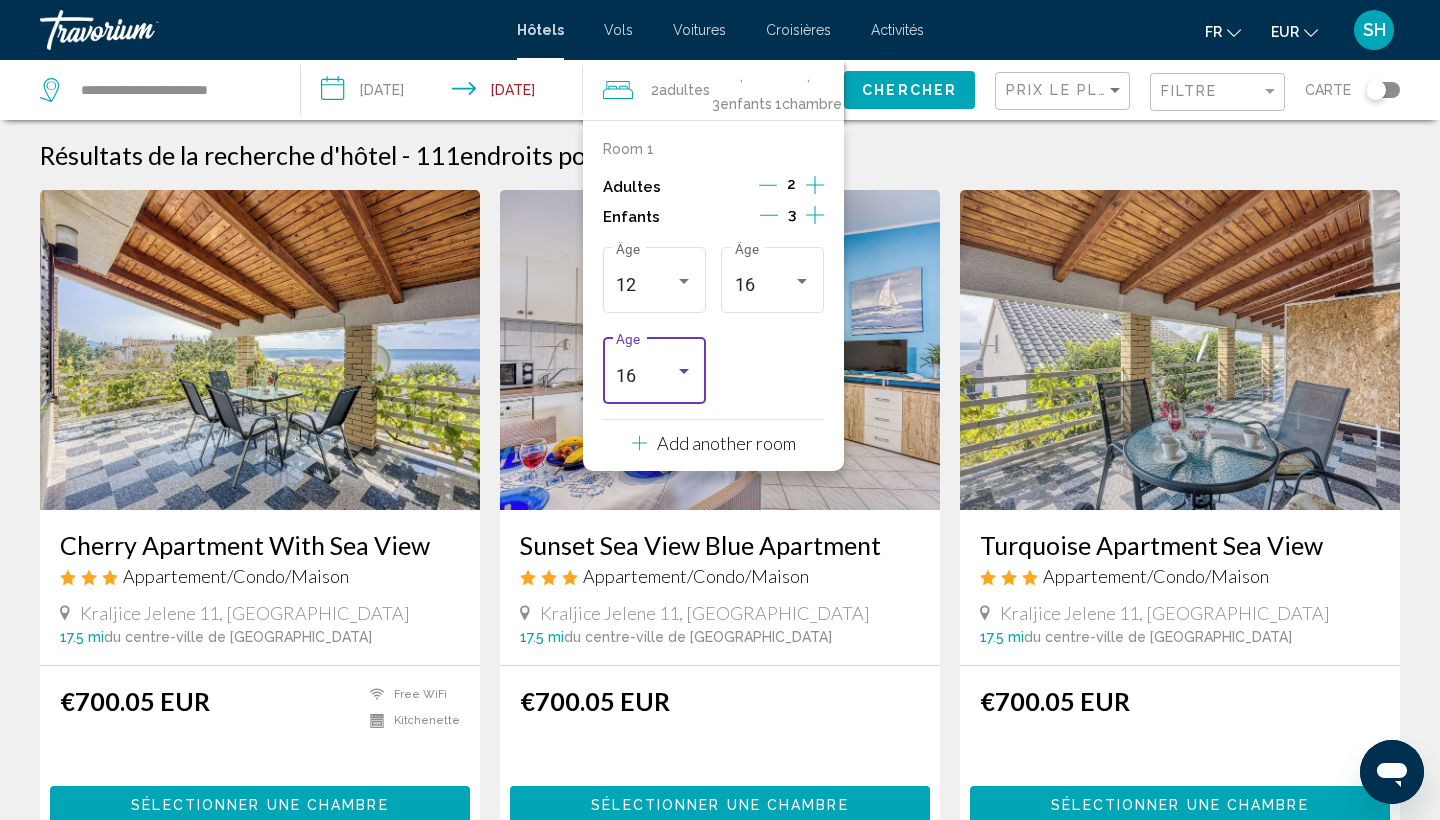 click on "16 Âge" at bounding box center [654, 368] 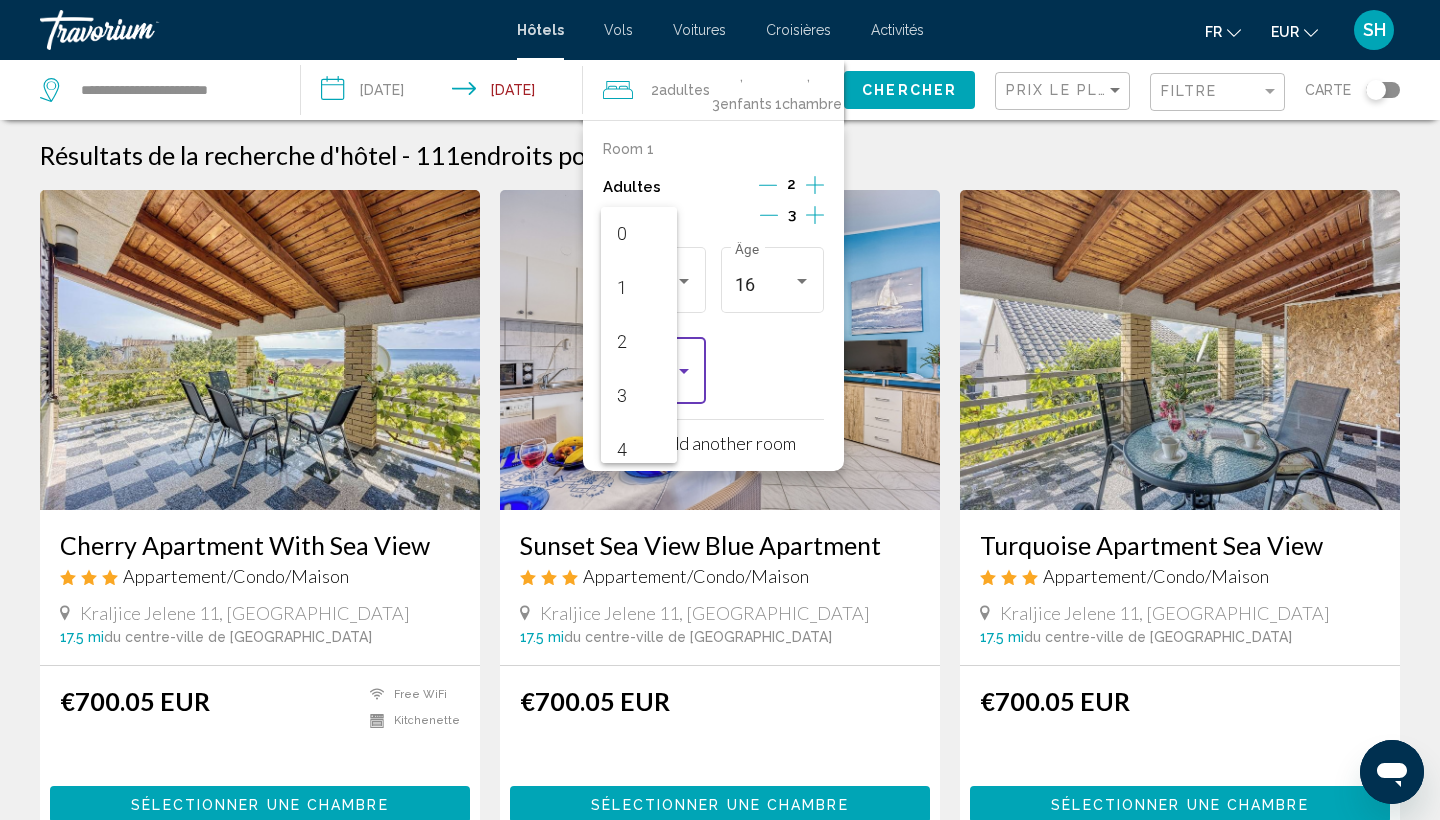 scroll, scrollTop: 716, scrollLeft: 0, axis: vertical 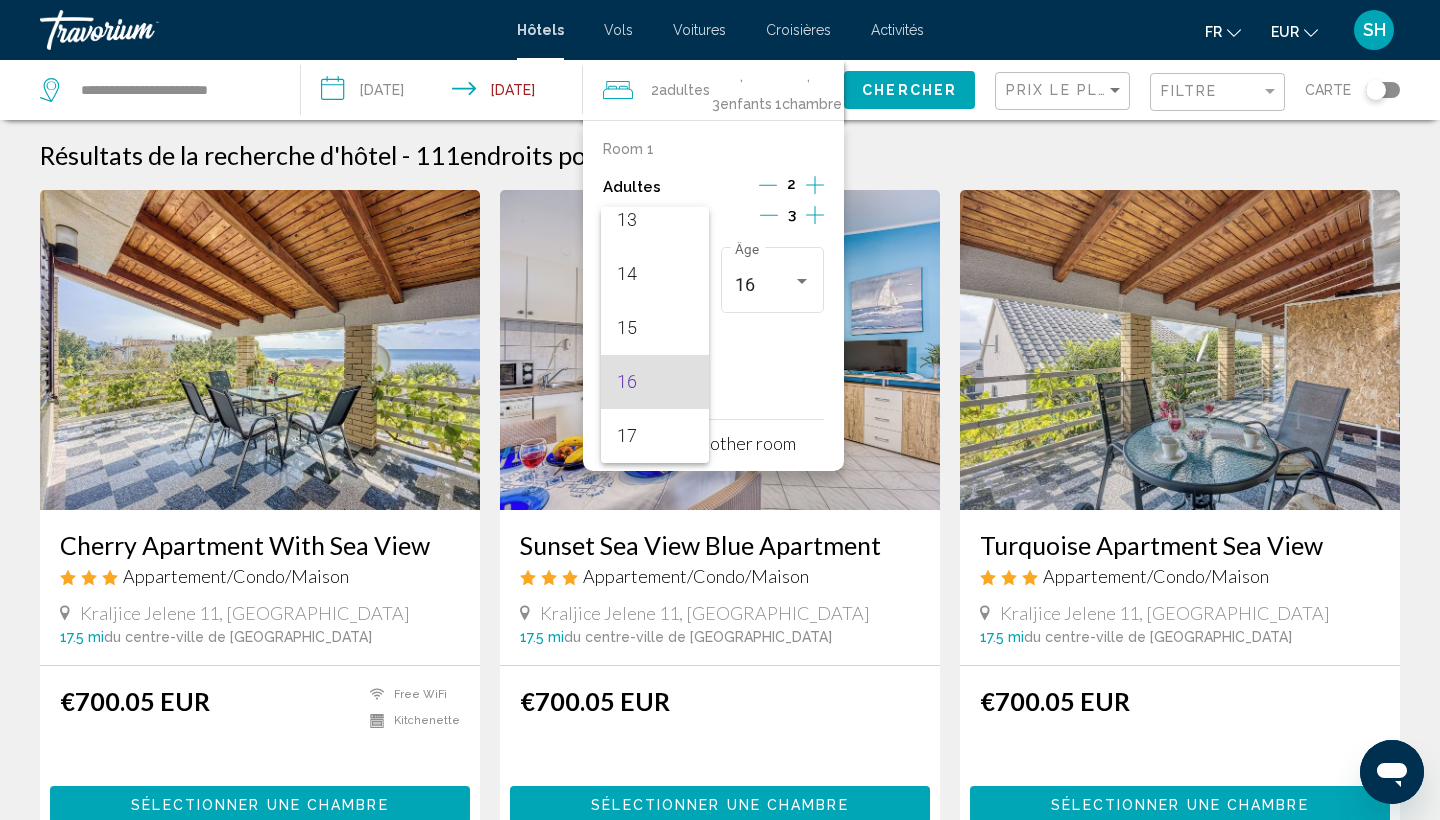 click at bounding box center [720, 410] 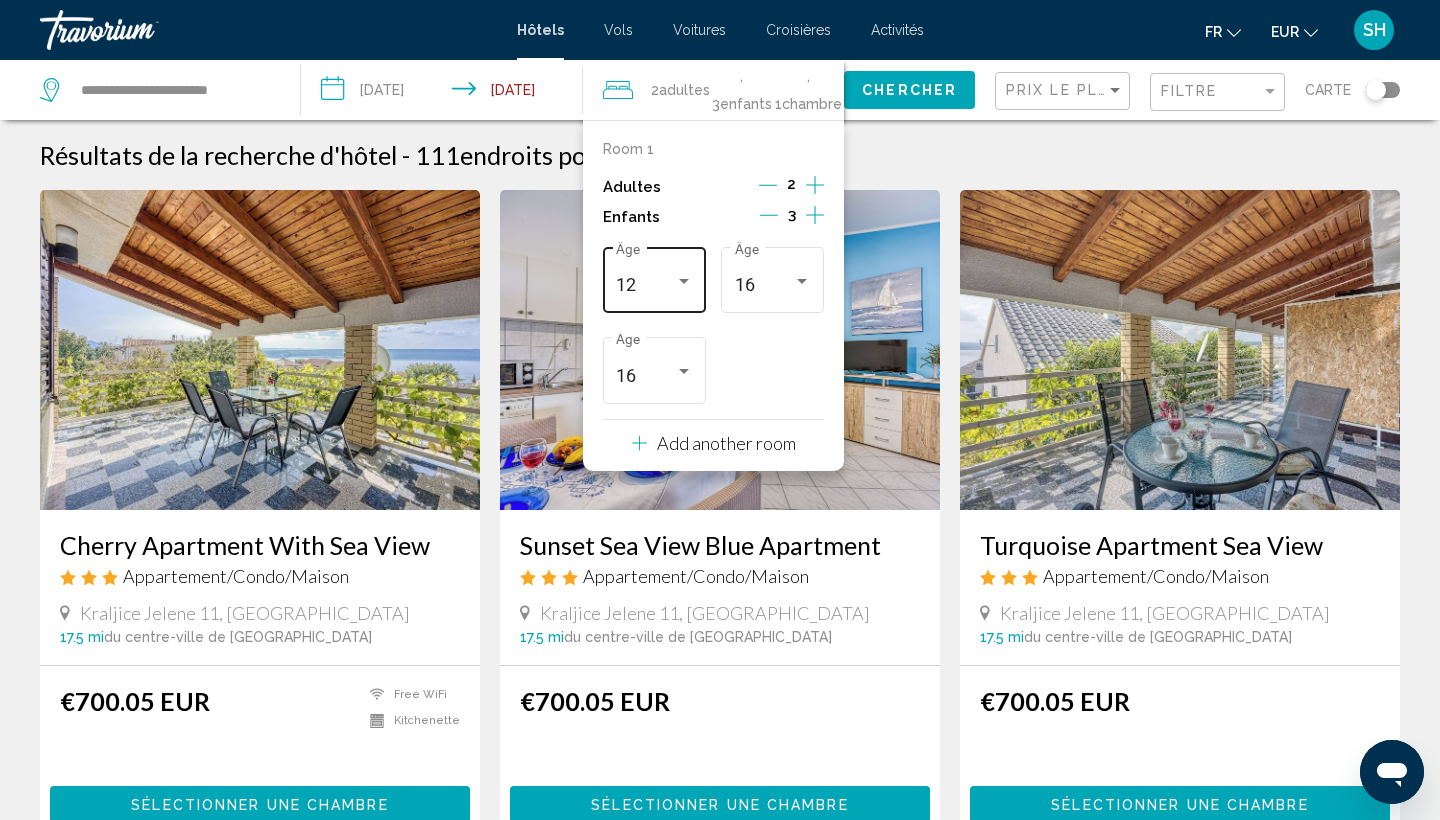 click on "12" at bounding box center [645, 285] 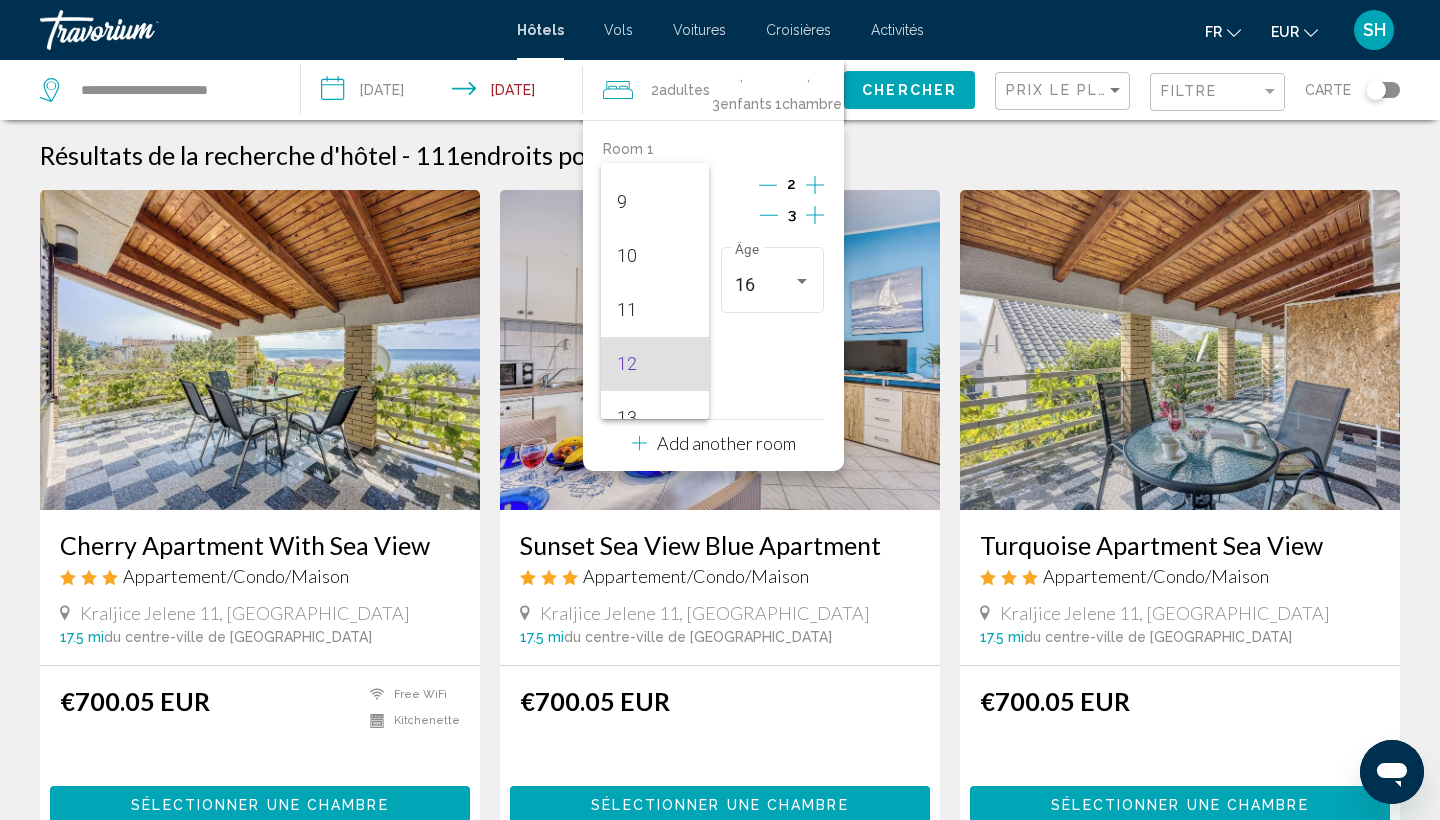 scroll, scrollTop: 470, scrollLeft: 0, axis: vertical 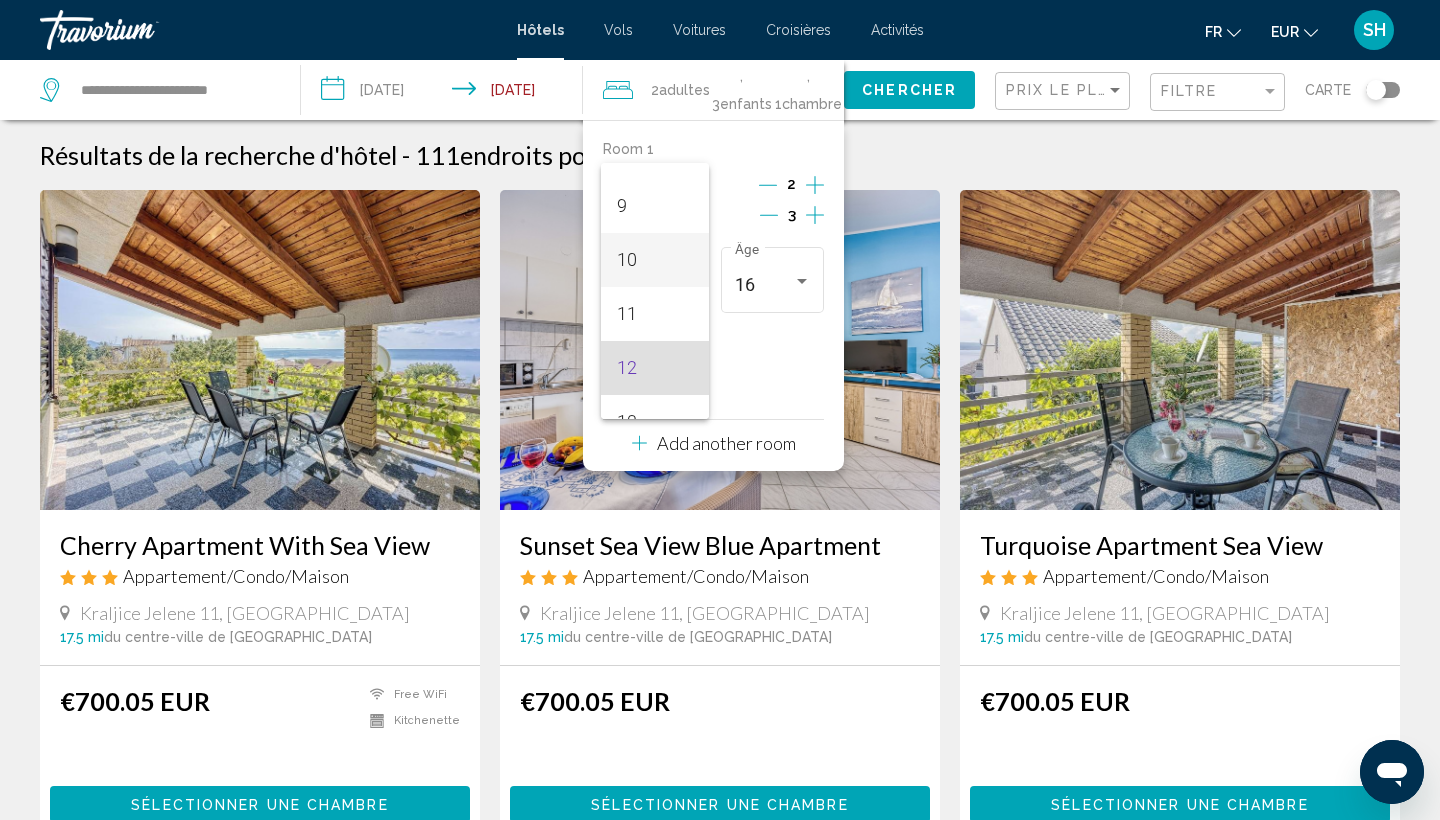 click on "10" at bounding box center (655, 260) 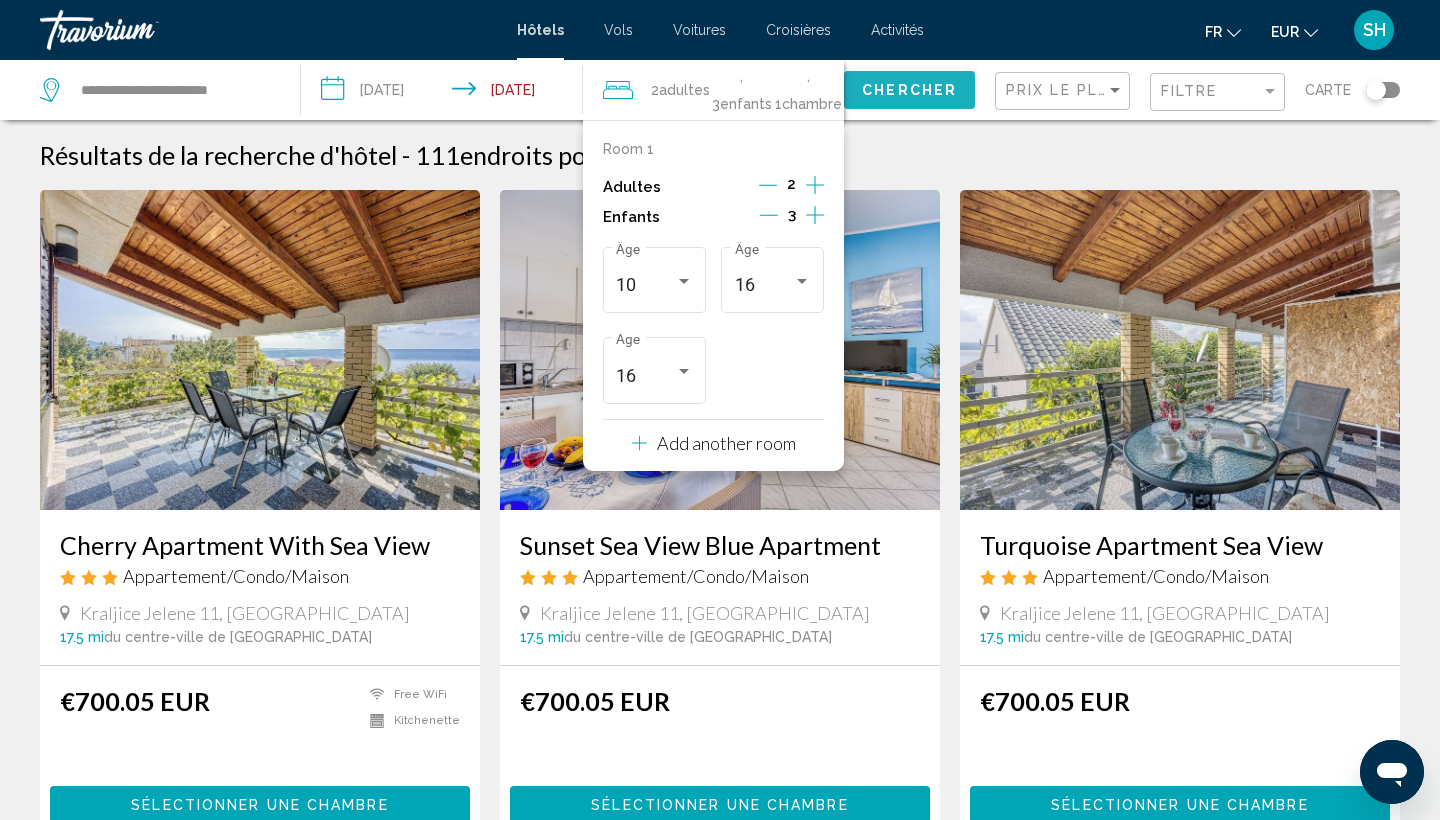 click on "Chercher" 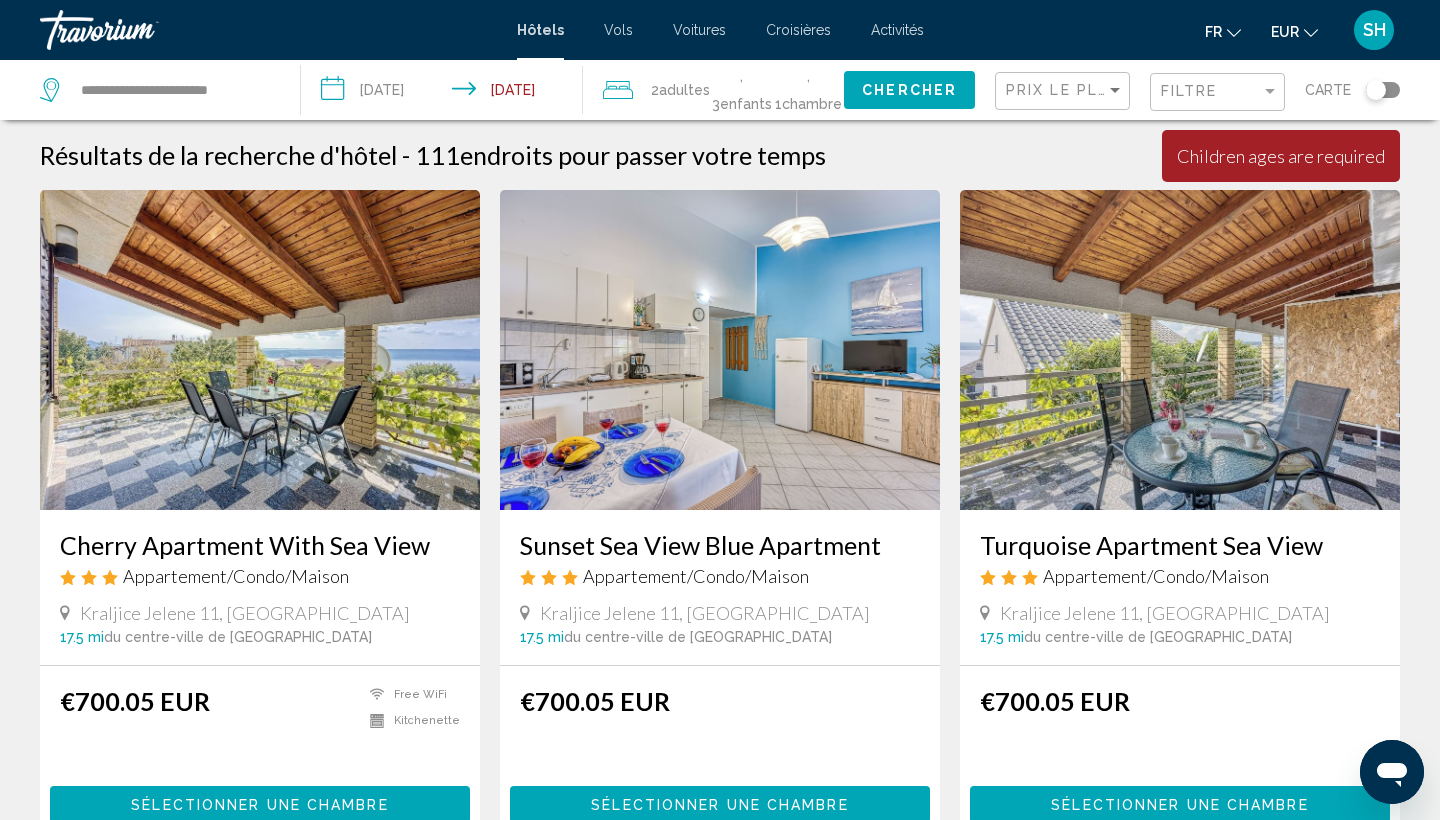 click on "Children ages are required" at bounding box center [1281, 156] 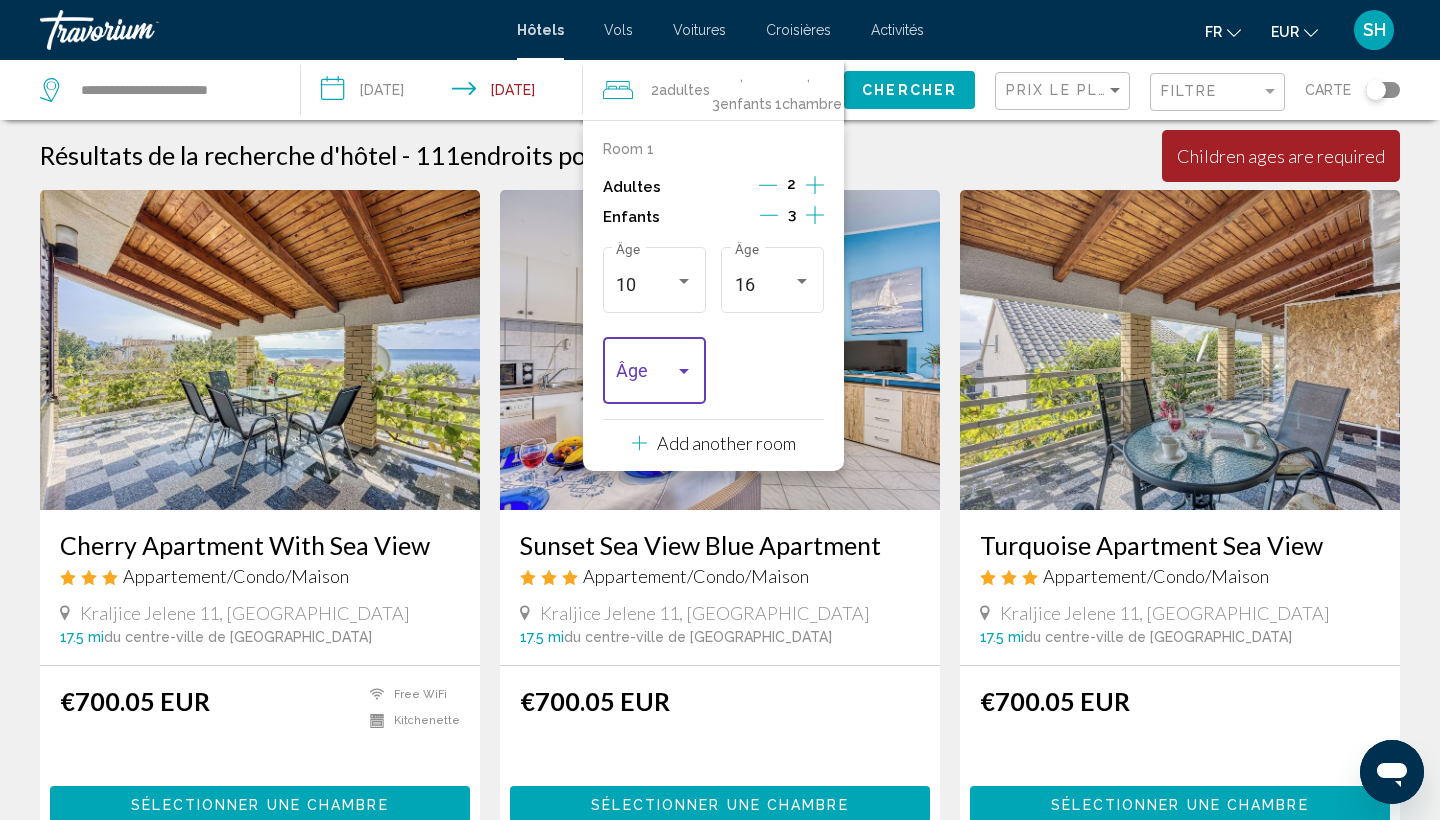 click at bounding box center [645, 376] 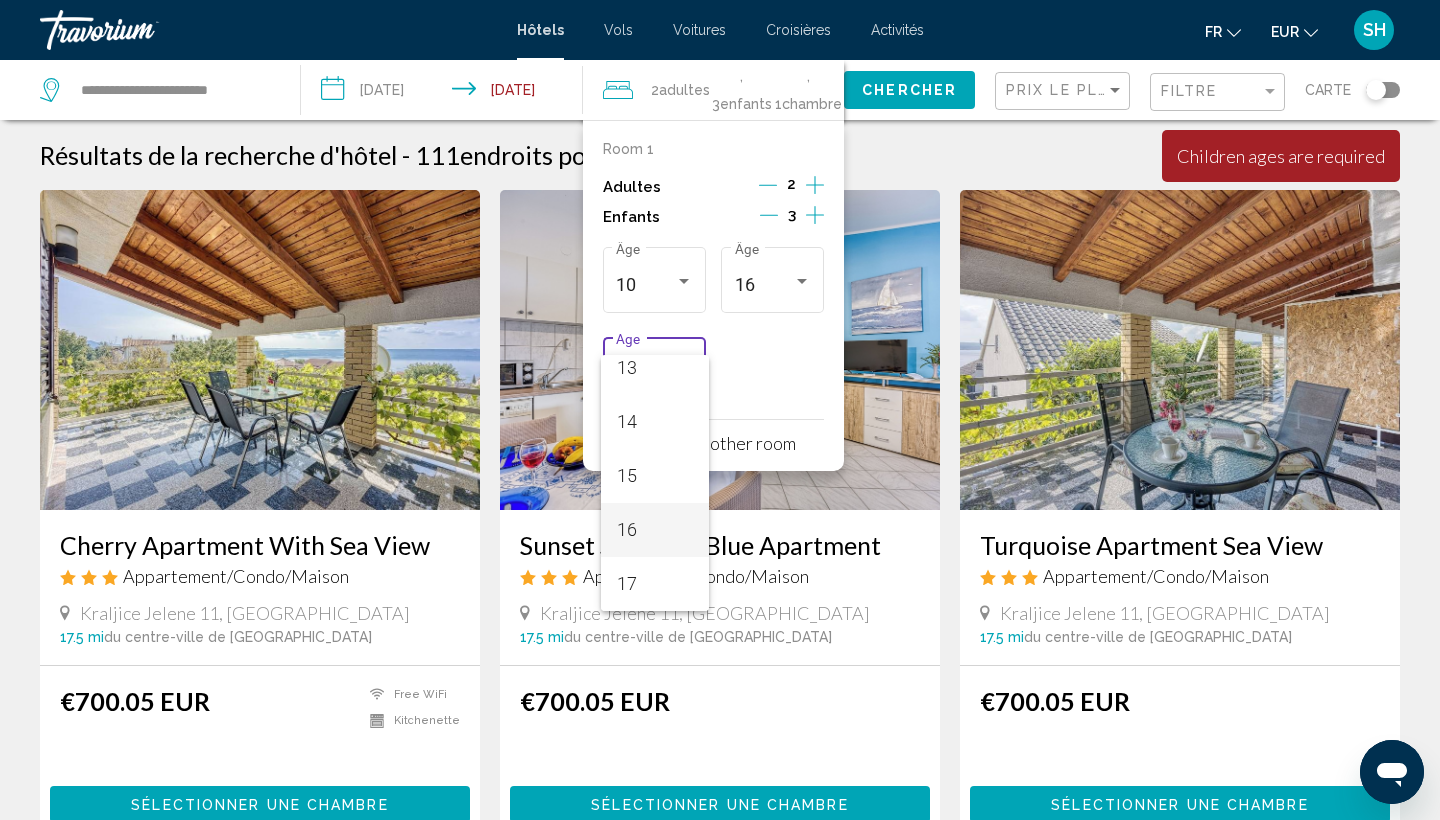 scroll, scrollTop: 716, scrollLeft: 0, axis: vertical 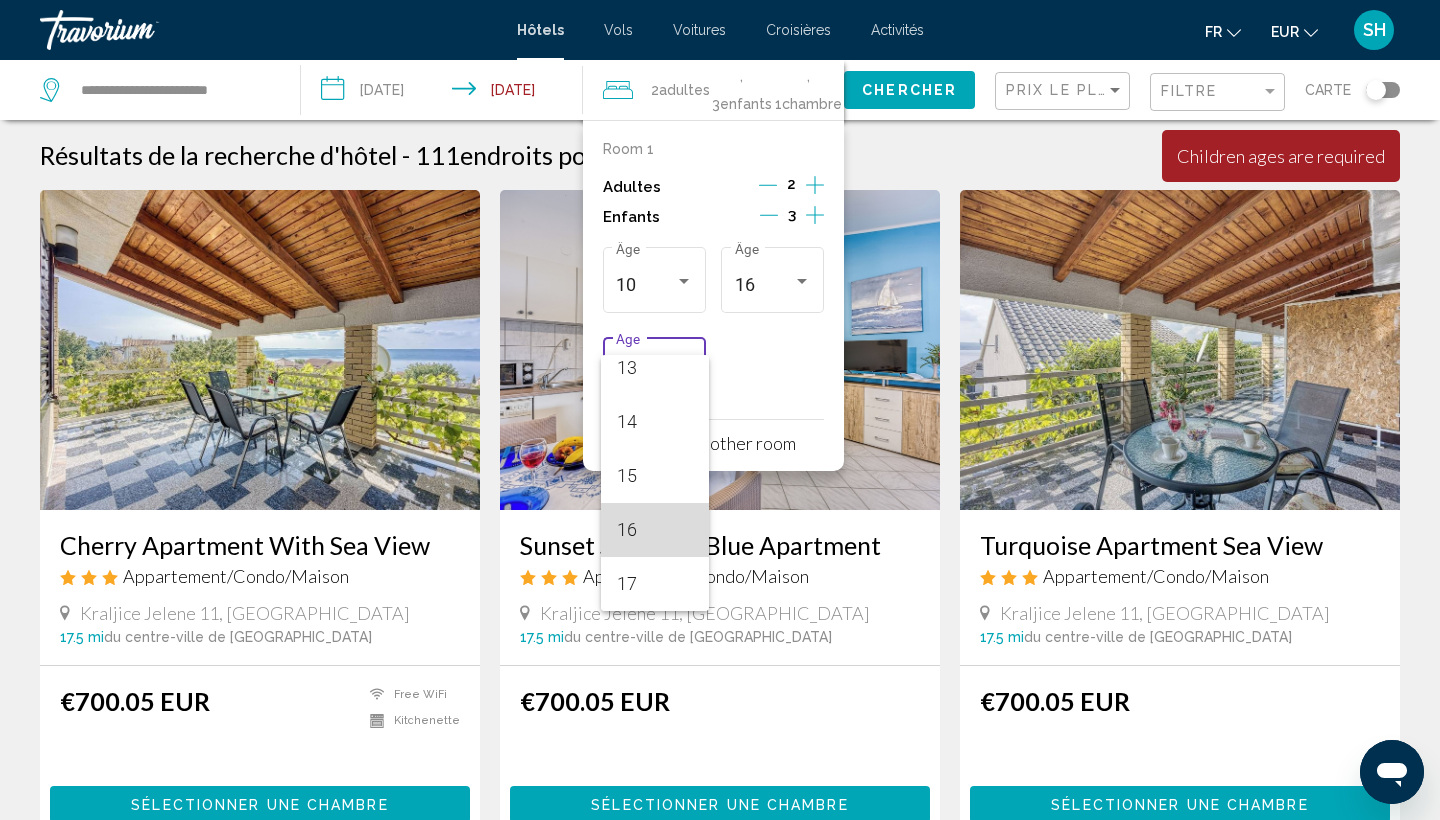 click on "16" at bounding box center (655, 530) 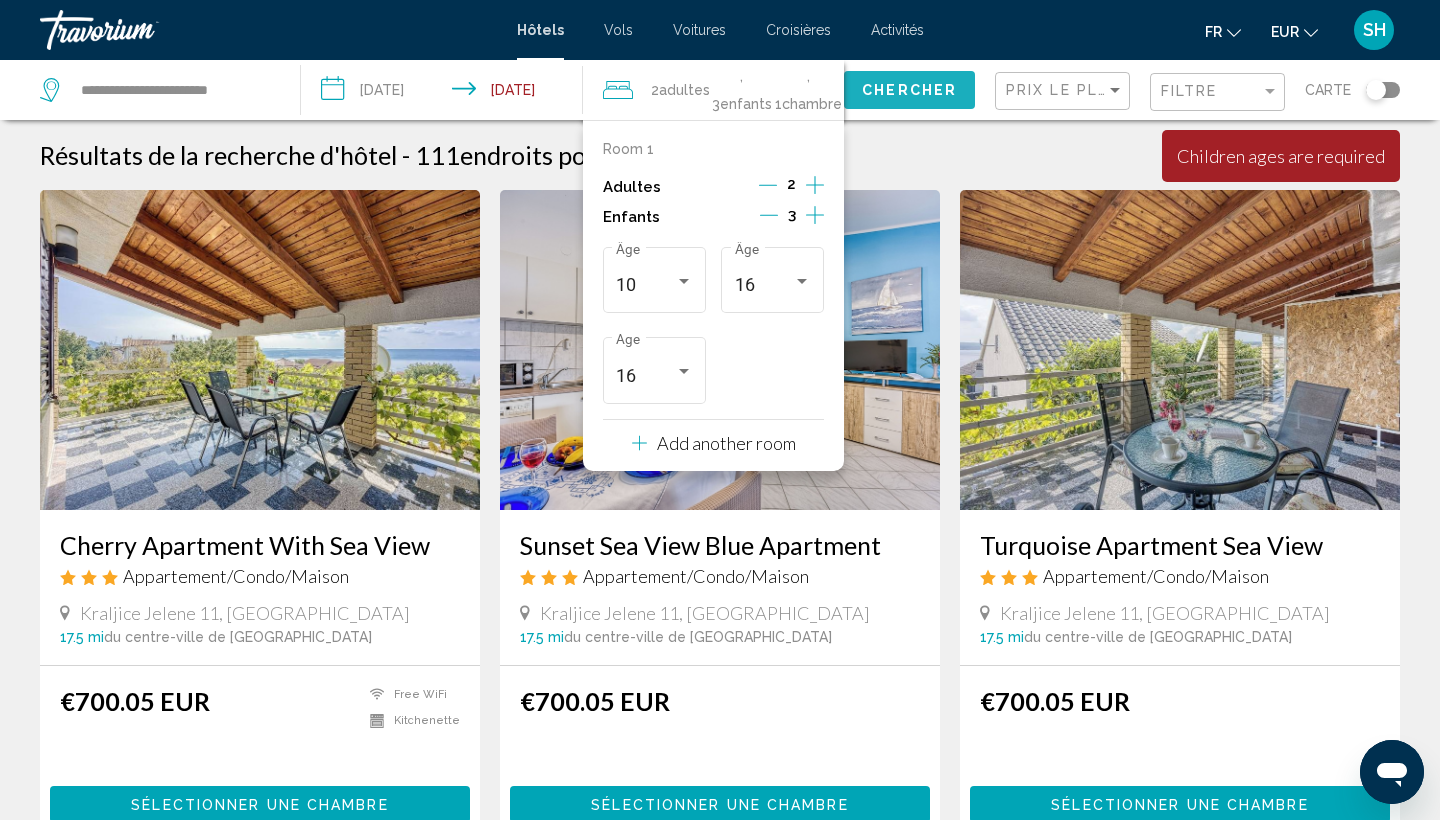 click on "Chercher" 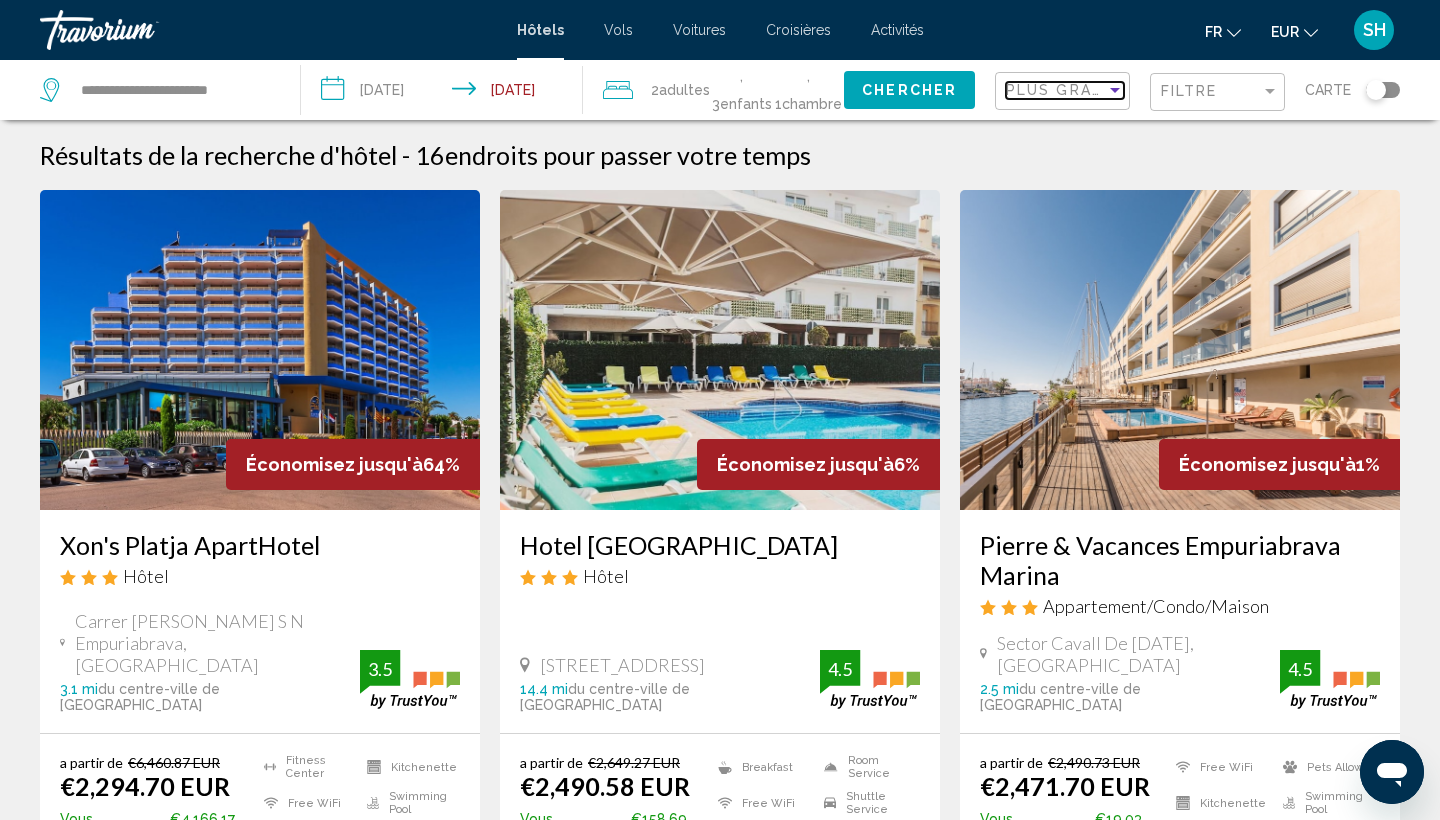 click on "Plus grandes économies" at bounding box center [1125, 90] 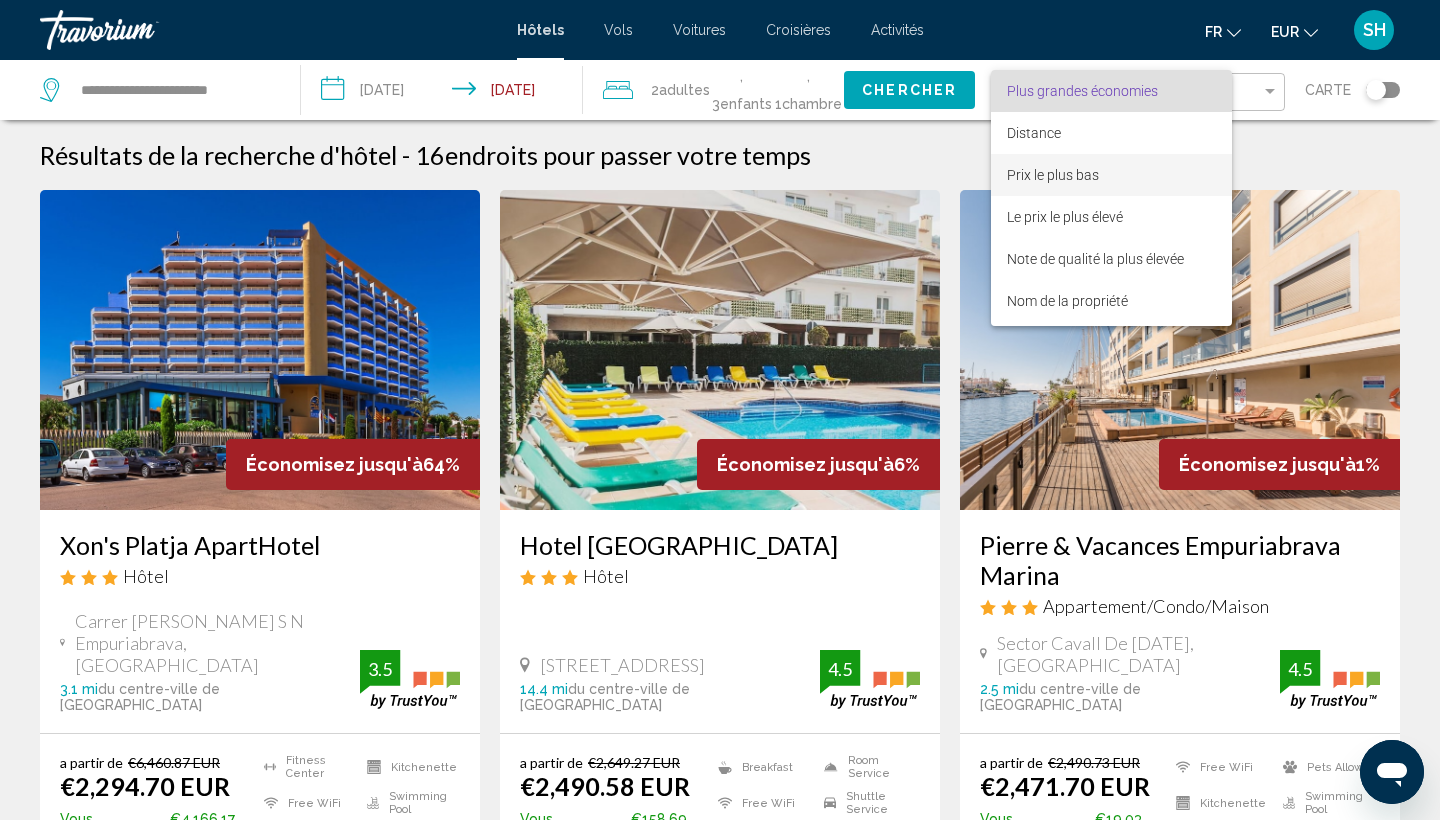 click on "Prix le plus bas" at bounding box center [1053, 175] 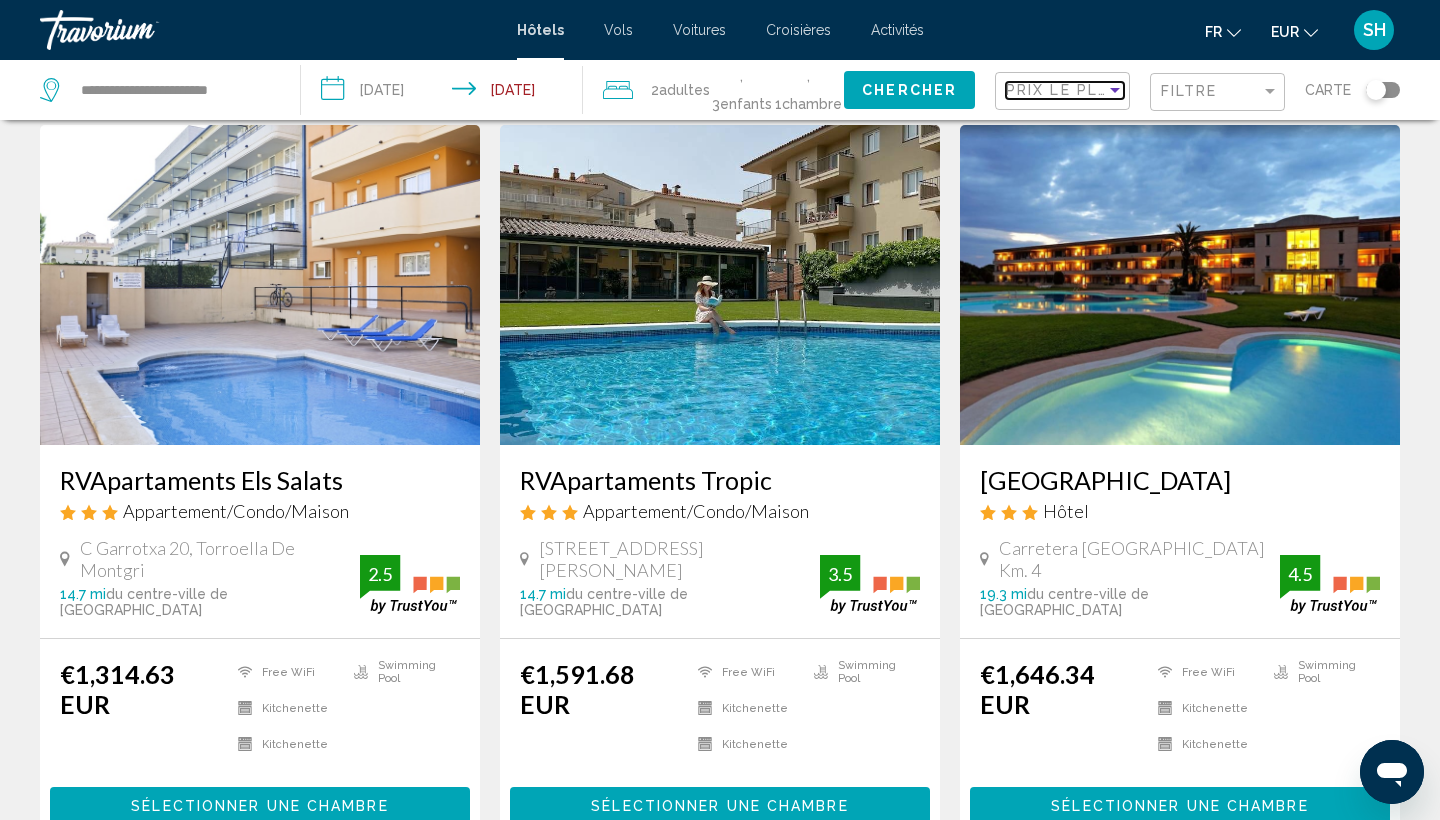scroll, scrollTop: 119, scrollLeft: 0, axis: vertical 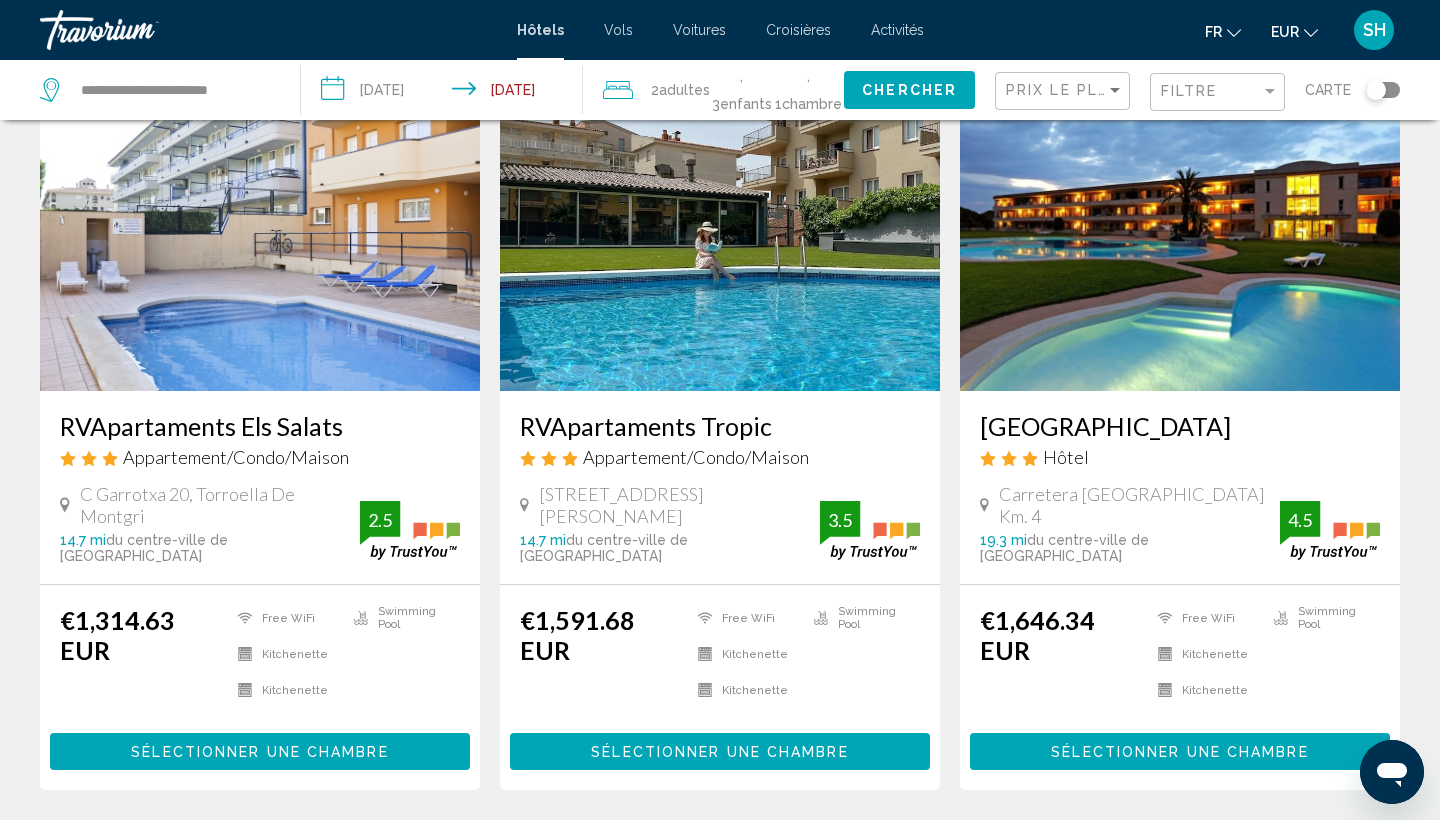 click at bounding box center (1180, 231) 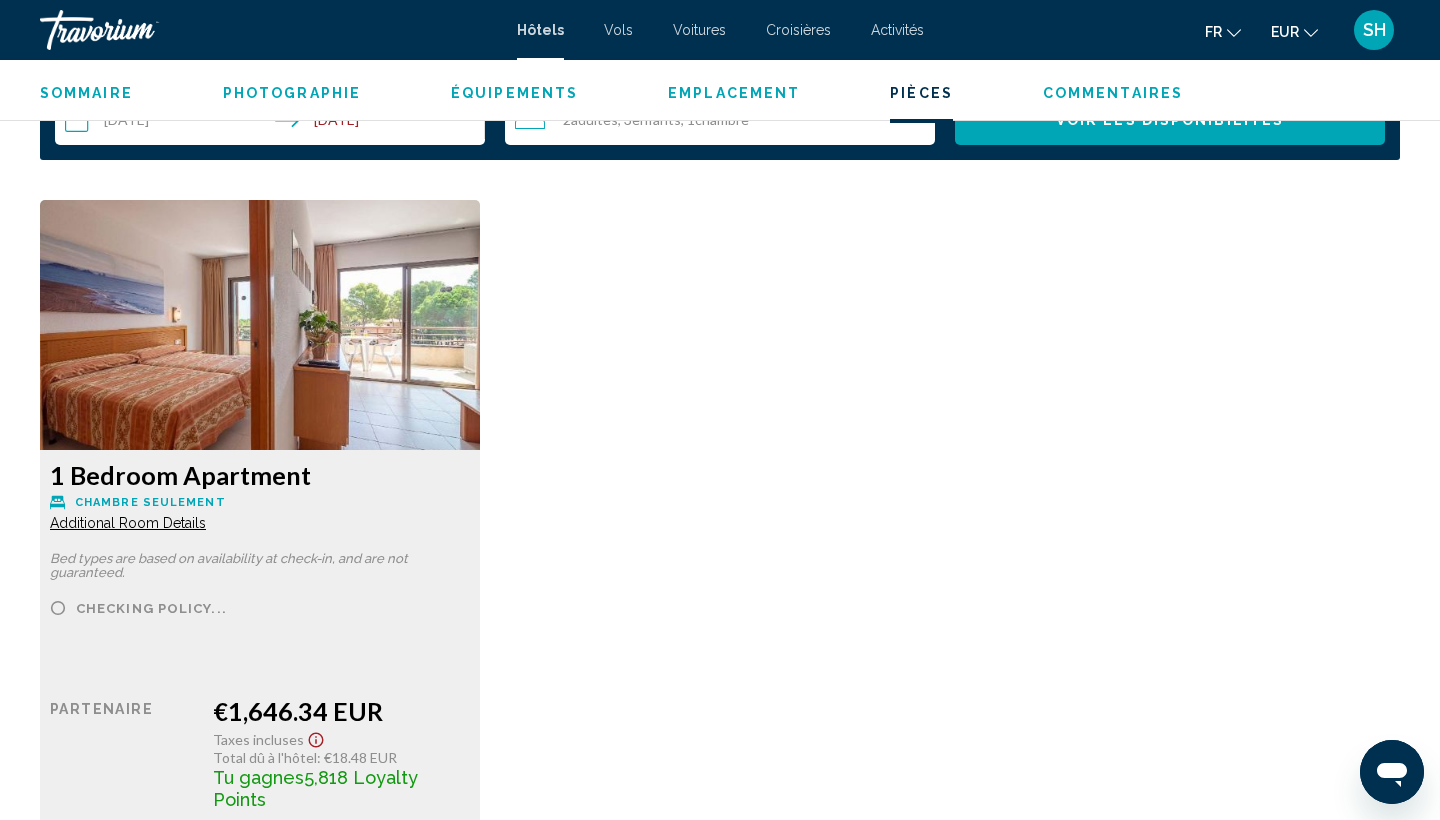 scroll, scrollTop: 2639, scrollLeft: 0, axis: vertical 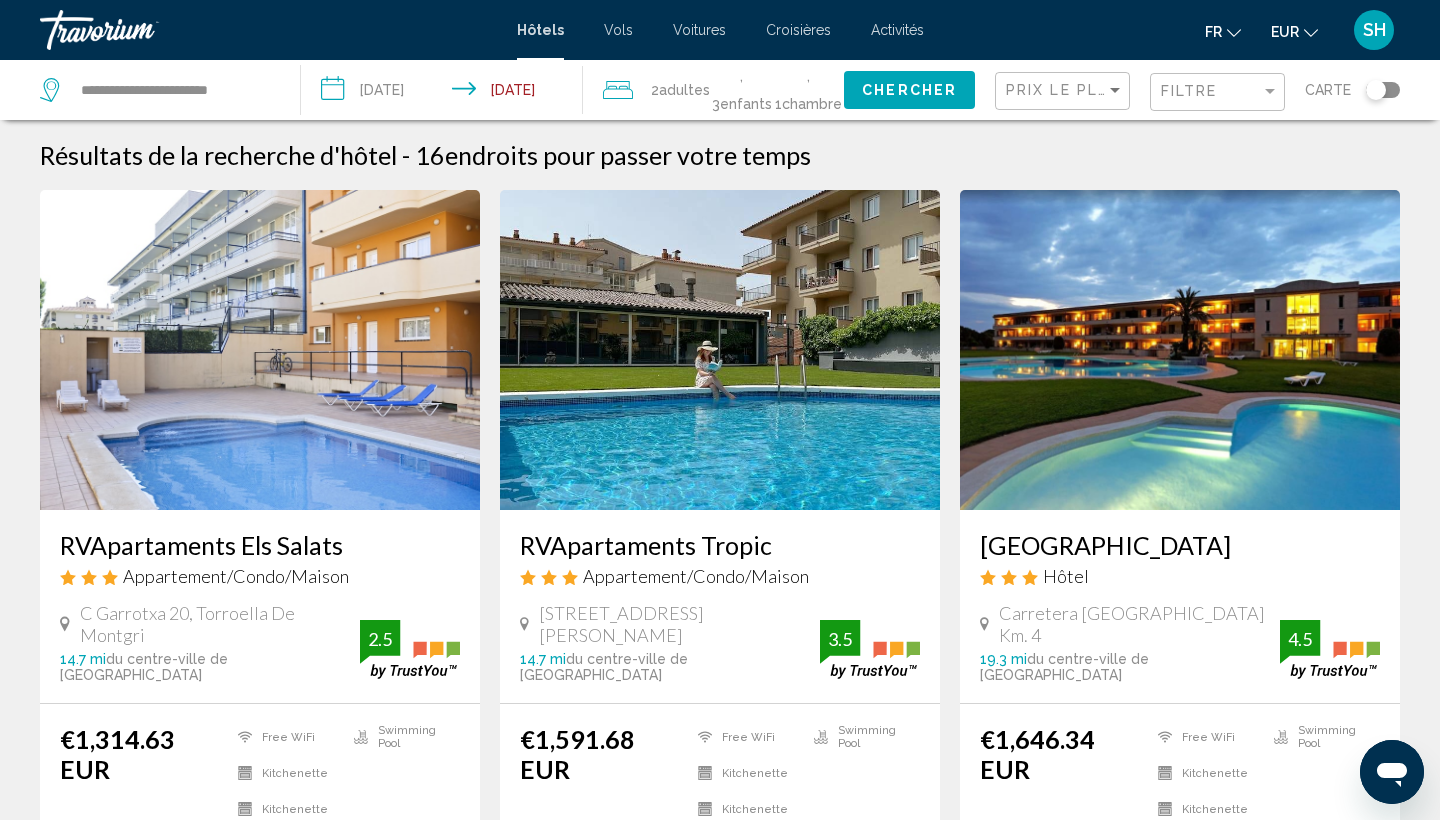 click at bounding box center [720, 350] 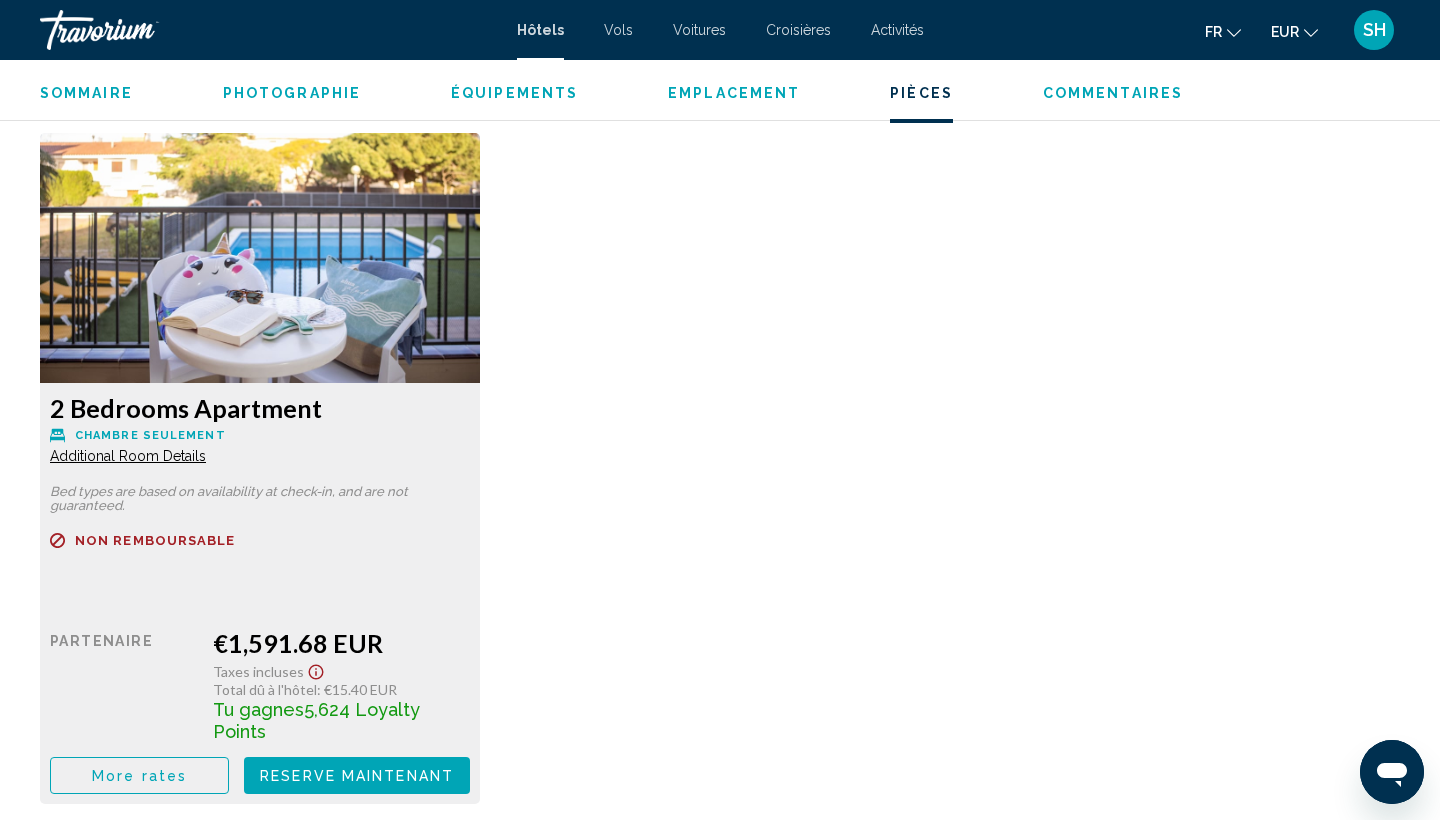 scroll, scrollTop: 2658, scrollLeft: 0, axis: vertical 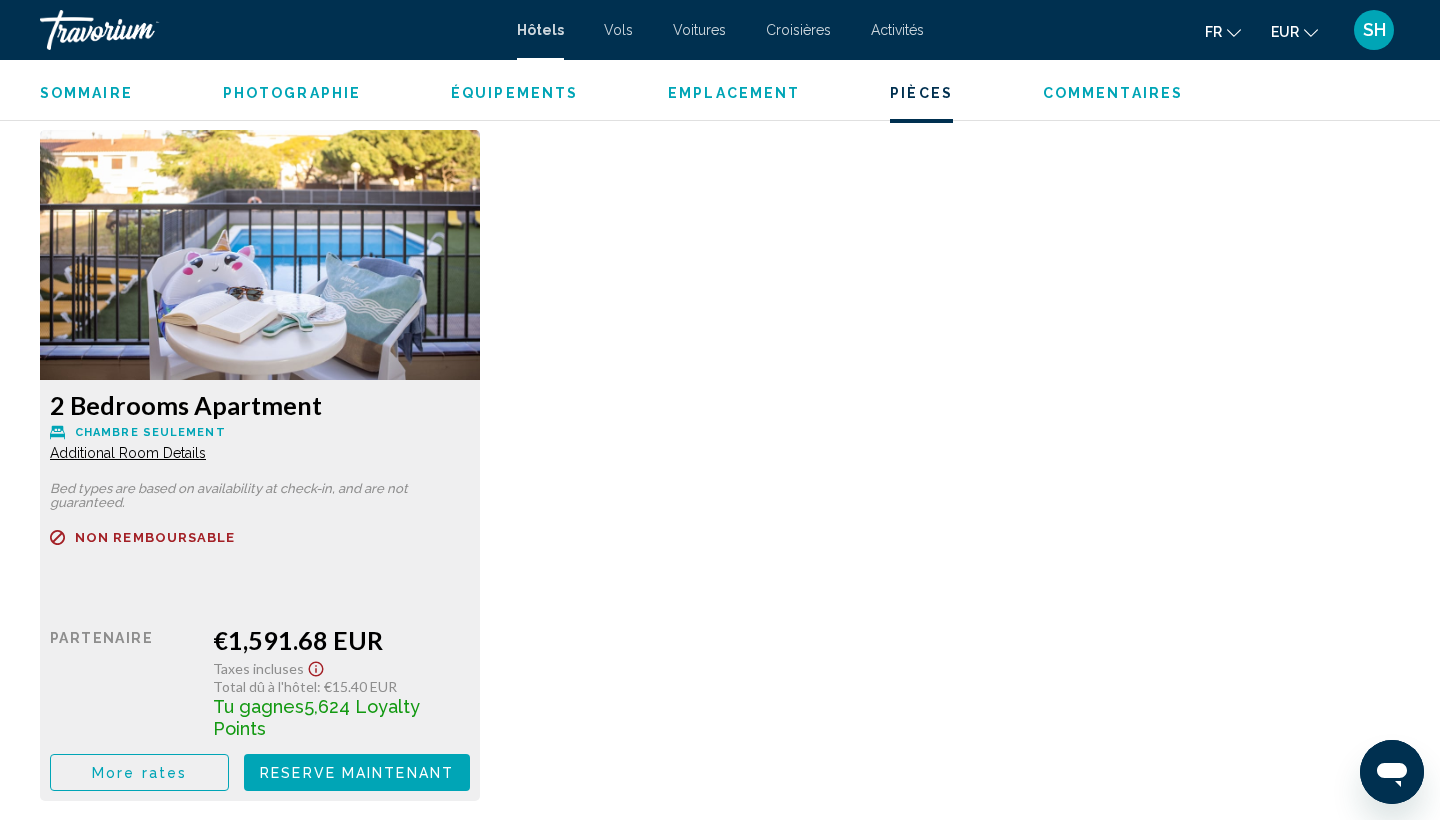 click at bounding box center (260, 255) 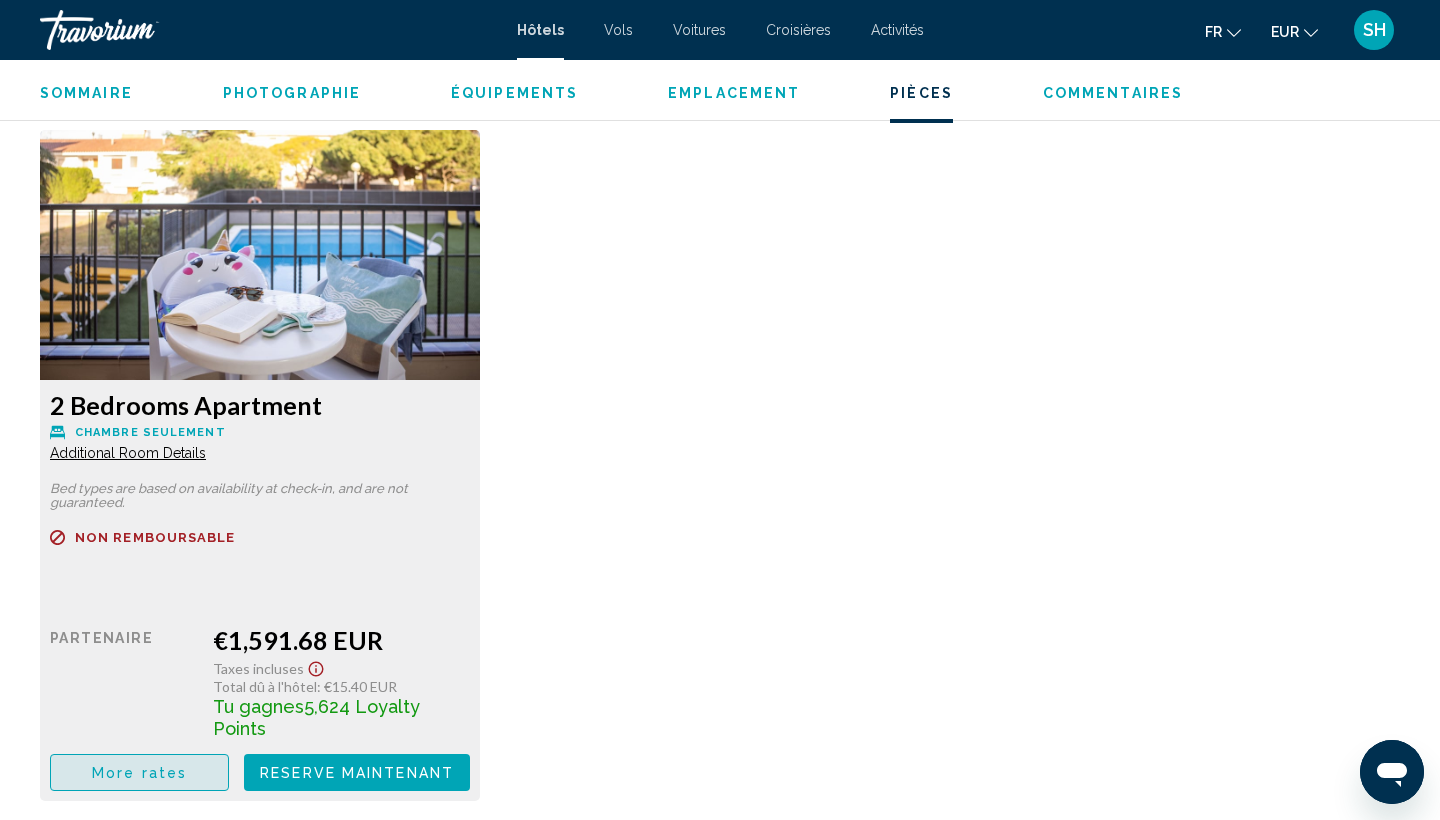 click on "More rates" at bounding box center [139, 773] 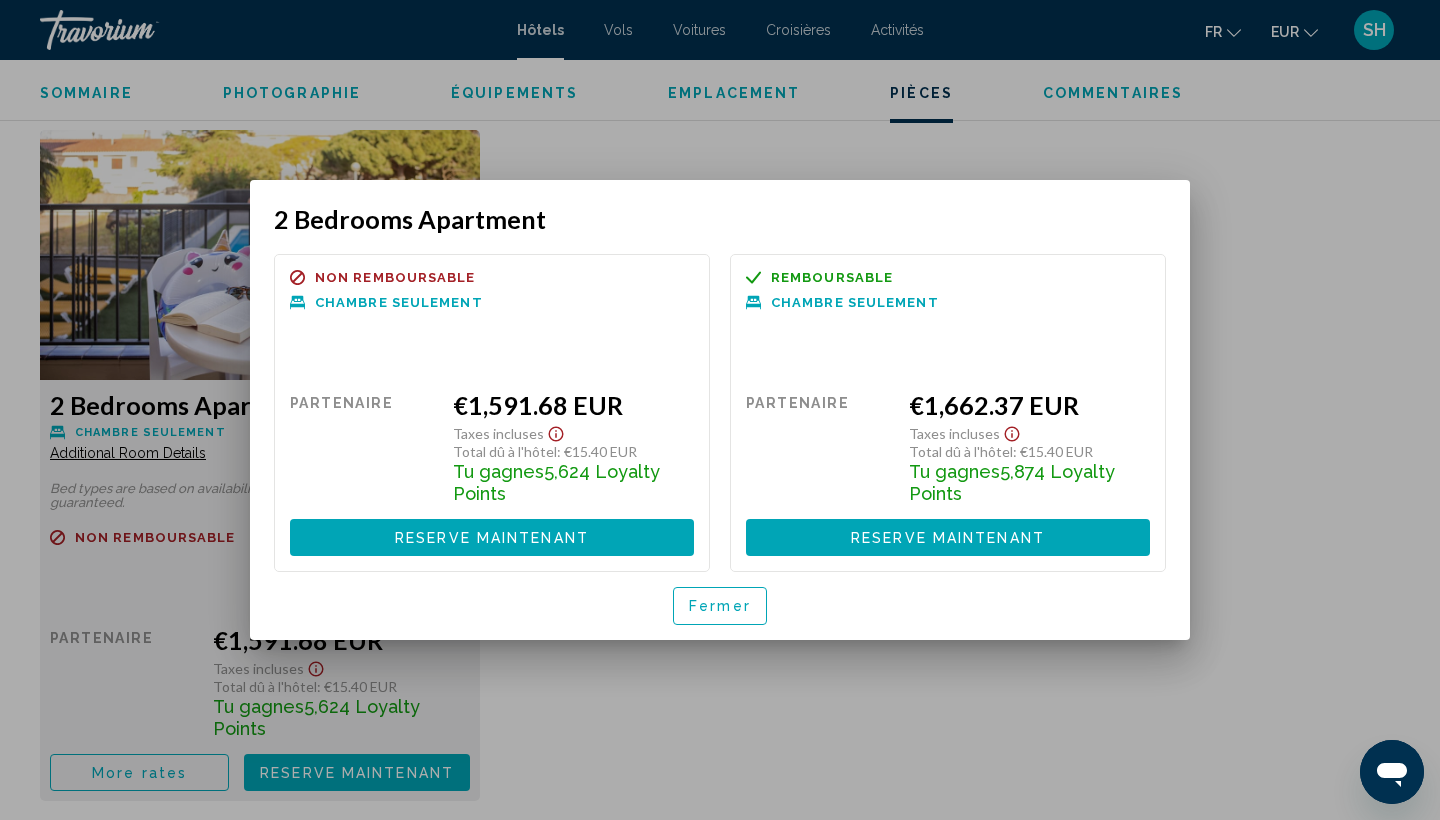 scroll, scrollTop: 0, scrollLeft: 0, axis: both 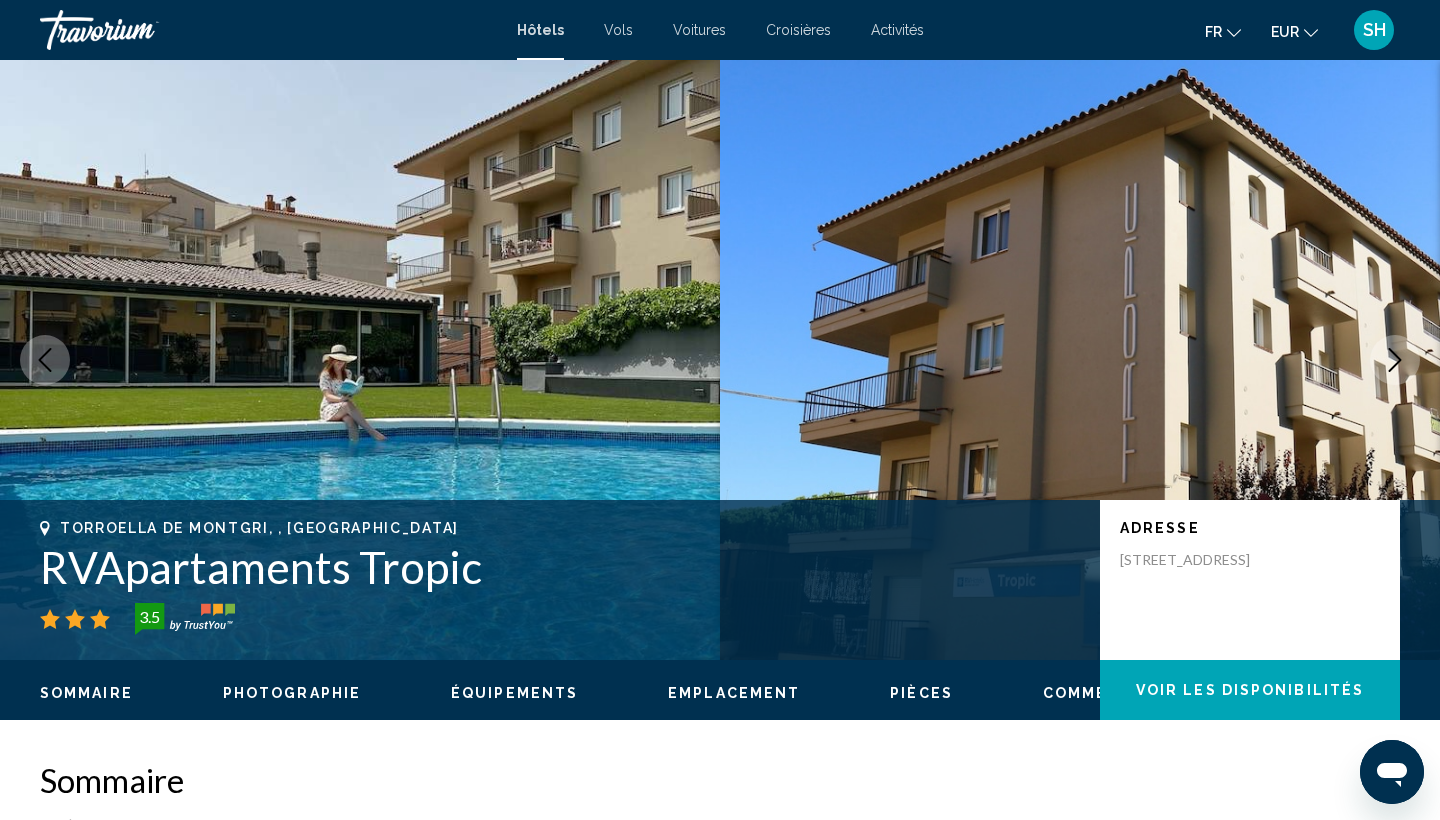 click at bounding box center (360, 360) 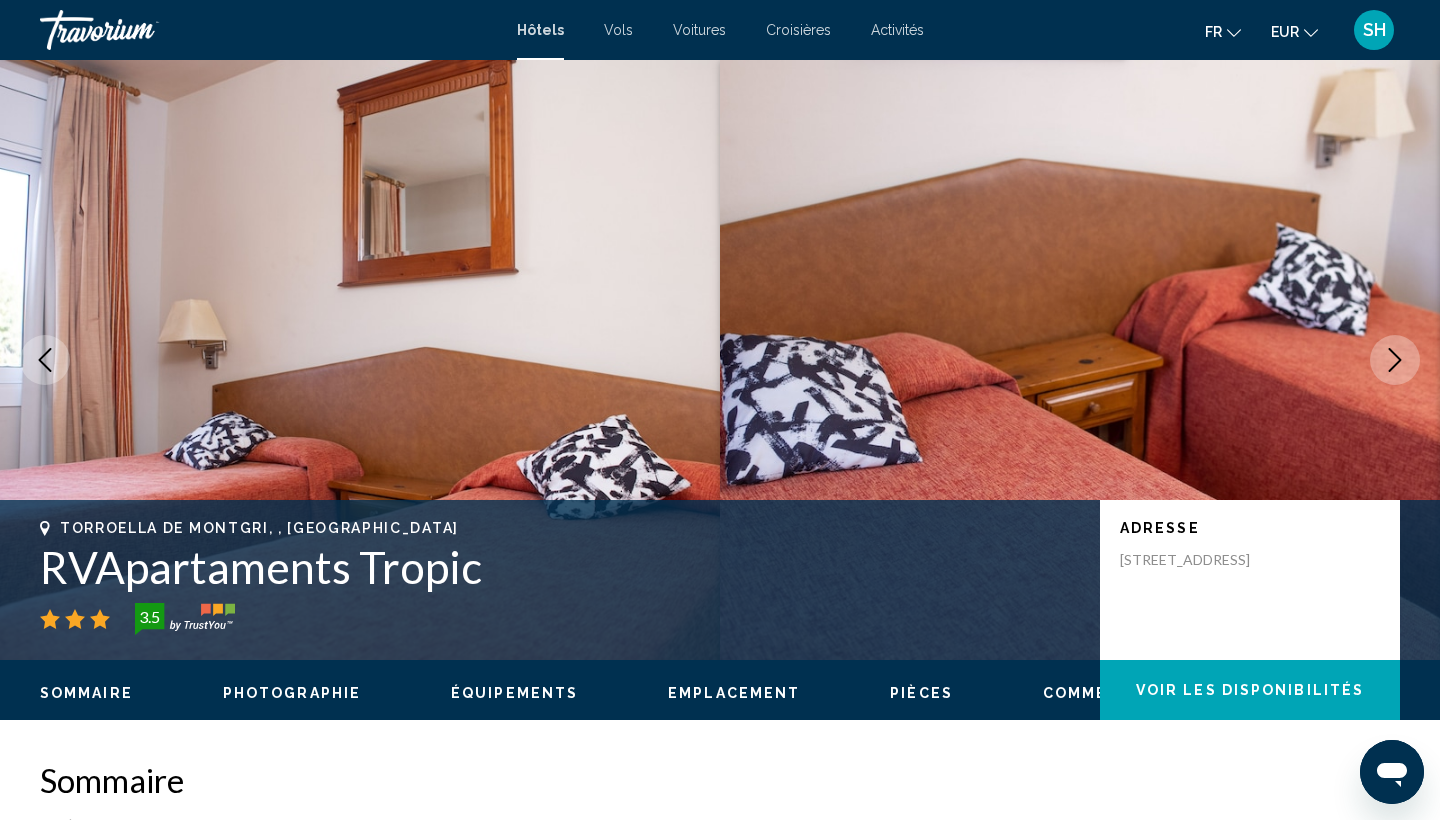 click 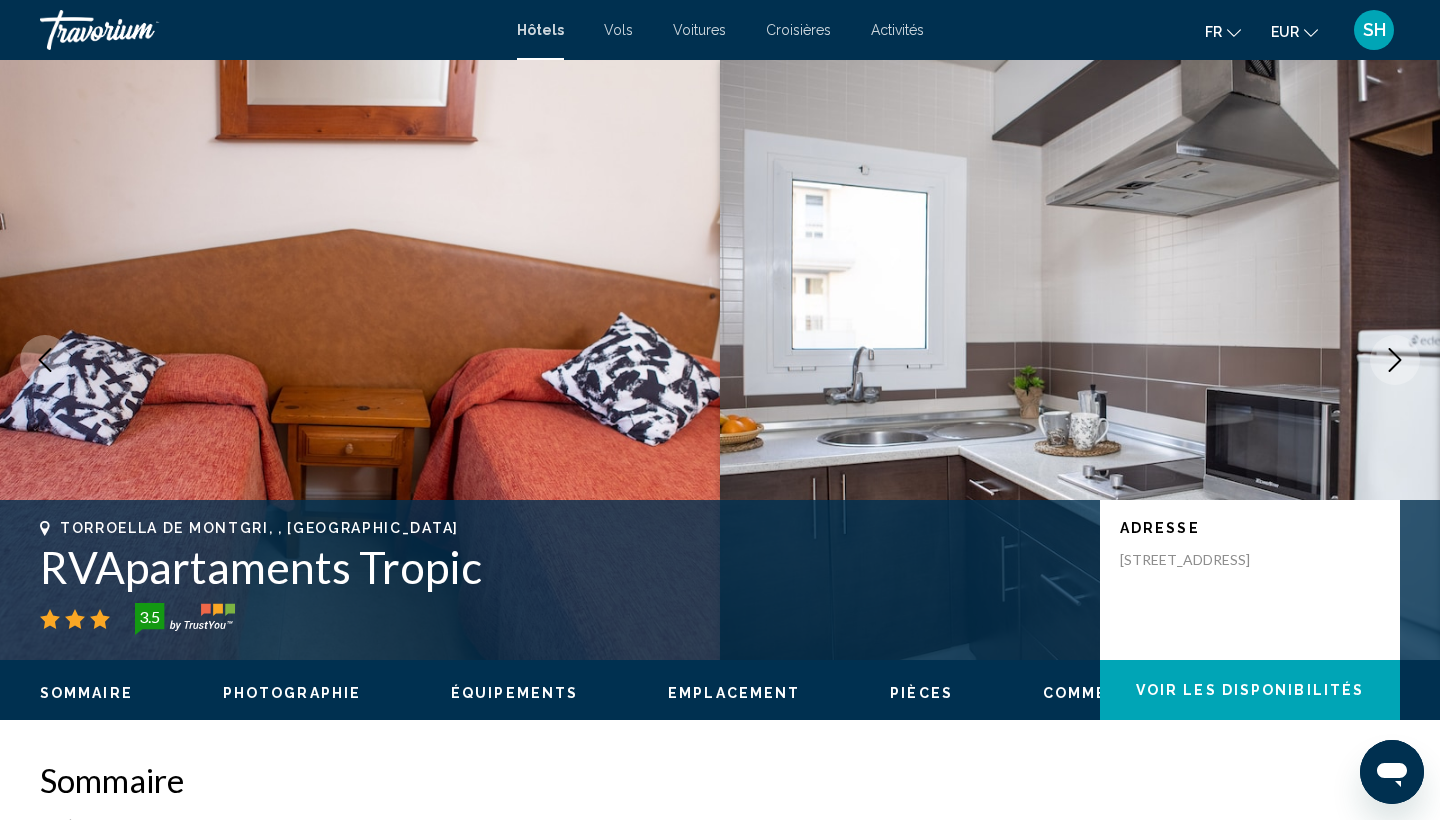 click 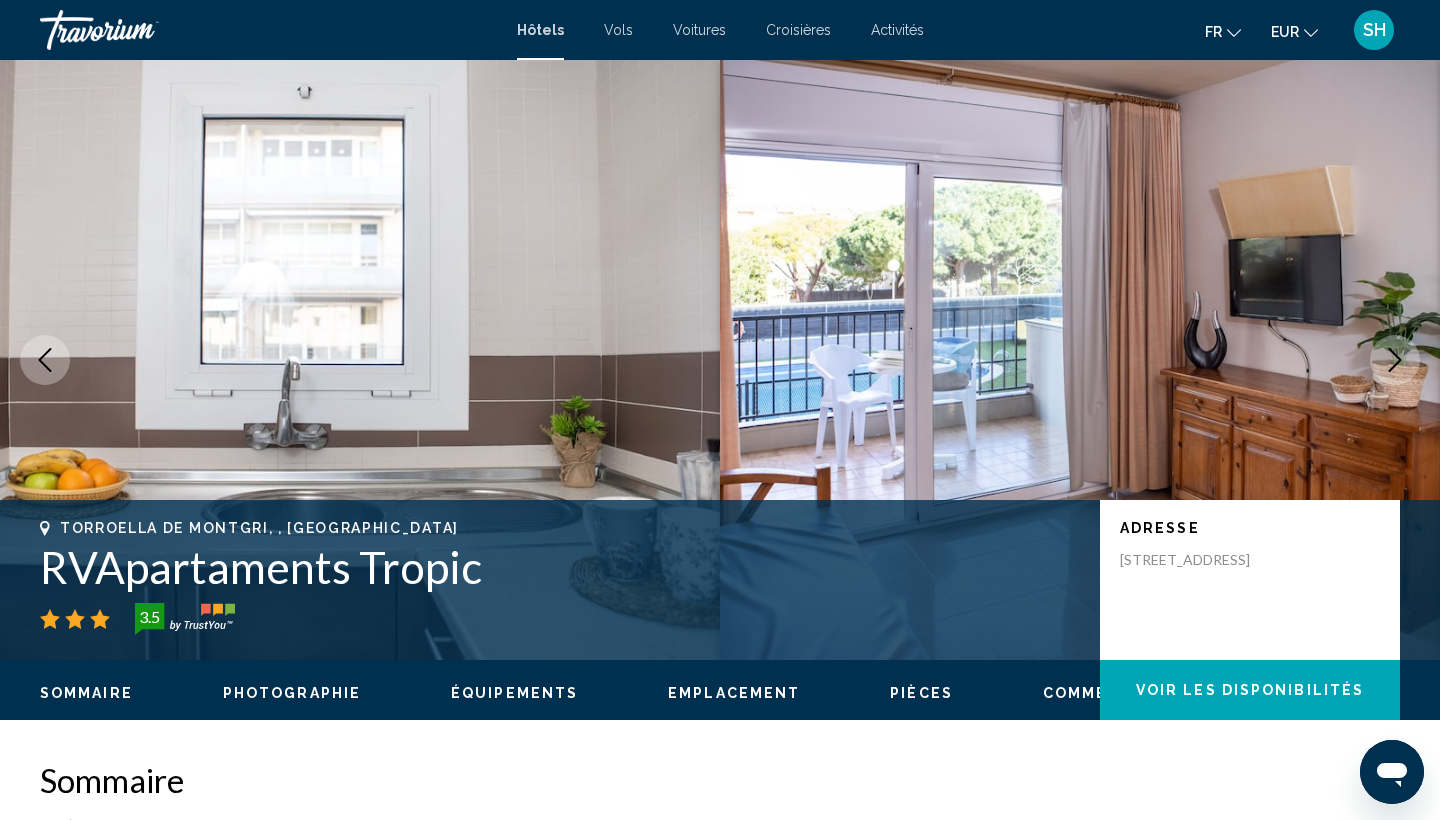 click 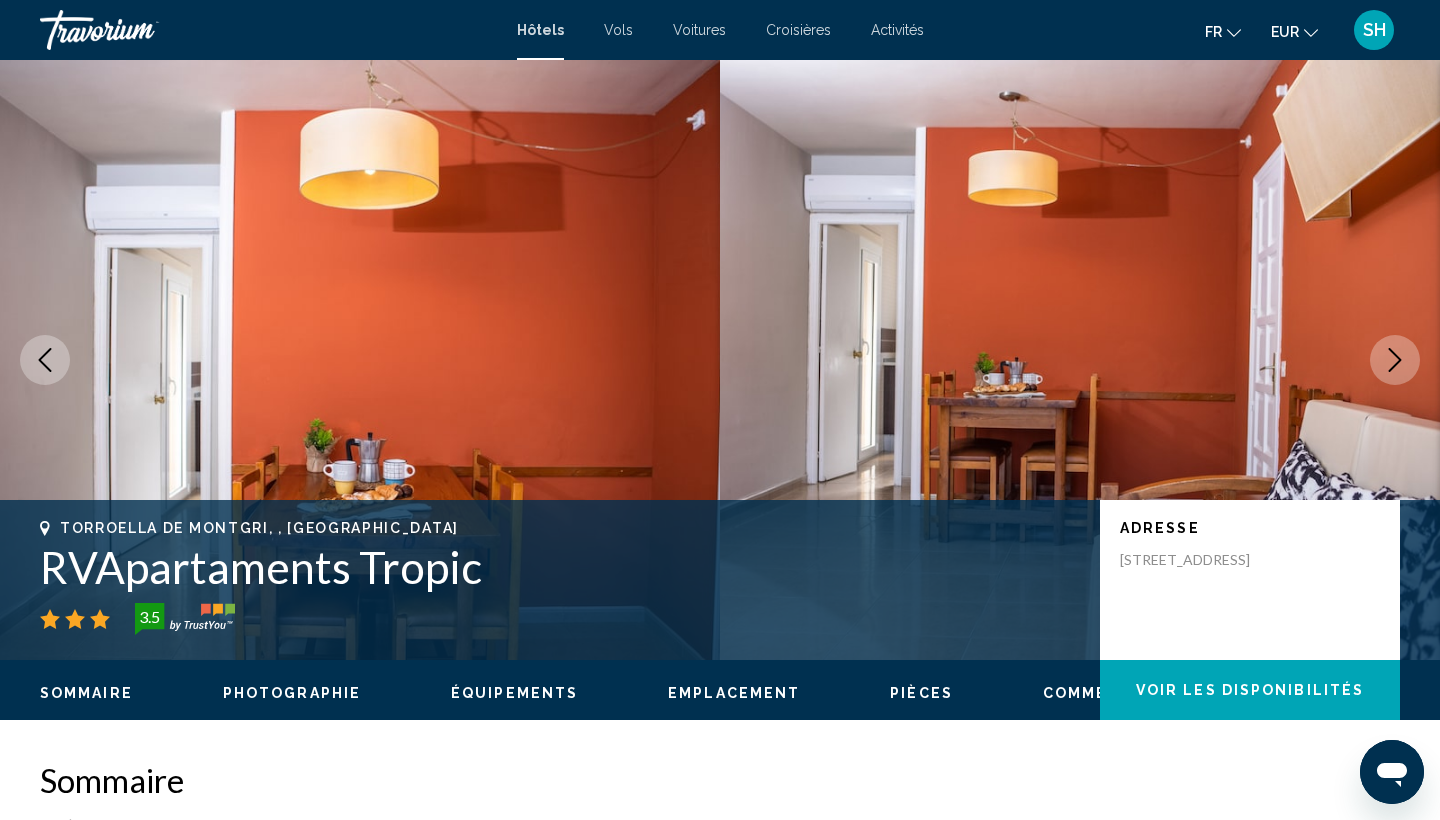click 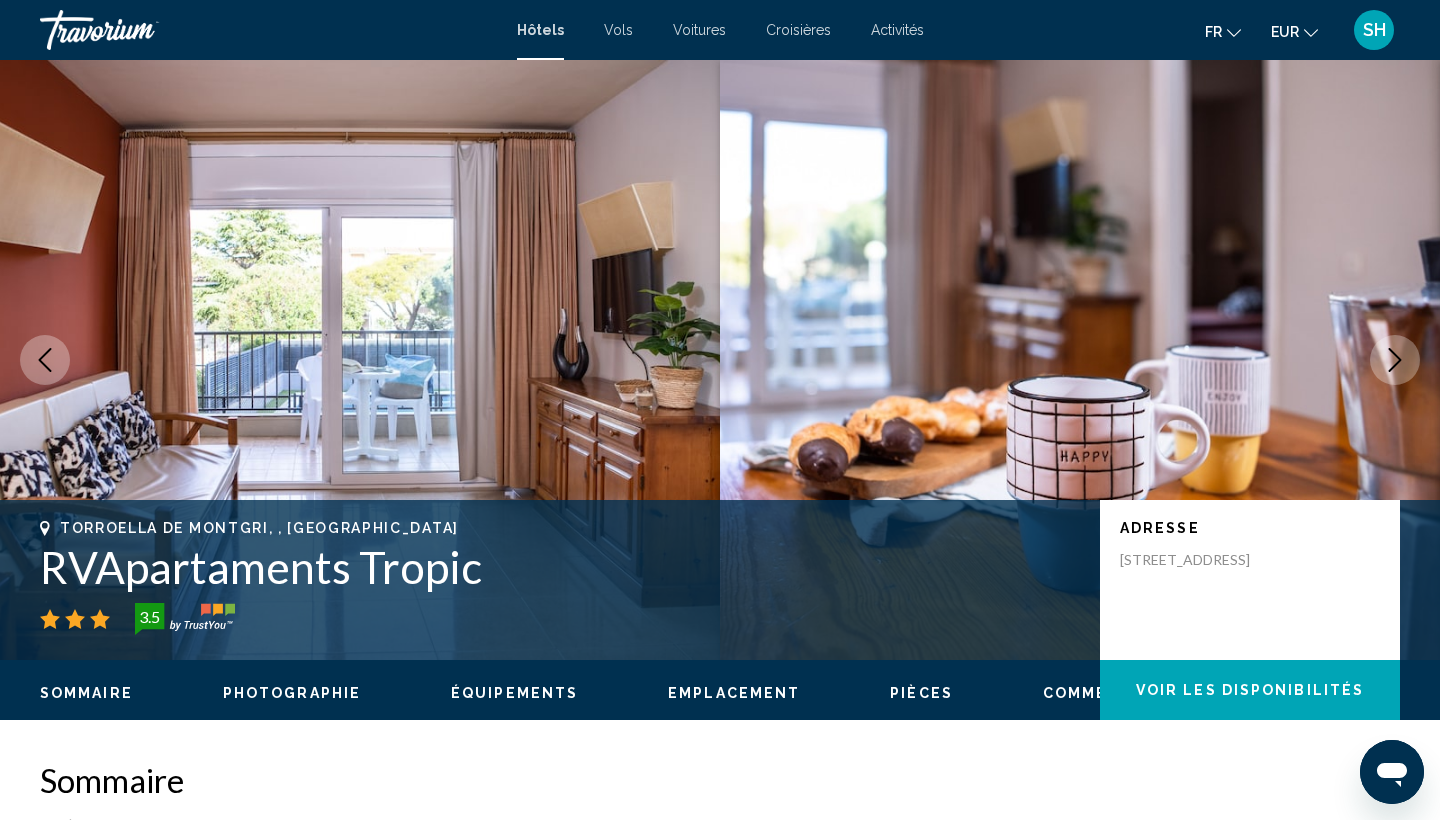 click 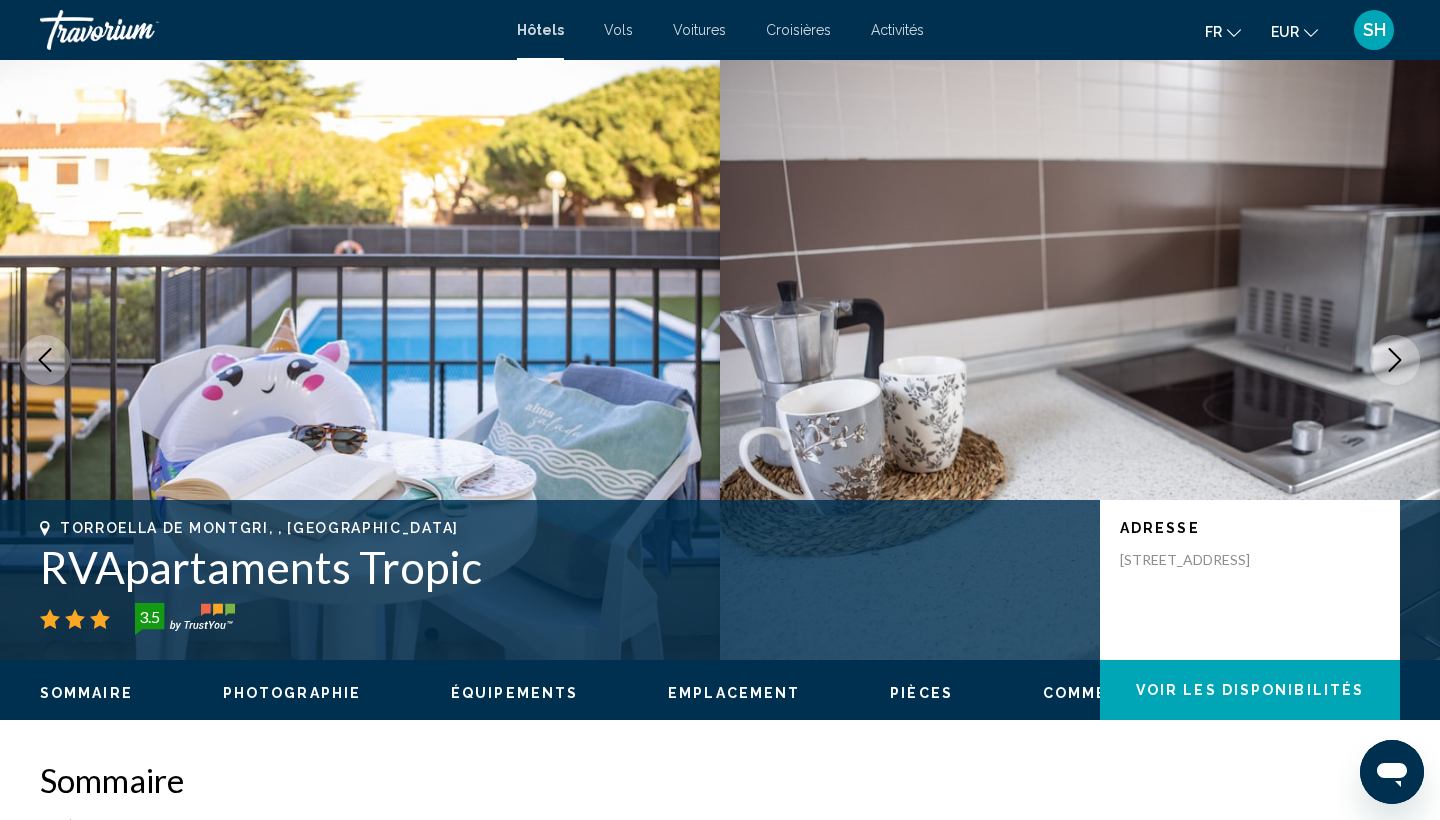 click 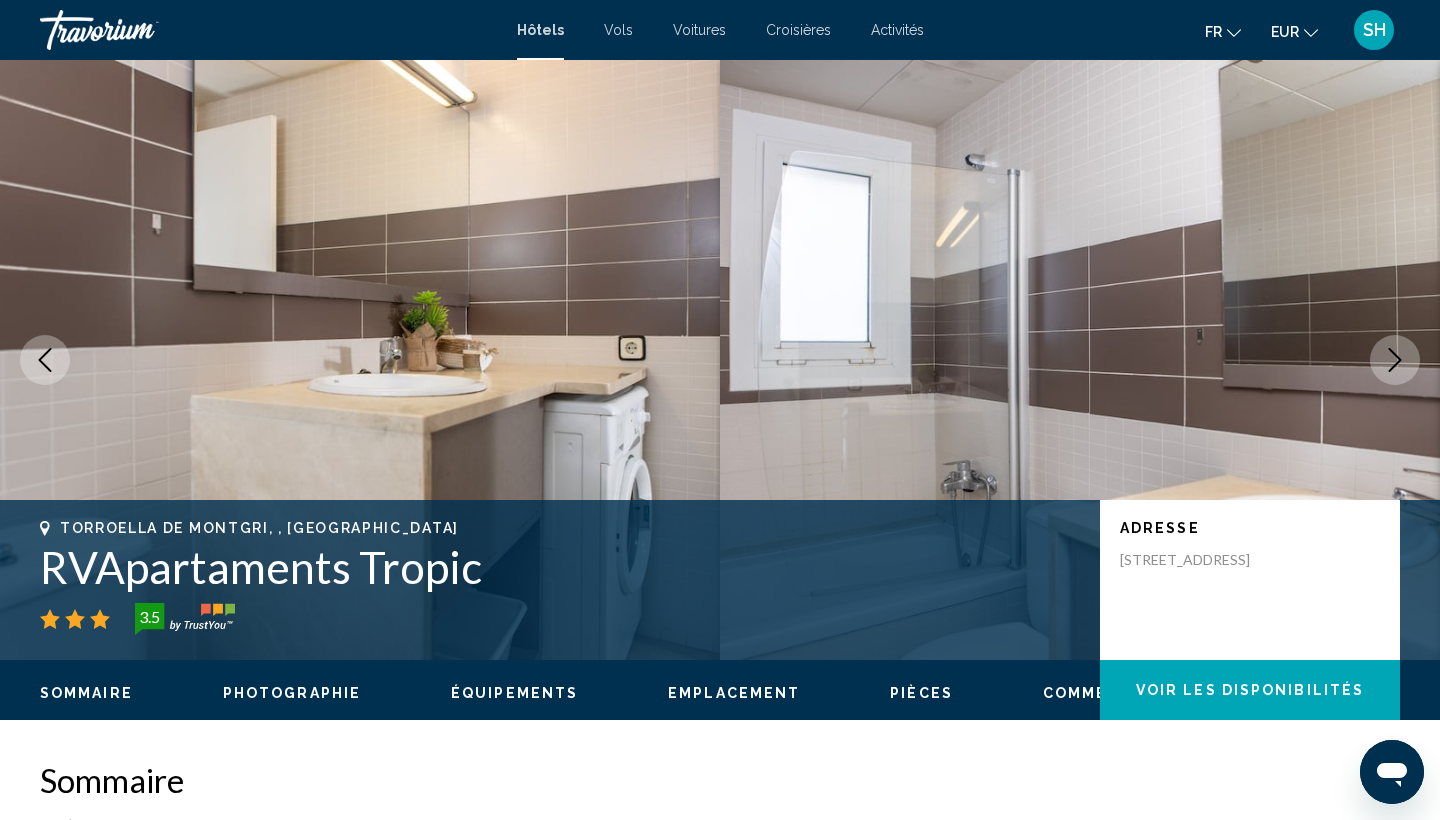click 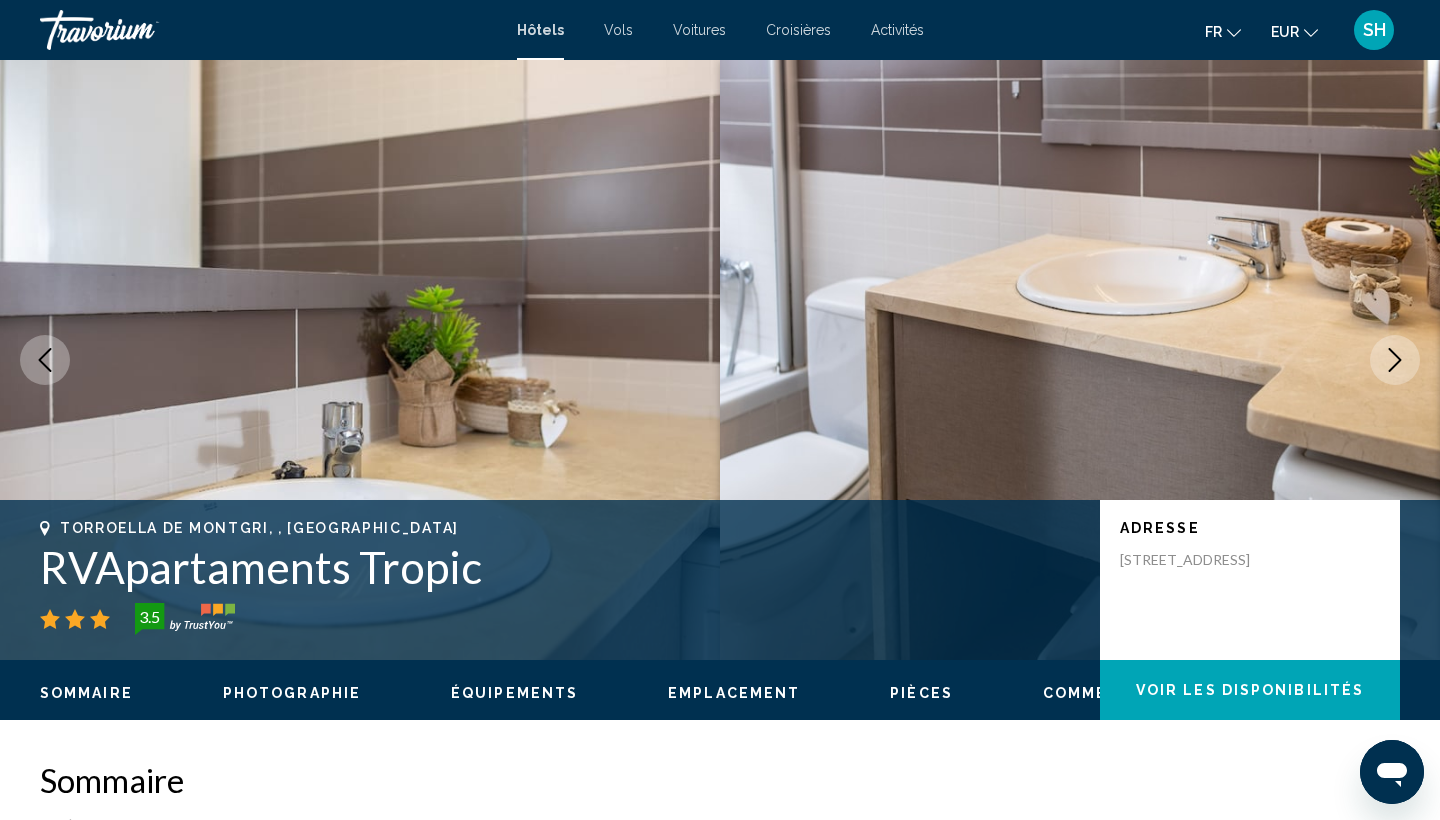 click 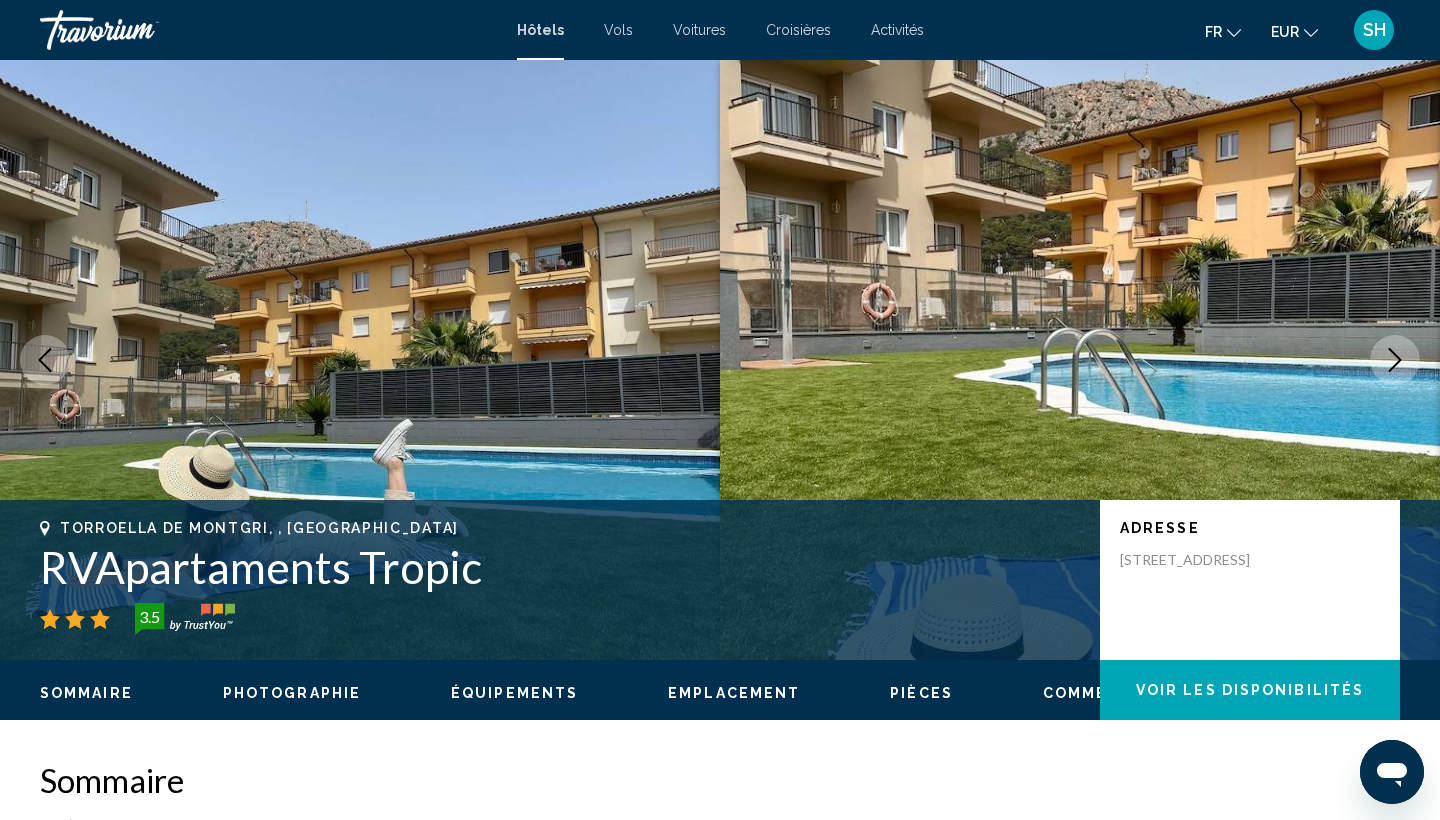 click 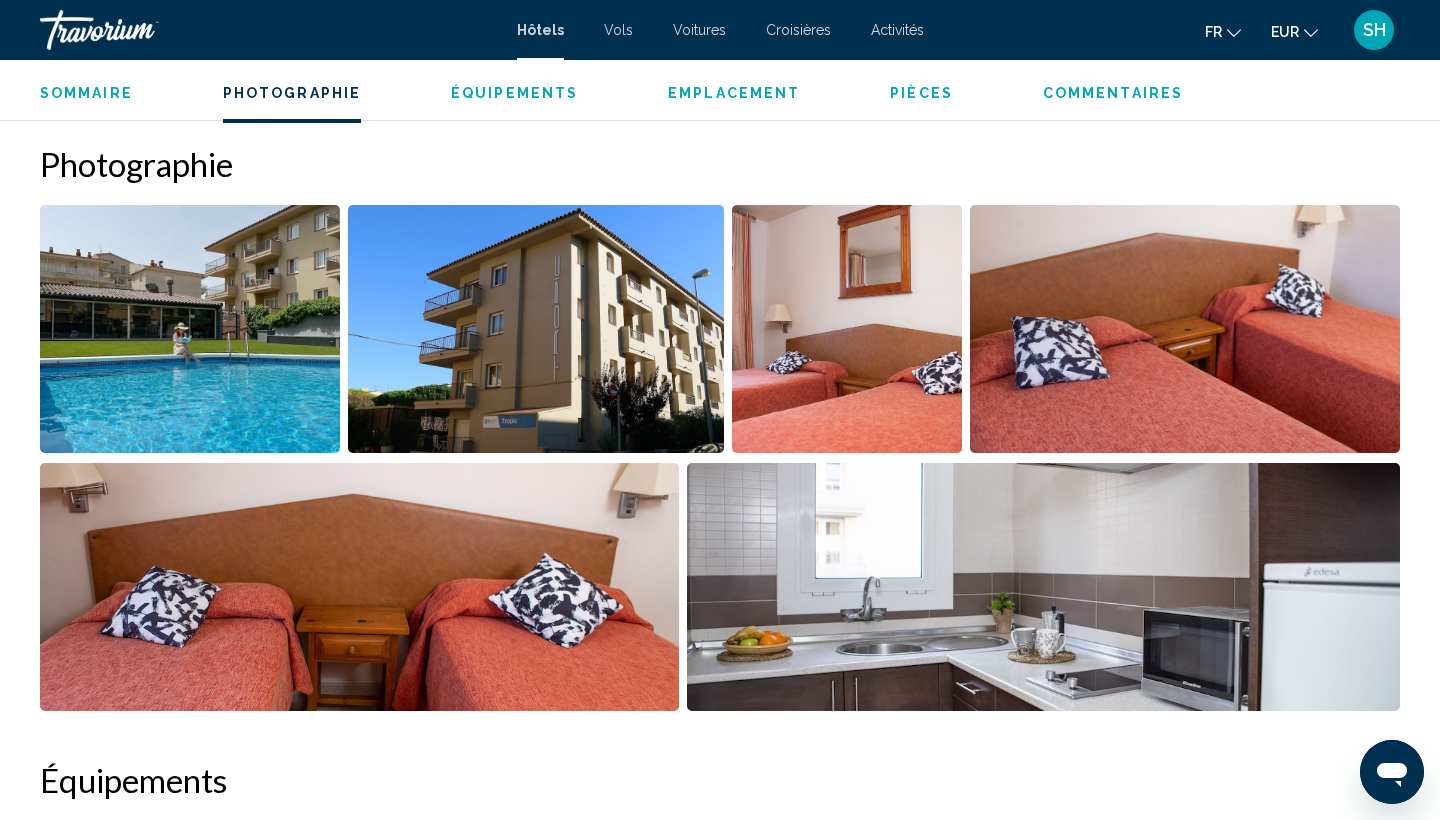 scroll, scrollTop: 911, scrollLeft: 0, axis: vertical 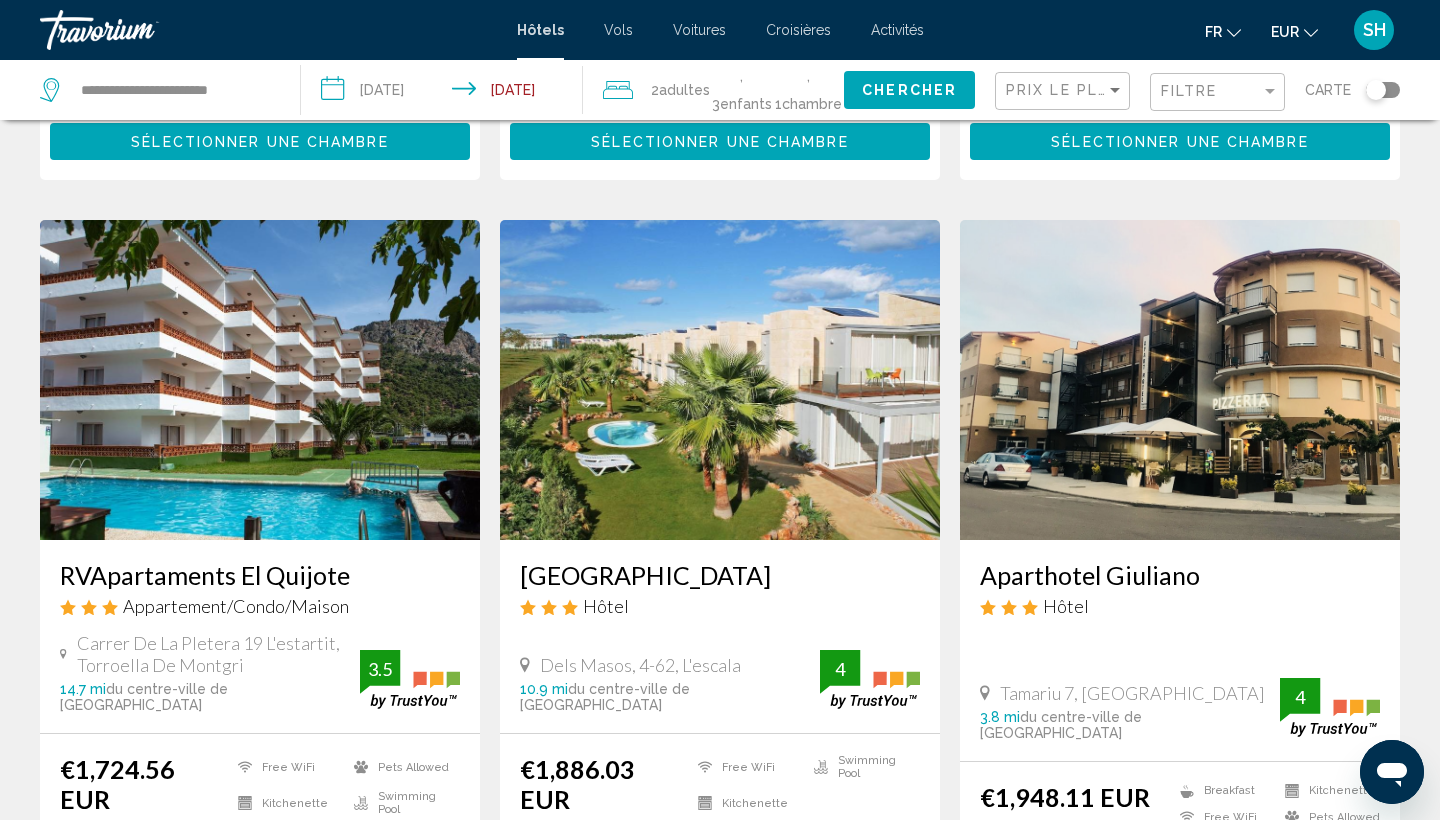 click at bounding box center [260, 380] 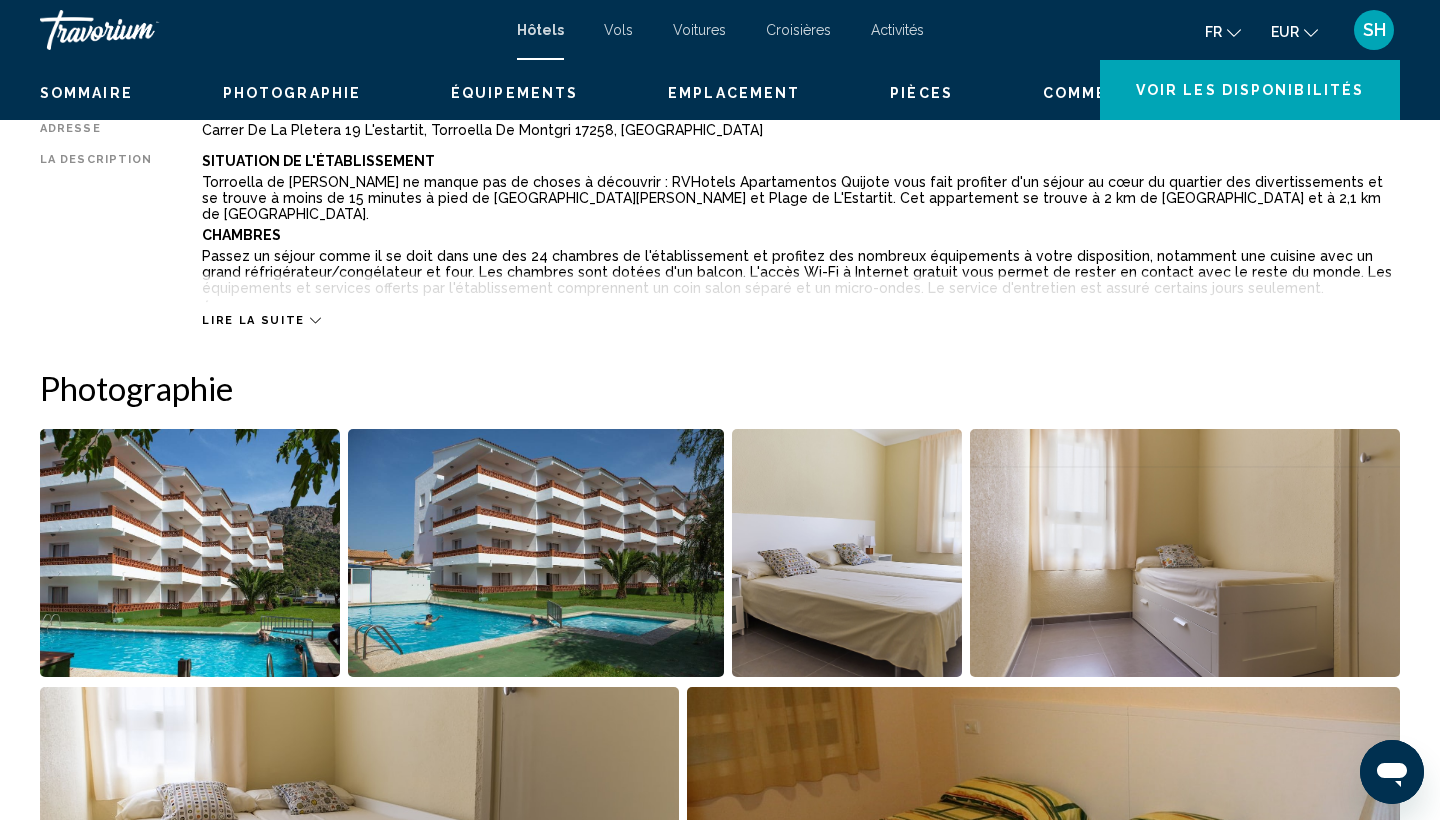 scroll, scrollTop: 0, scrollLeft: 0, axis: both 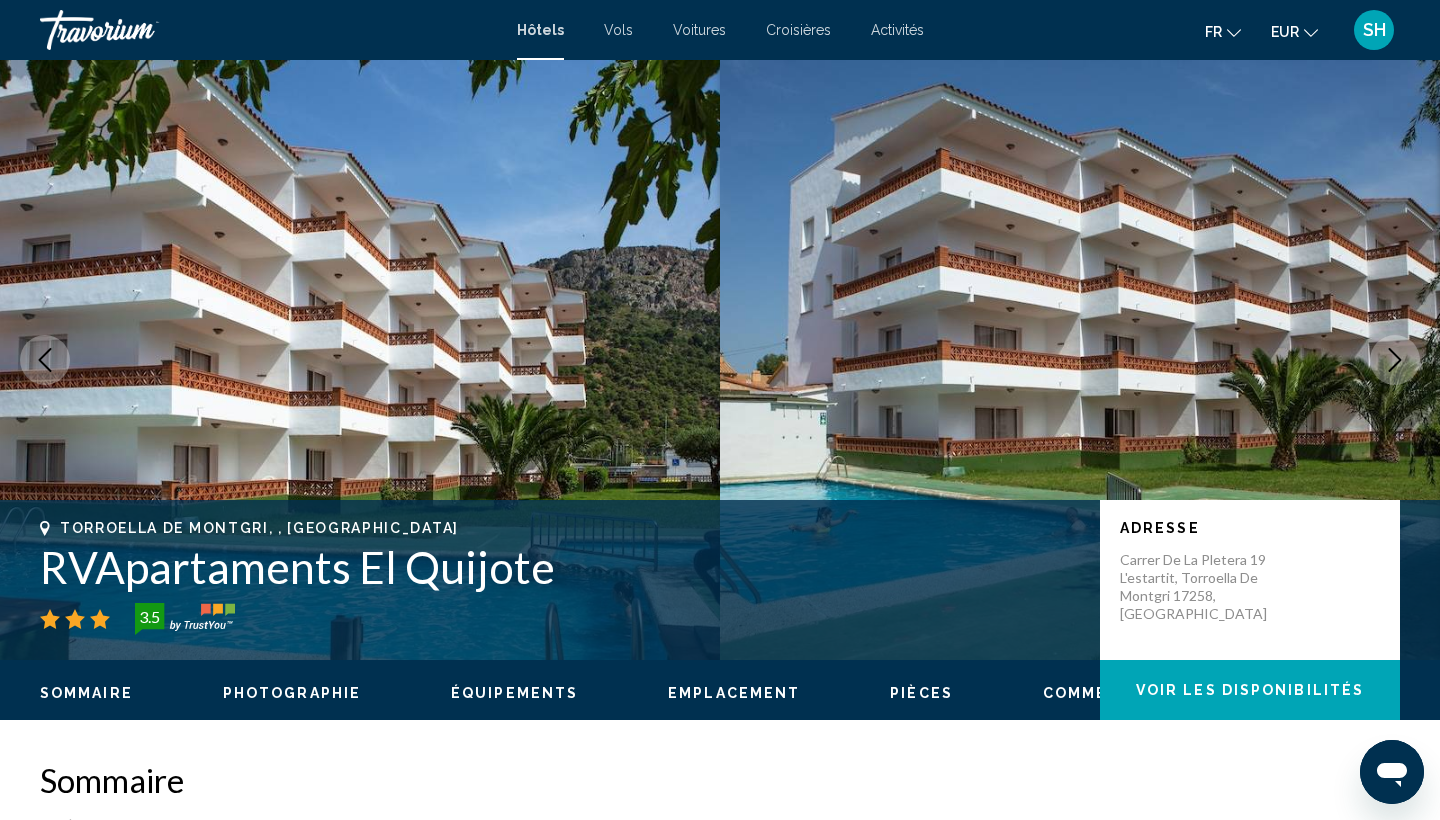 click 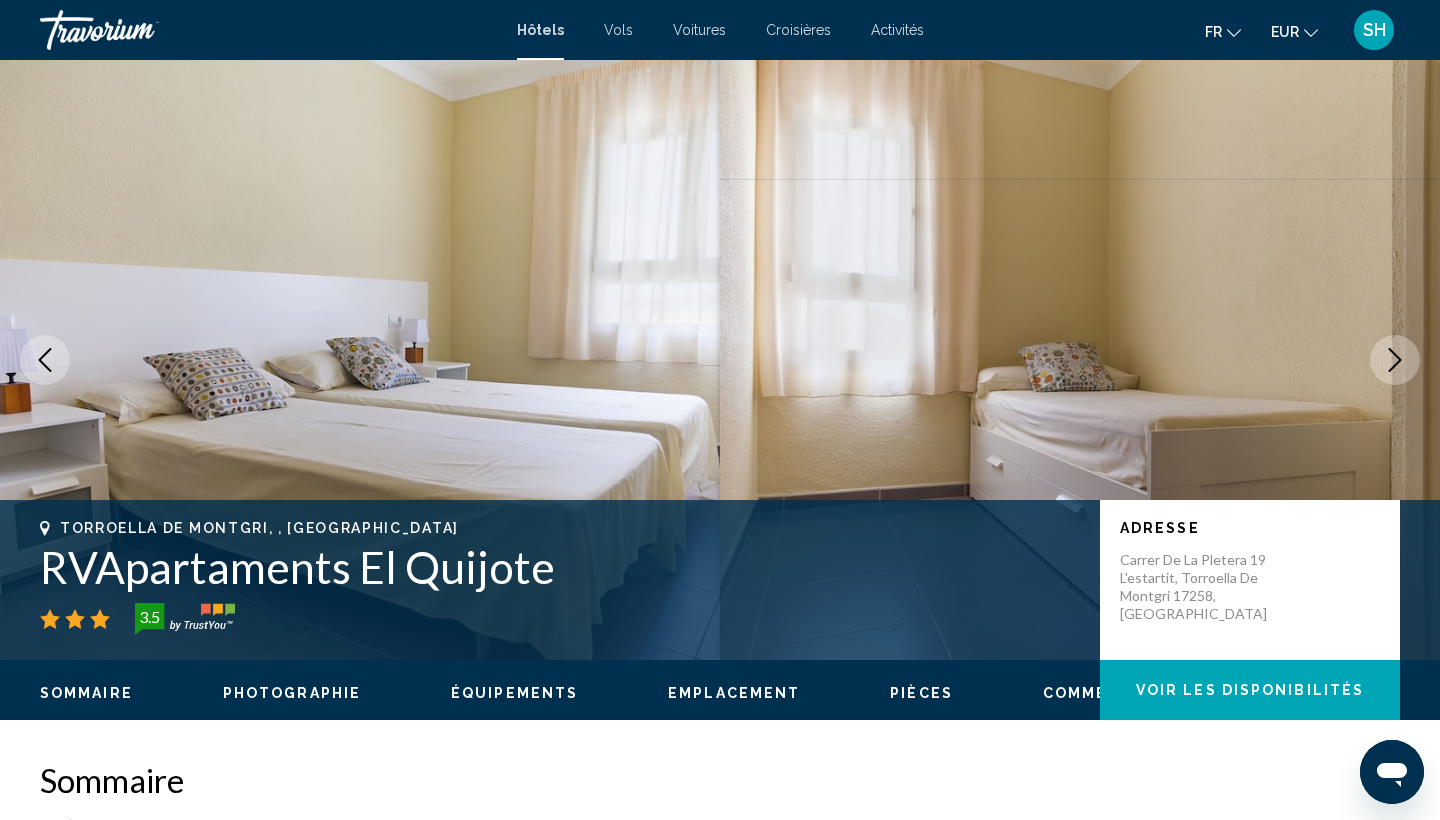 click 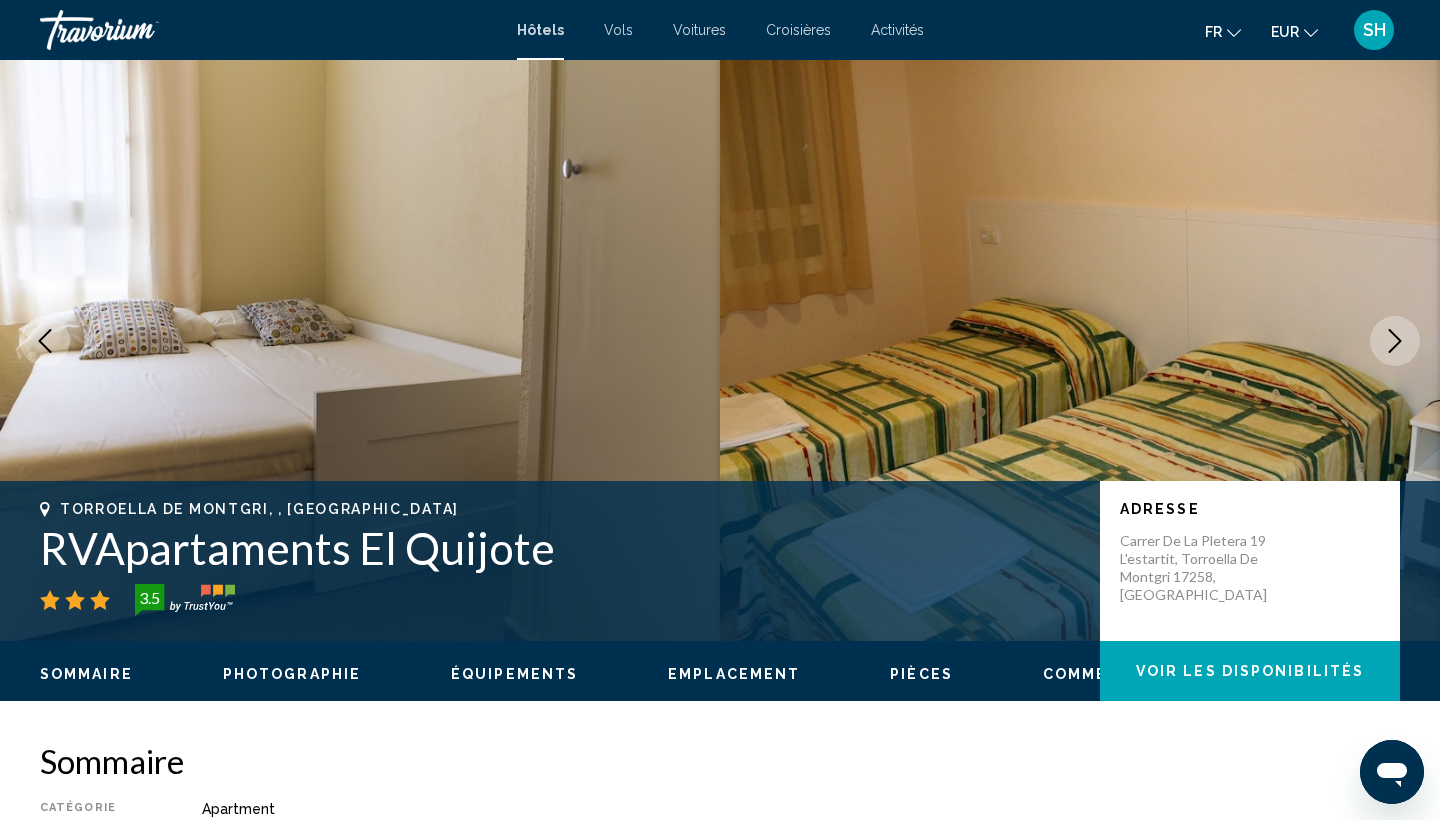 scroll, scrollTop: 0, scrollLeft: 0, axis: both 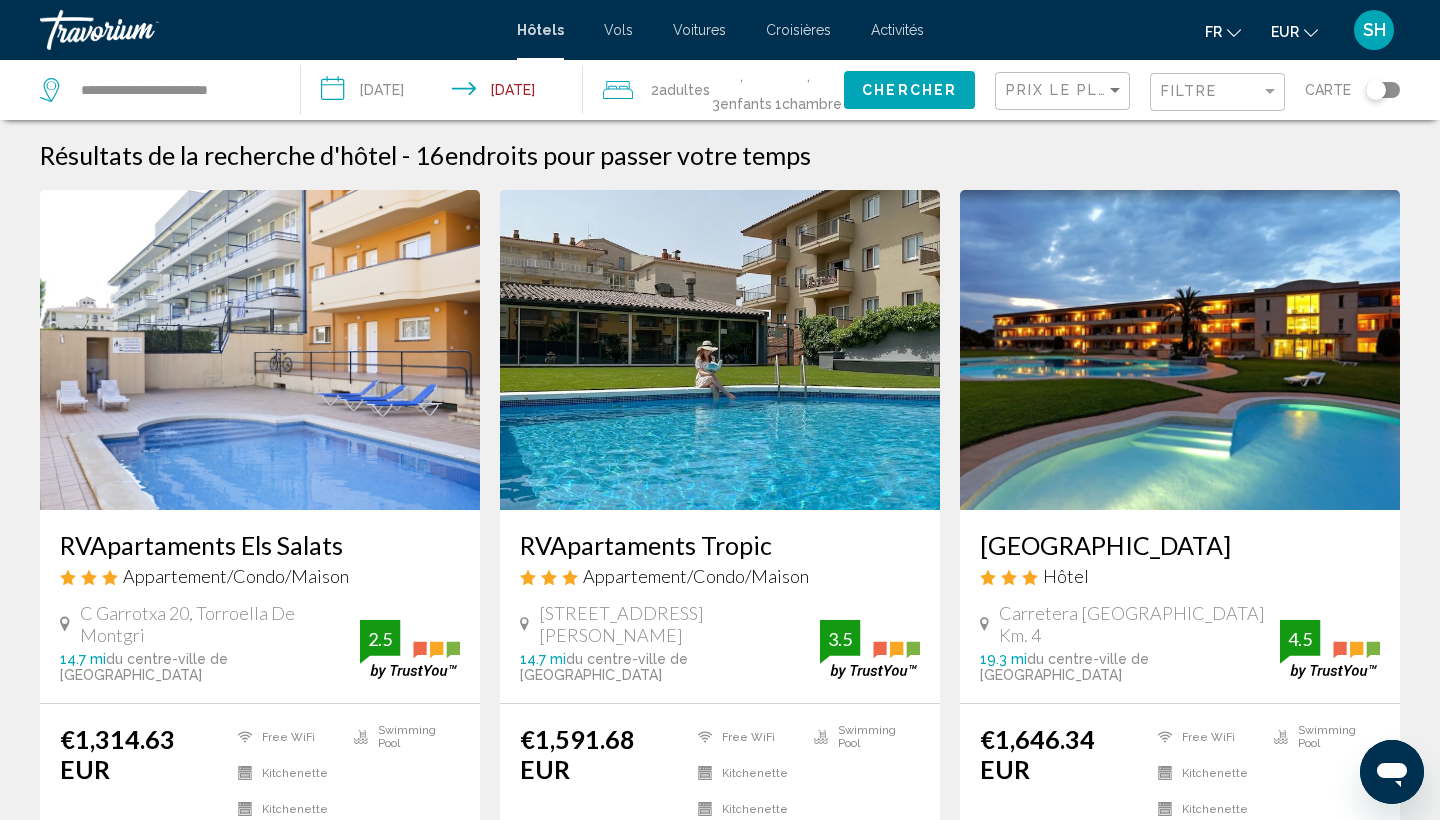 click on "**********" 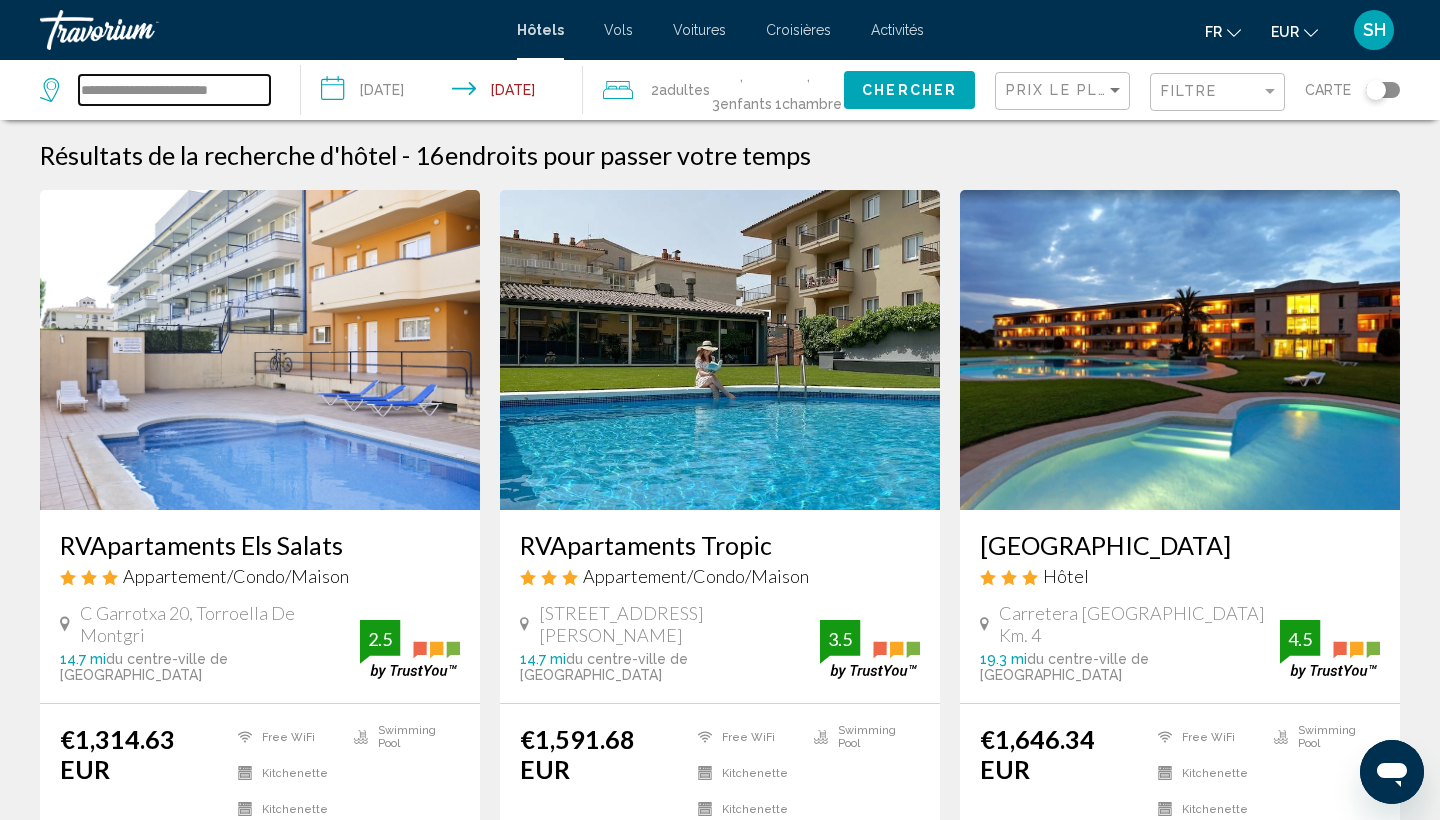 click on "**********" at bounding box center [174, 90] 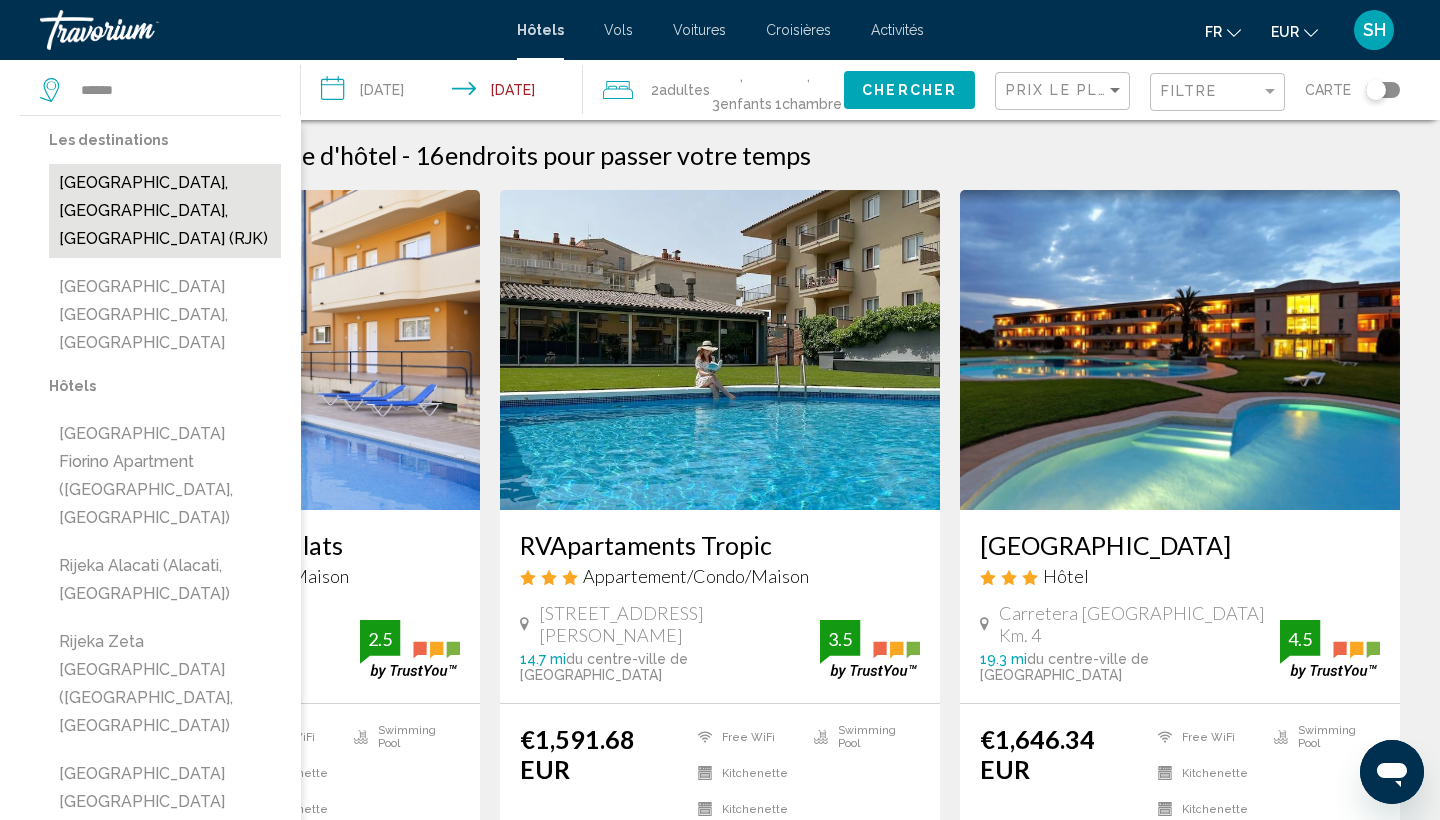 click on "[GEOGRAPHIC_DATA], [GEOGRAPHIC_DATA], [GEOGRAPHIC_DATA] (RJK)" at bounding box center [165, 211] 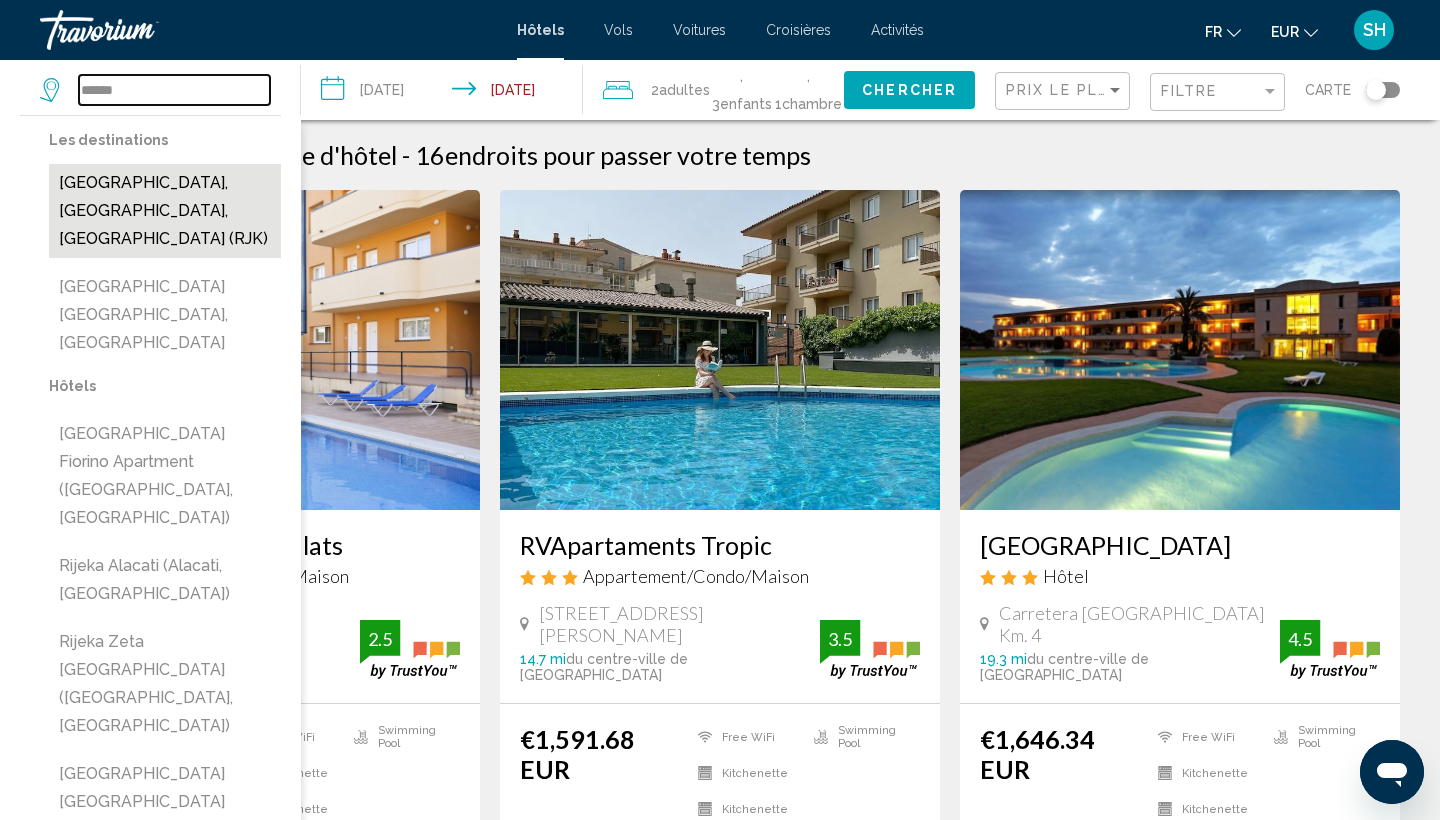 type on "**********" 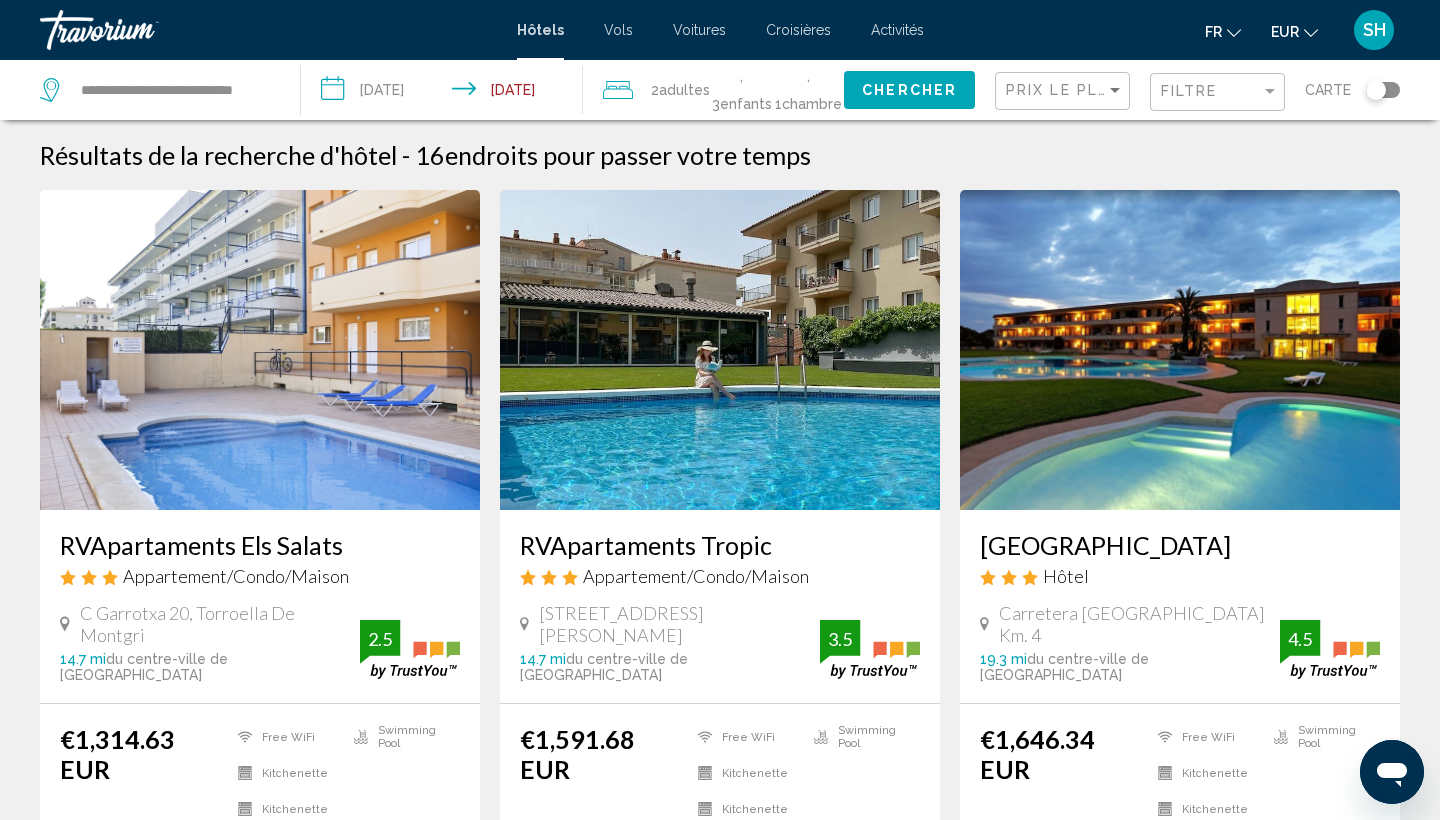 click on "**********" at bounding box center [445, 93] 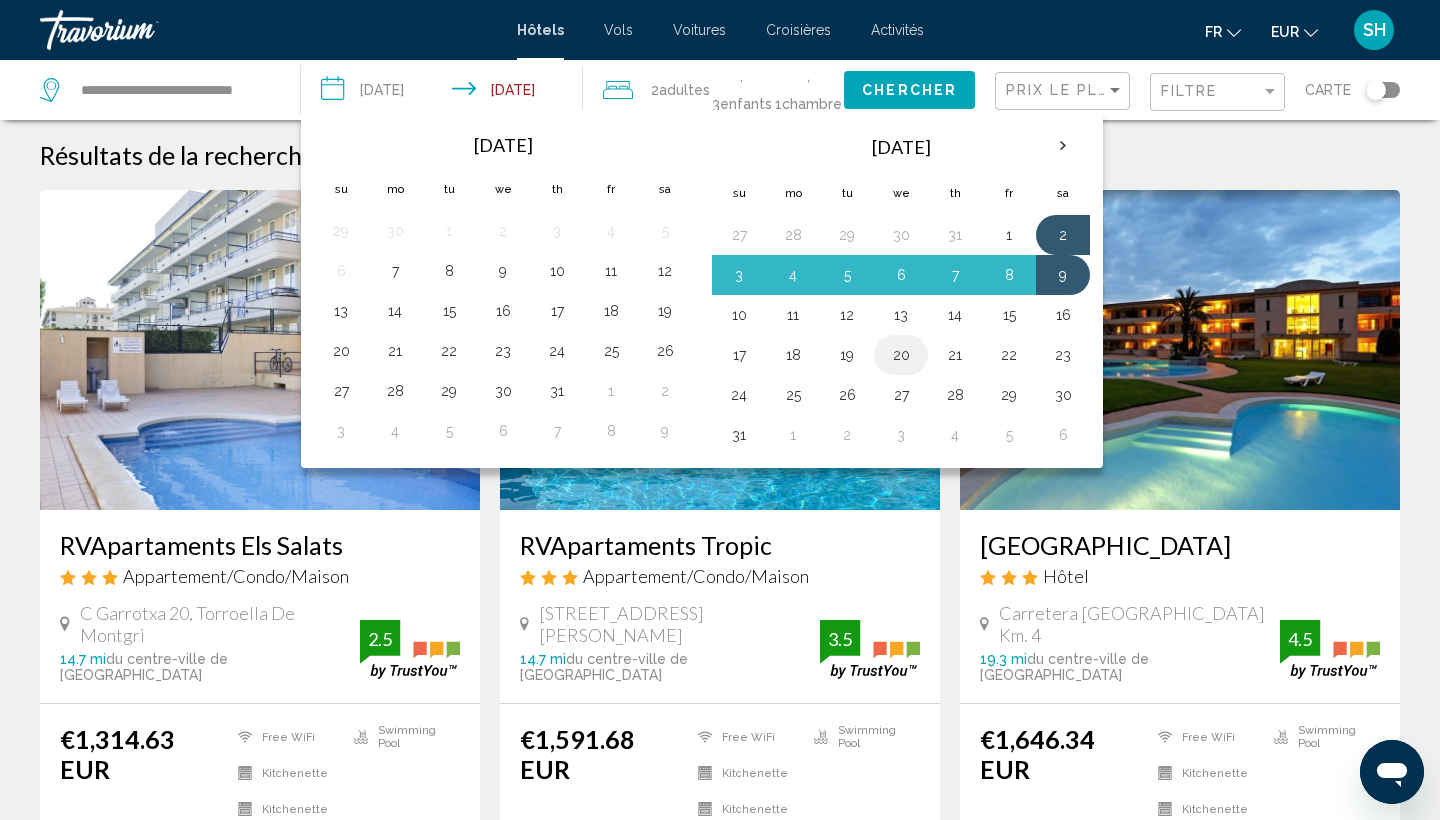 click on "20" at bounding box center [901, 355] 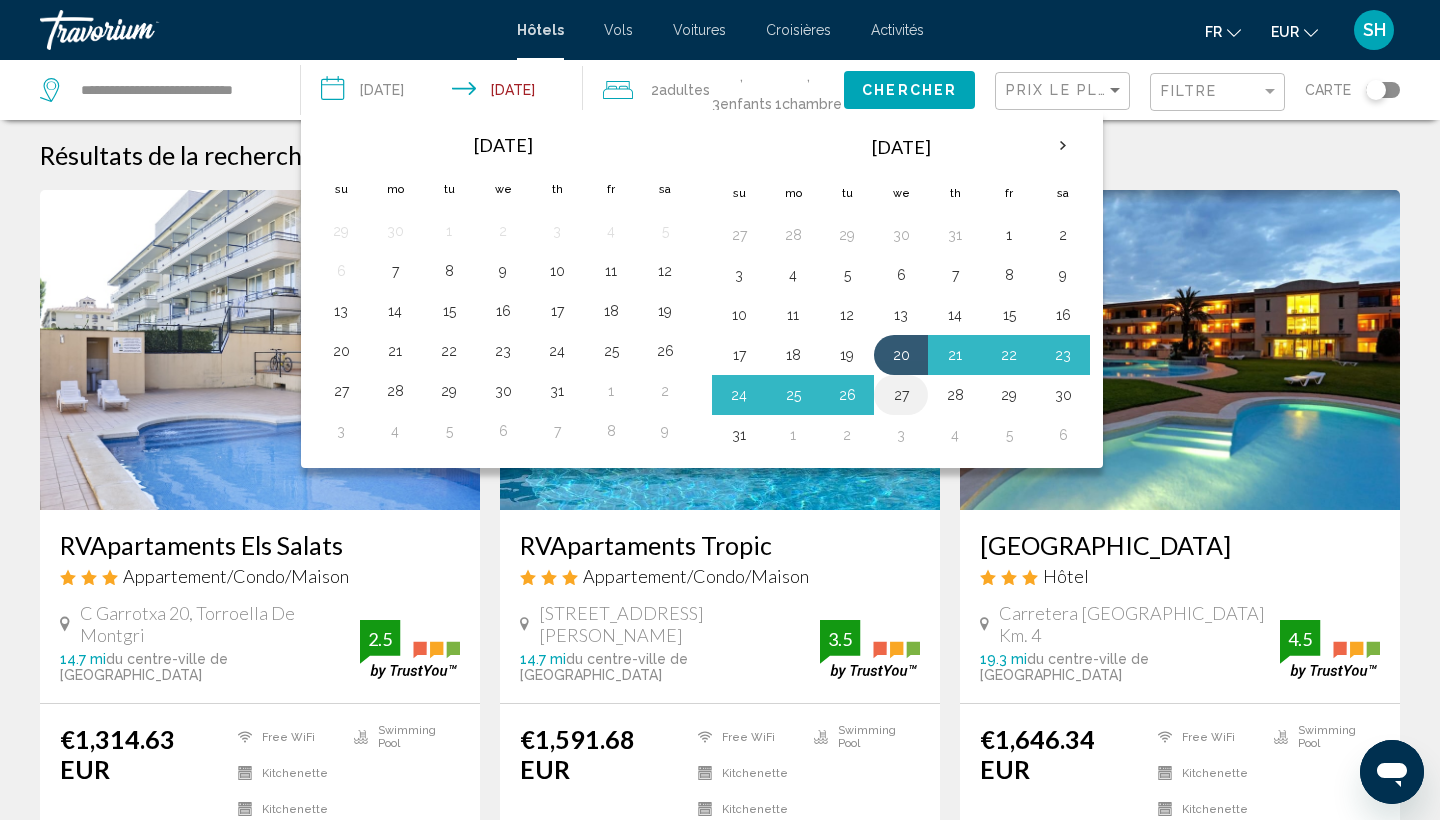 click on "27" at bounding box center [901, 395] 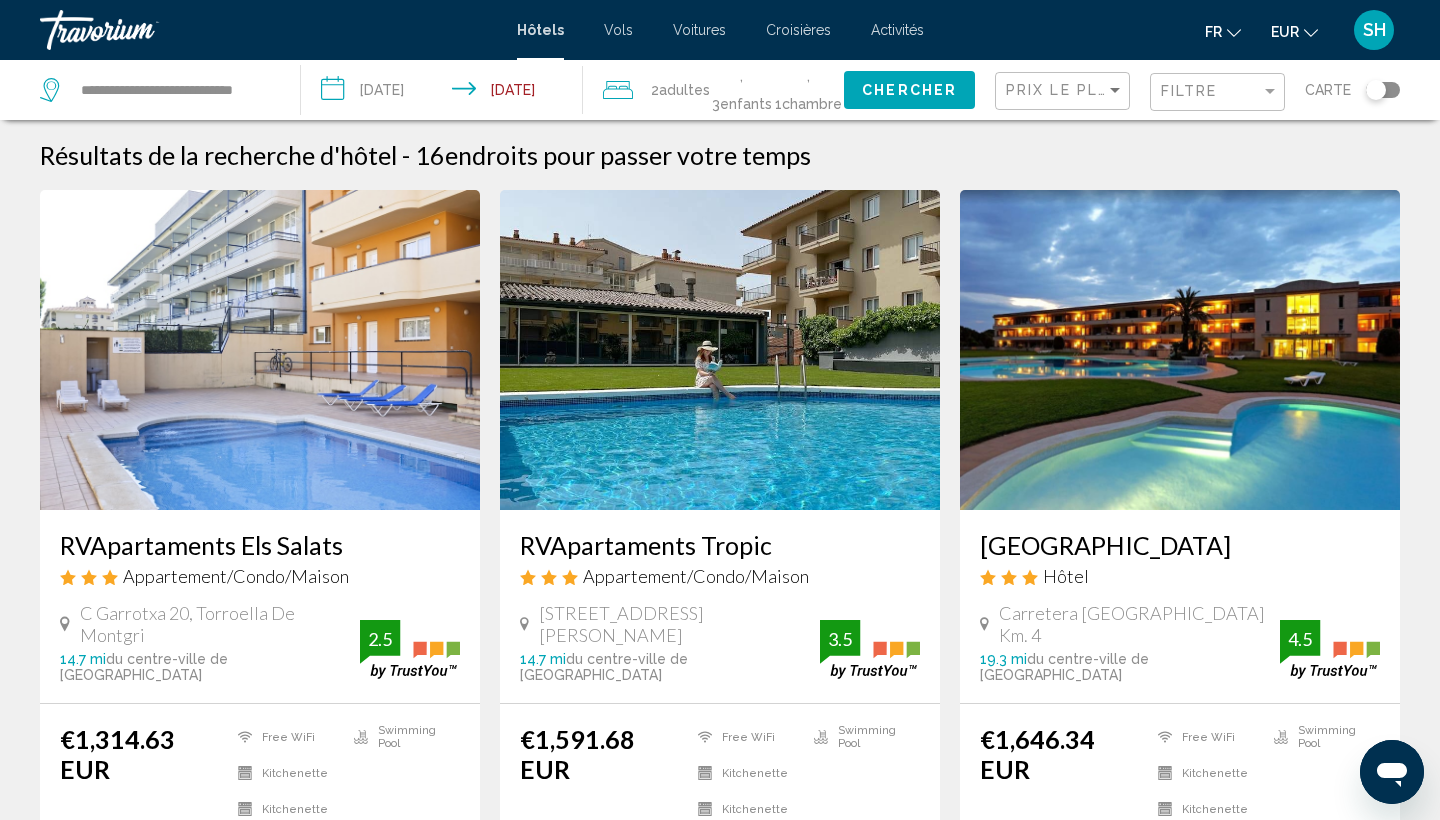 click on ", 3  Enfant Enfants" 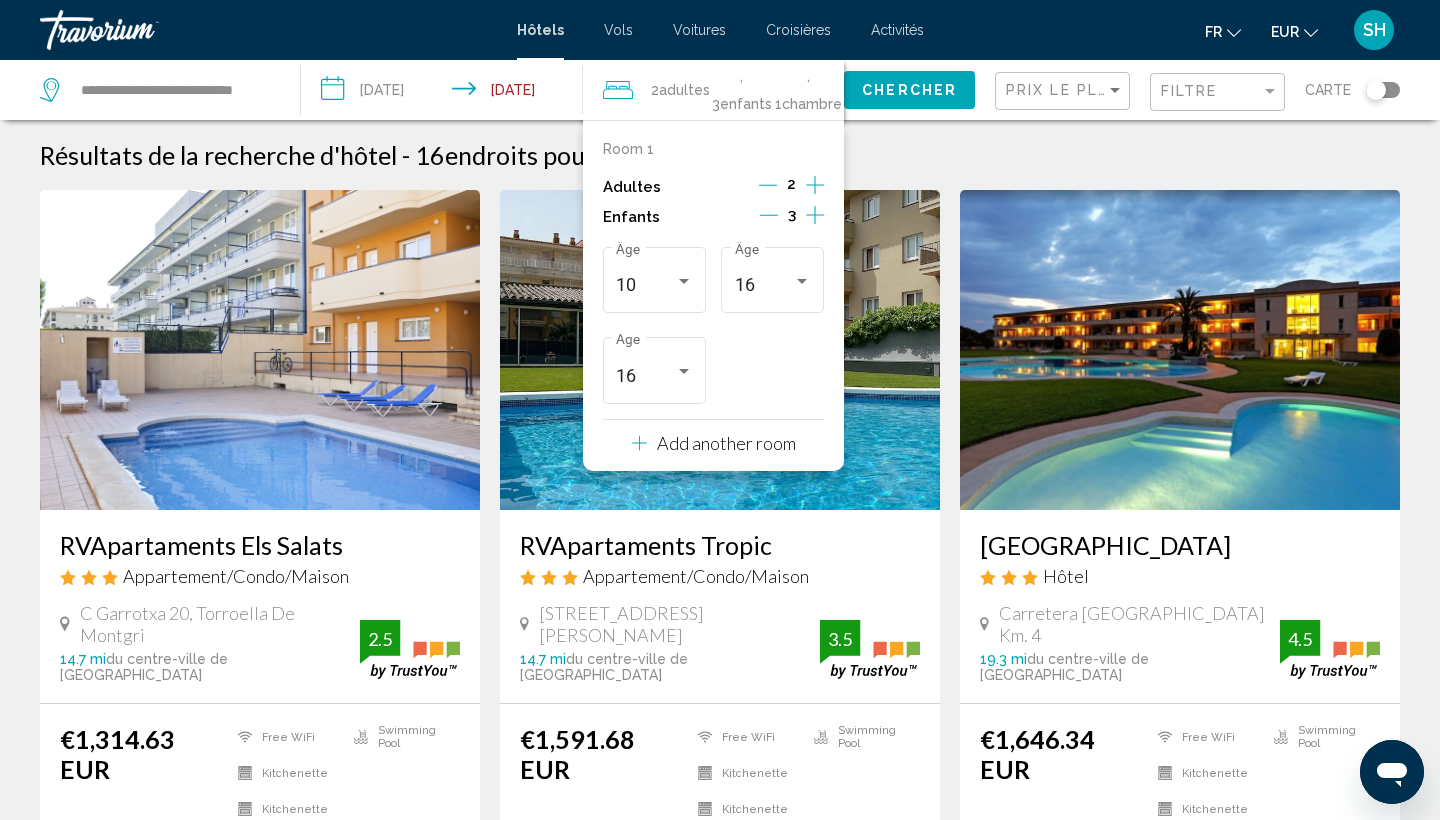 click at bounding box center [769, 217] 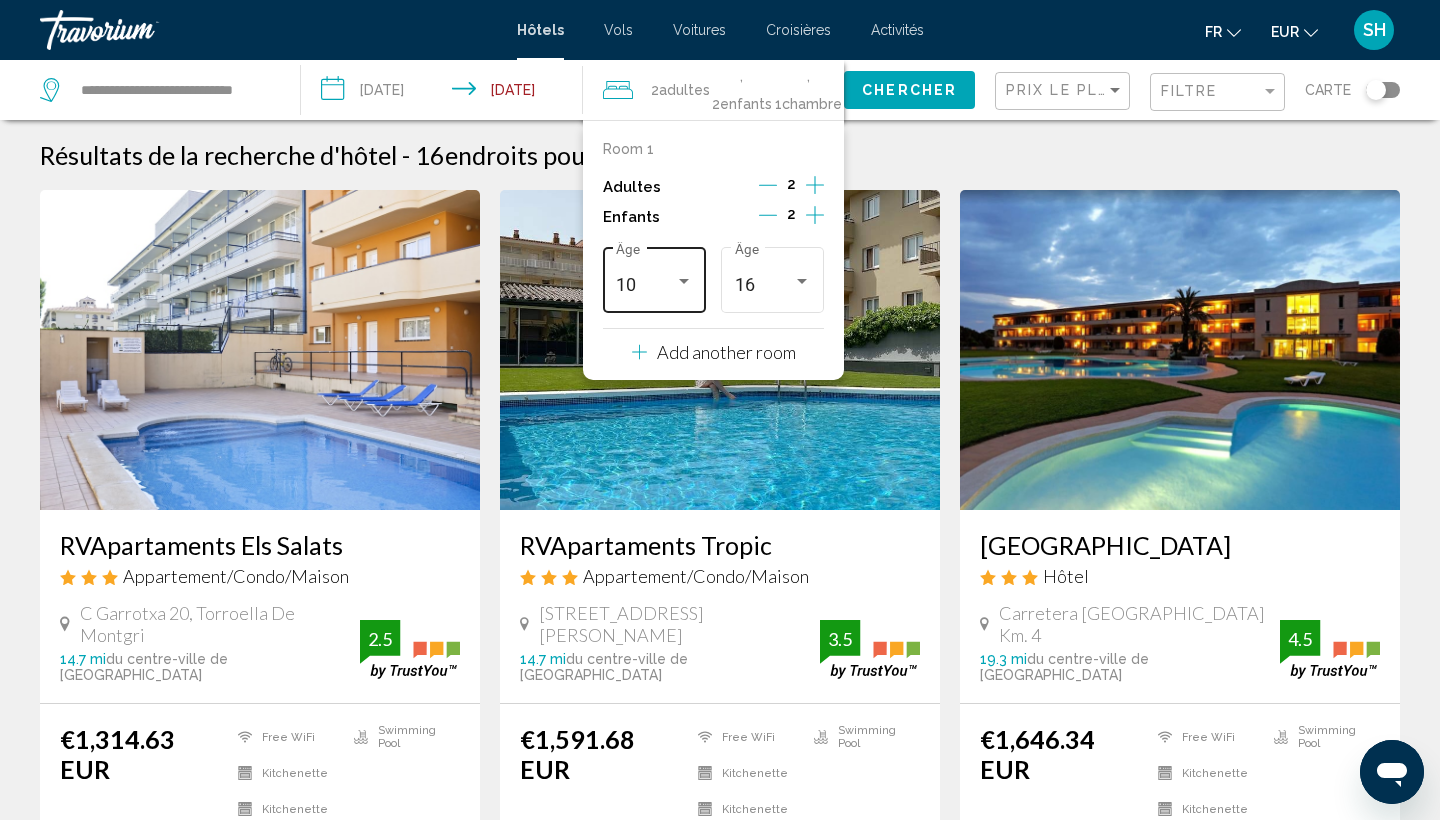 click on "10 Âge" at bounding box center (654, 277) 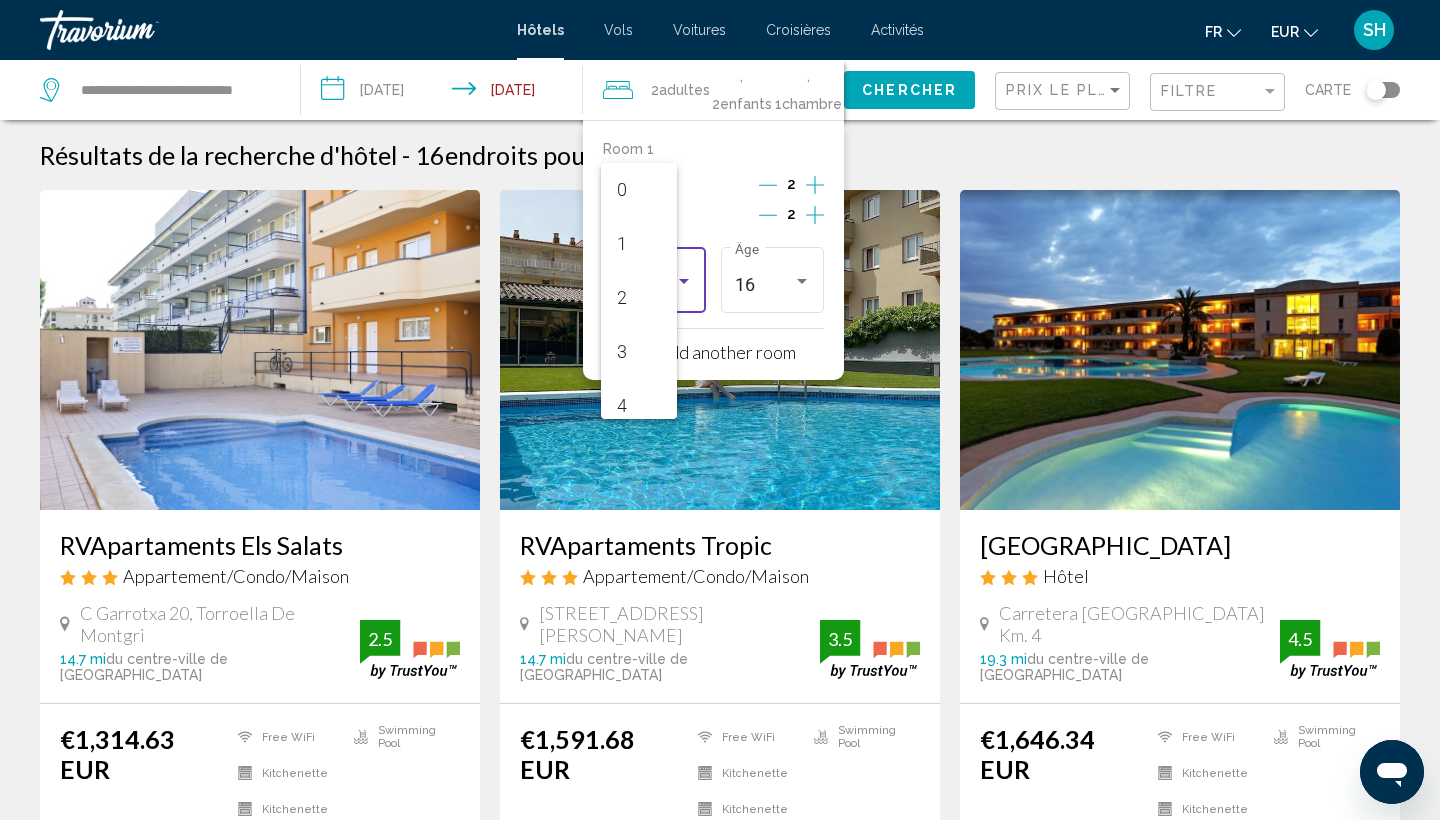 scroll, scrollTop: 439, scrollLeft: 0, axis: vertical 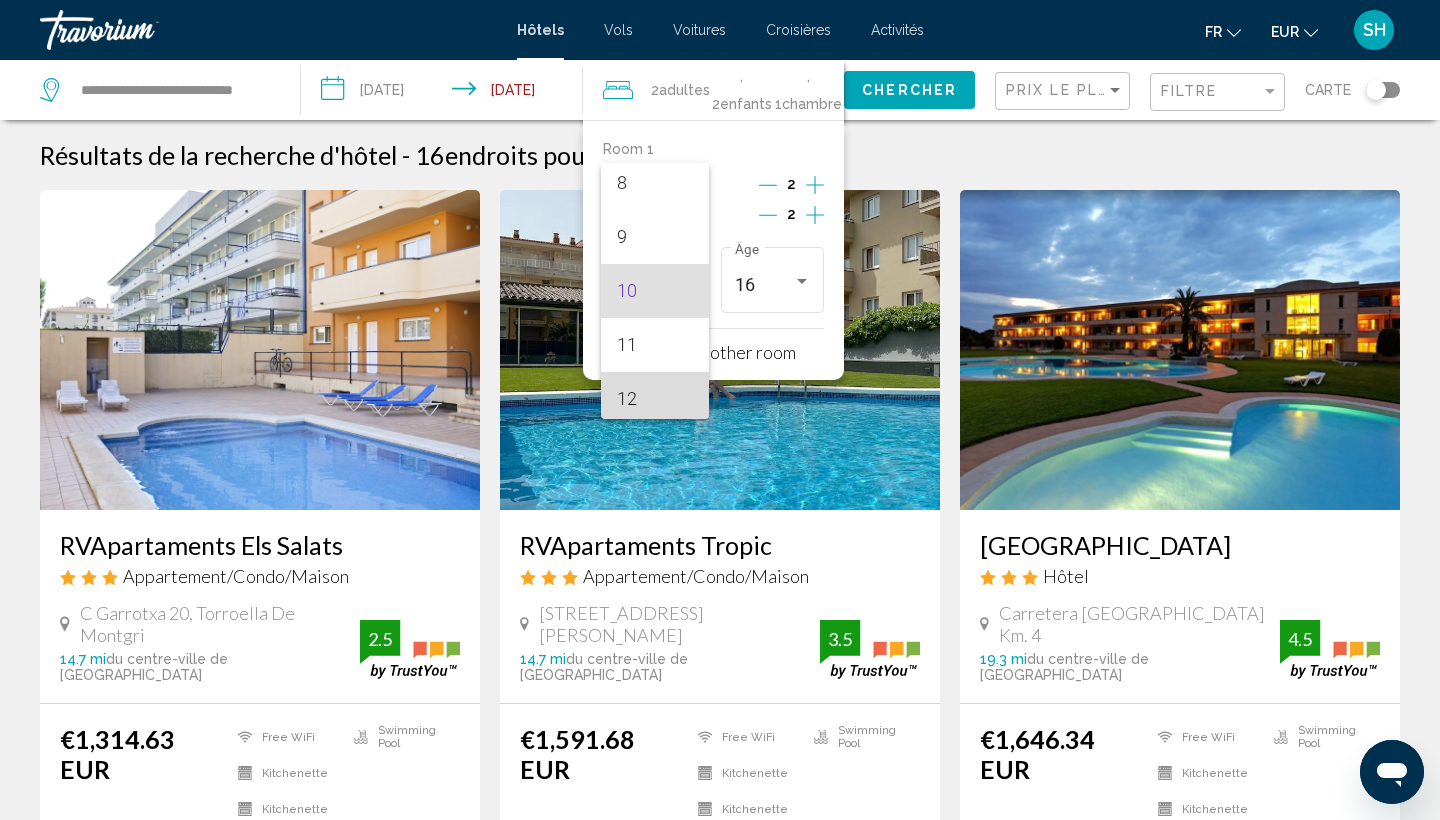 click on "12" at bounding box center (655, 399) 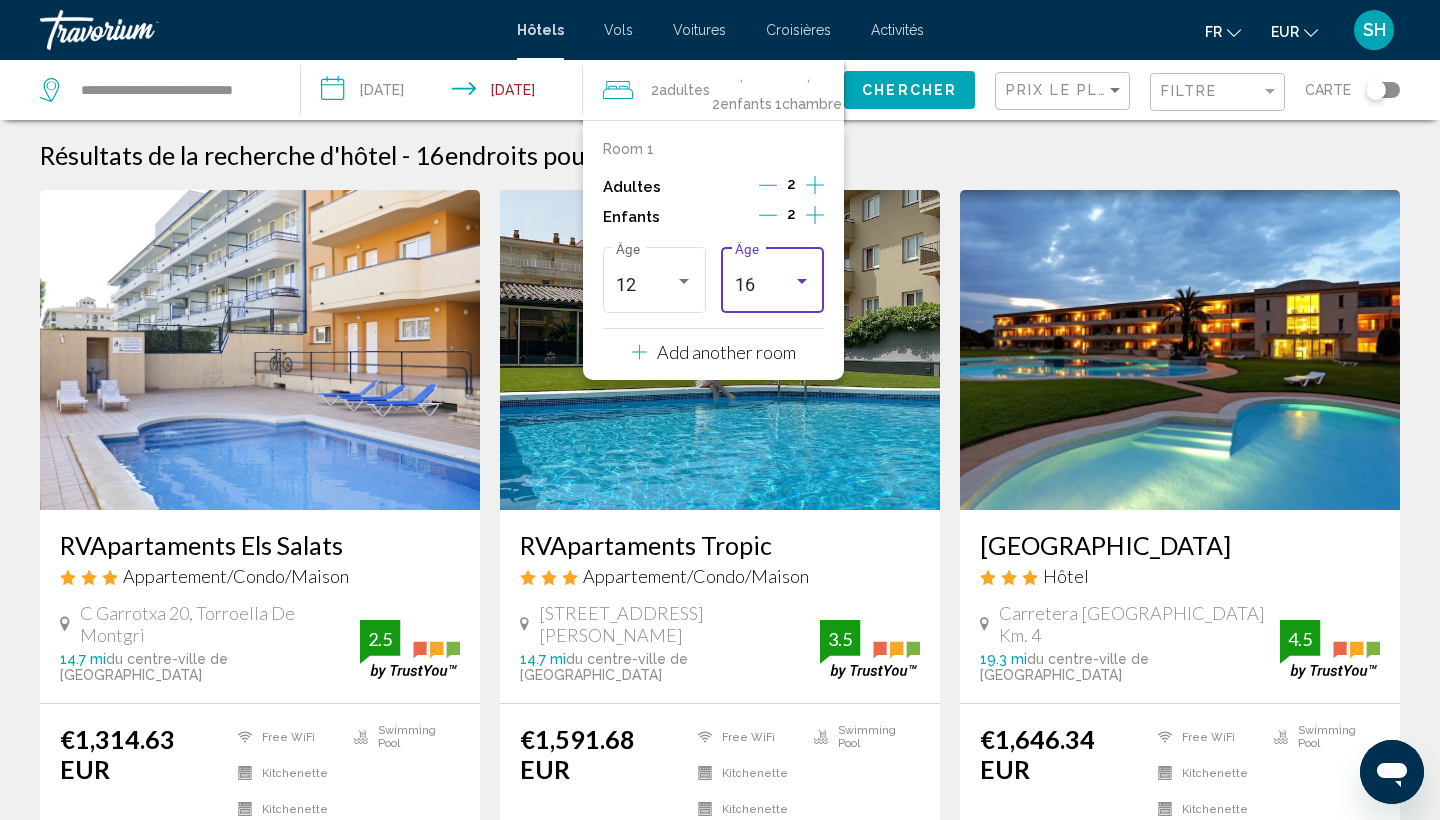 click on "16" at bounding box center (764, 285) 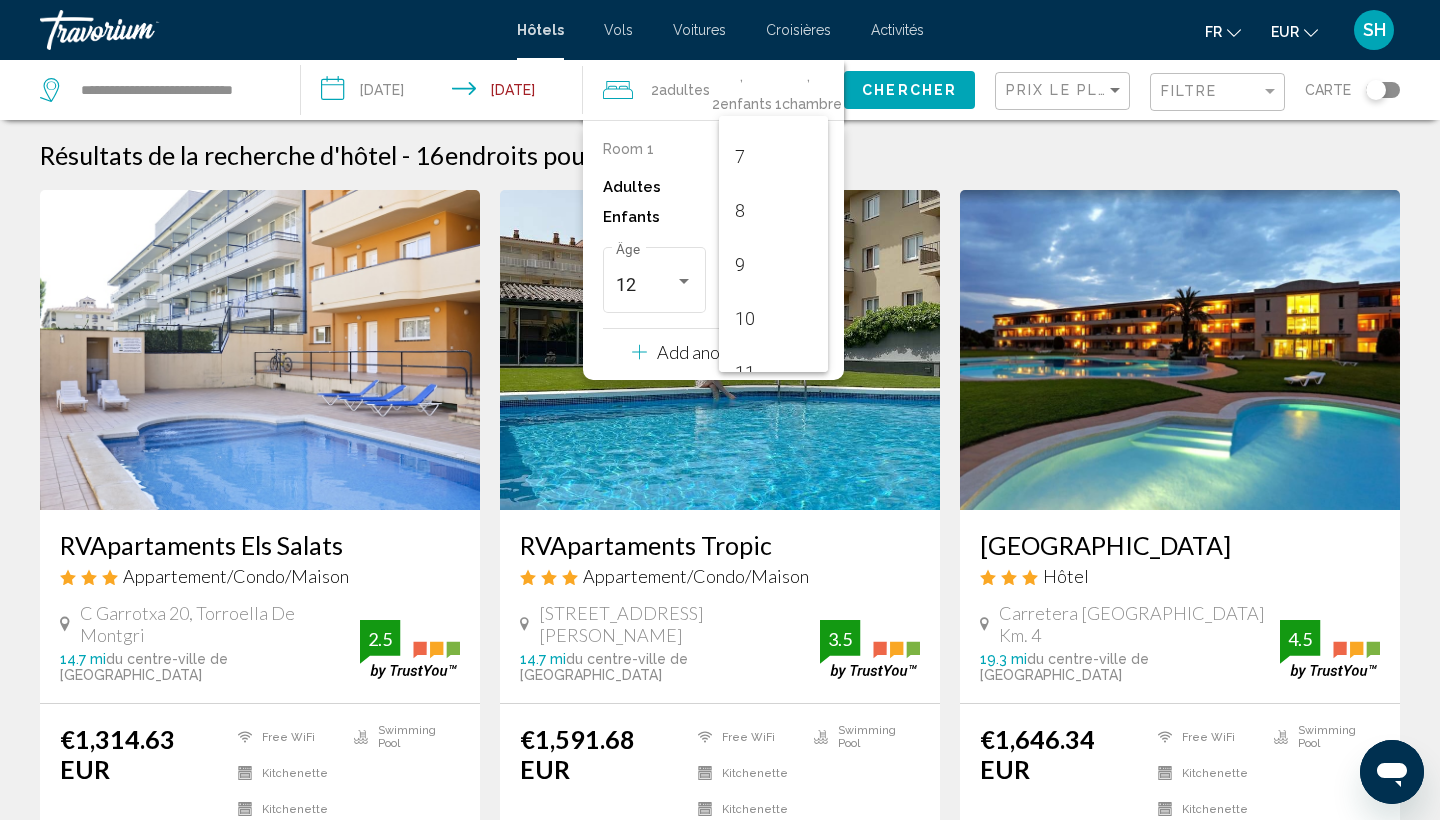 scroll, scrollTop: 375, scrollLeft: 0, axis: vertical 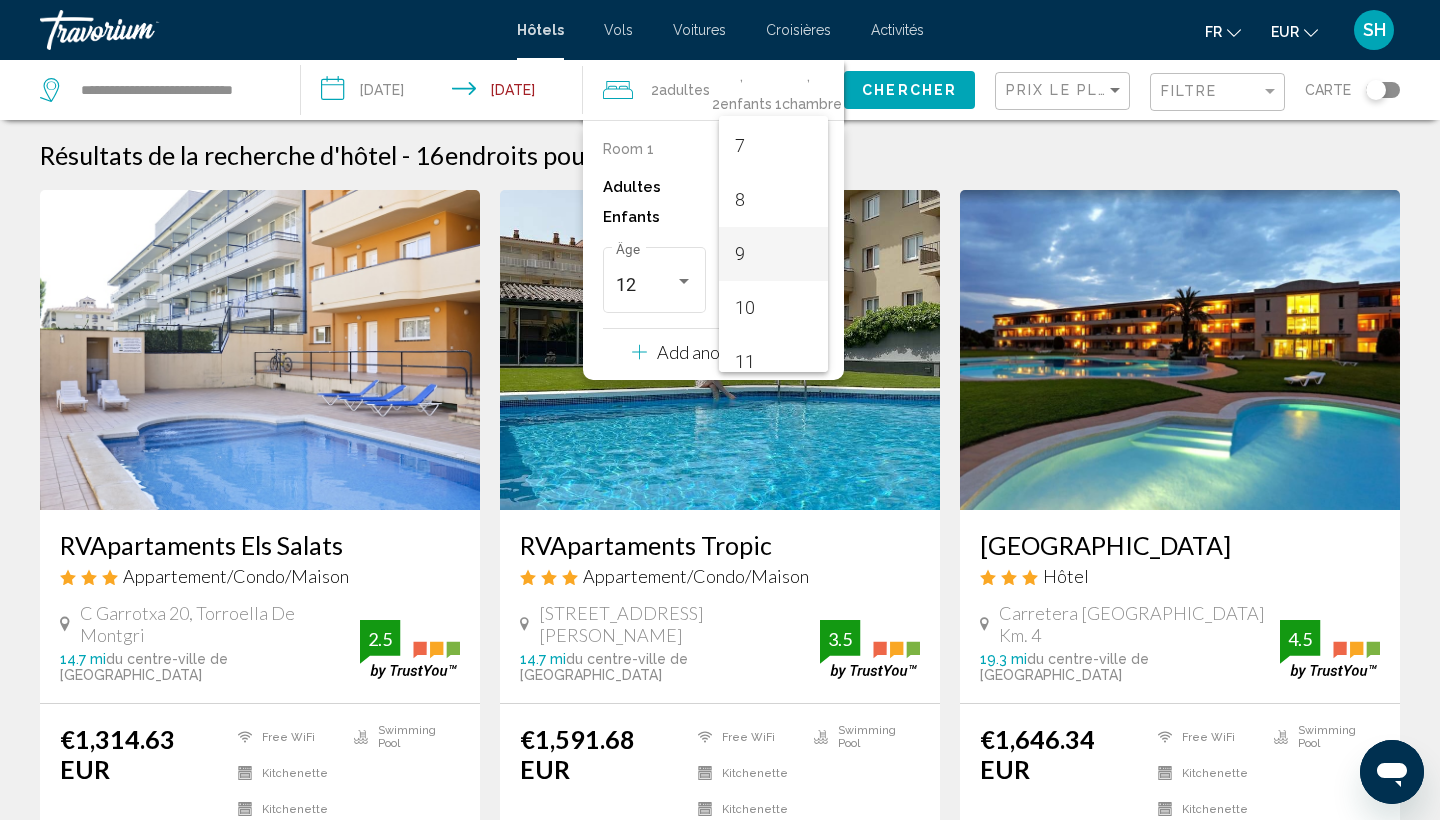 click on "9" at bounding box center [773, 254] 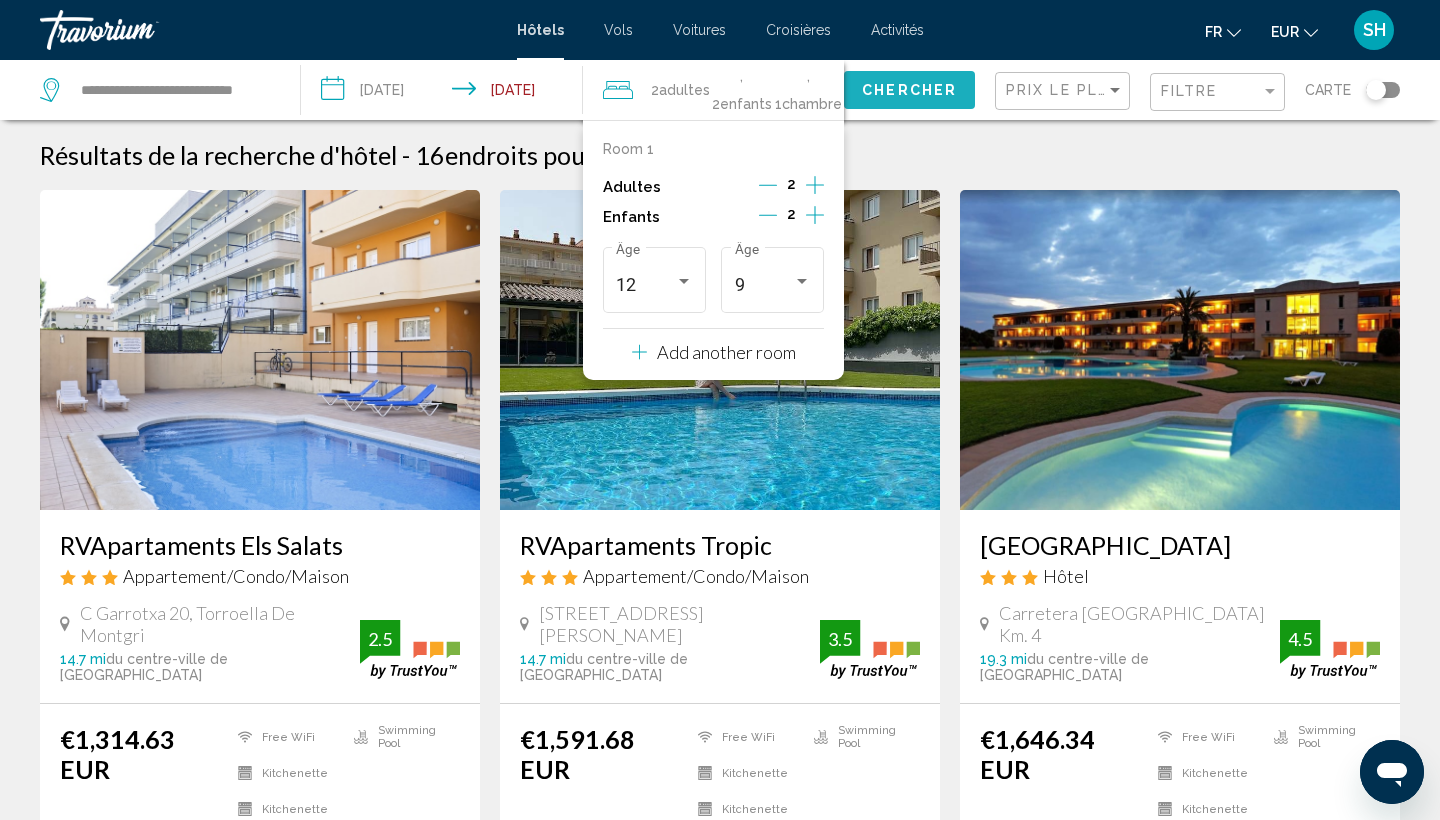 click on "Chercher" 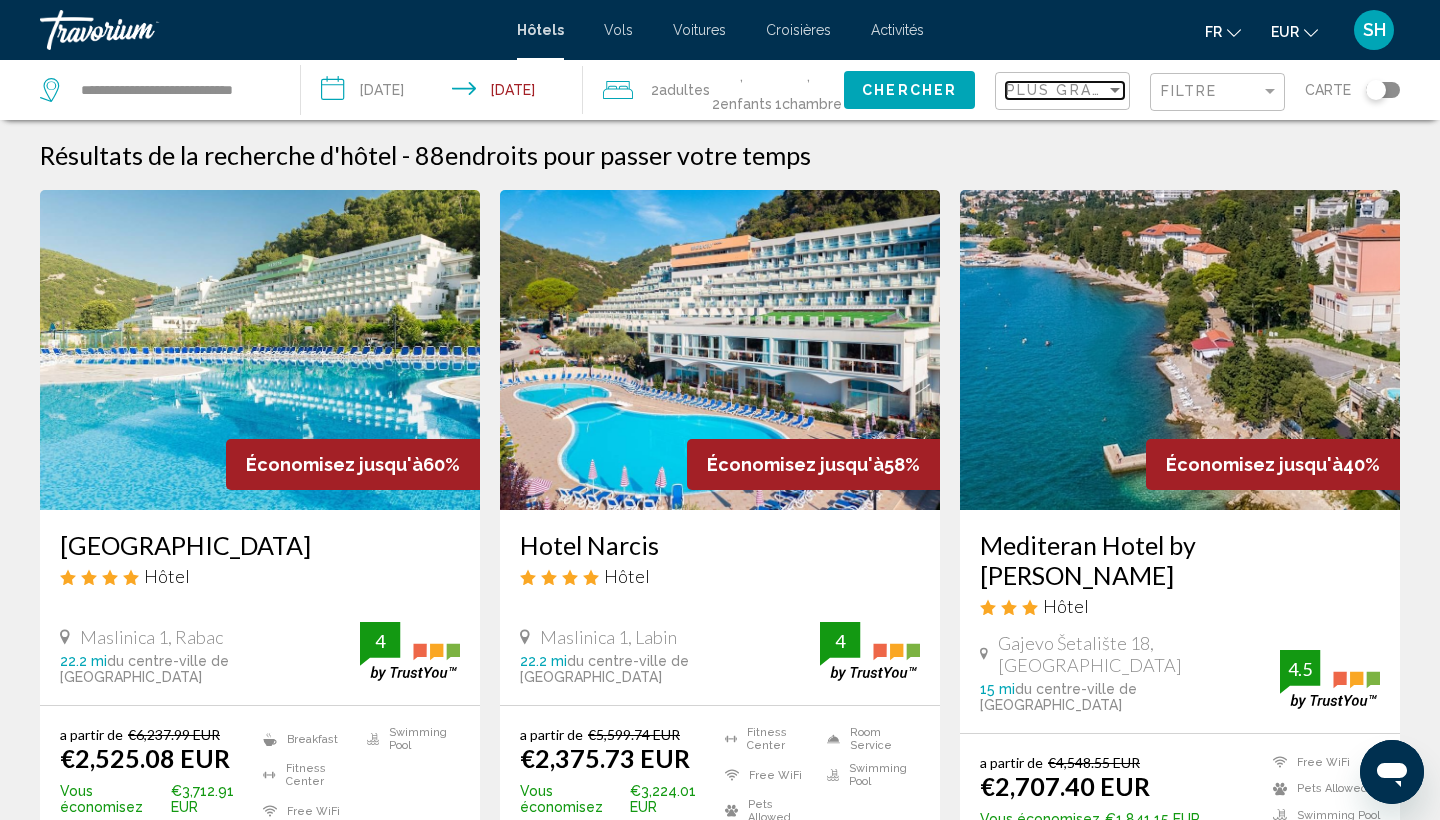 click on "Plus grandes économies" at bounding box center [1125, 90] 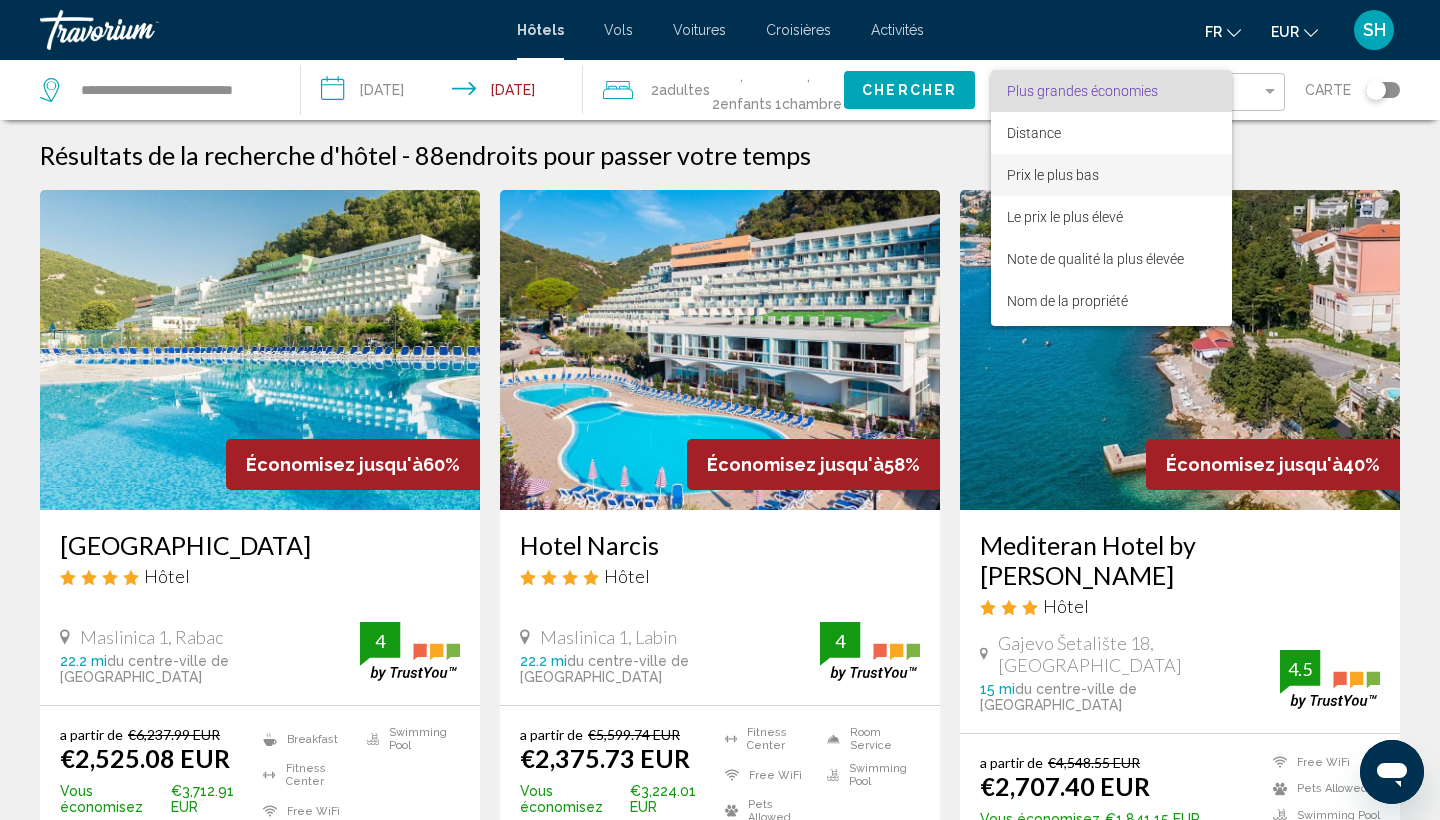 click on "Prix le plus bas" at bounding box center (1053, 175) 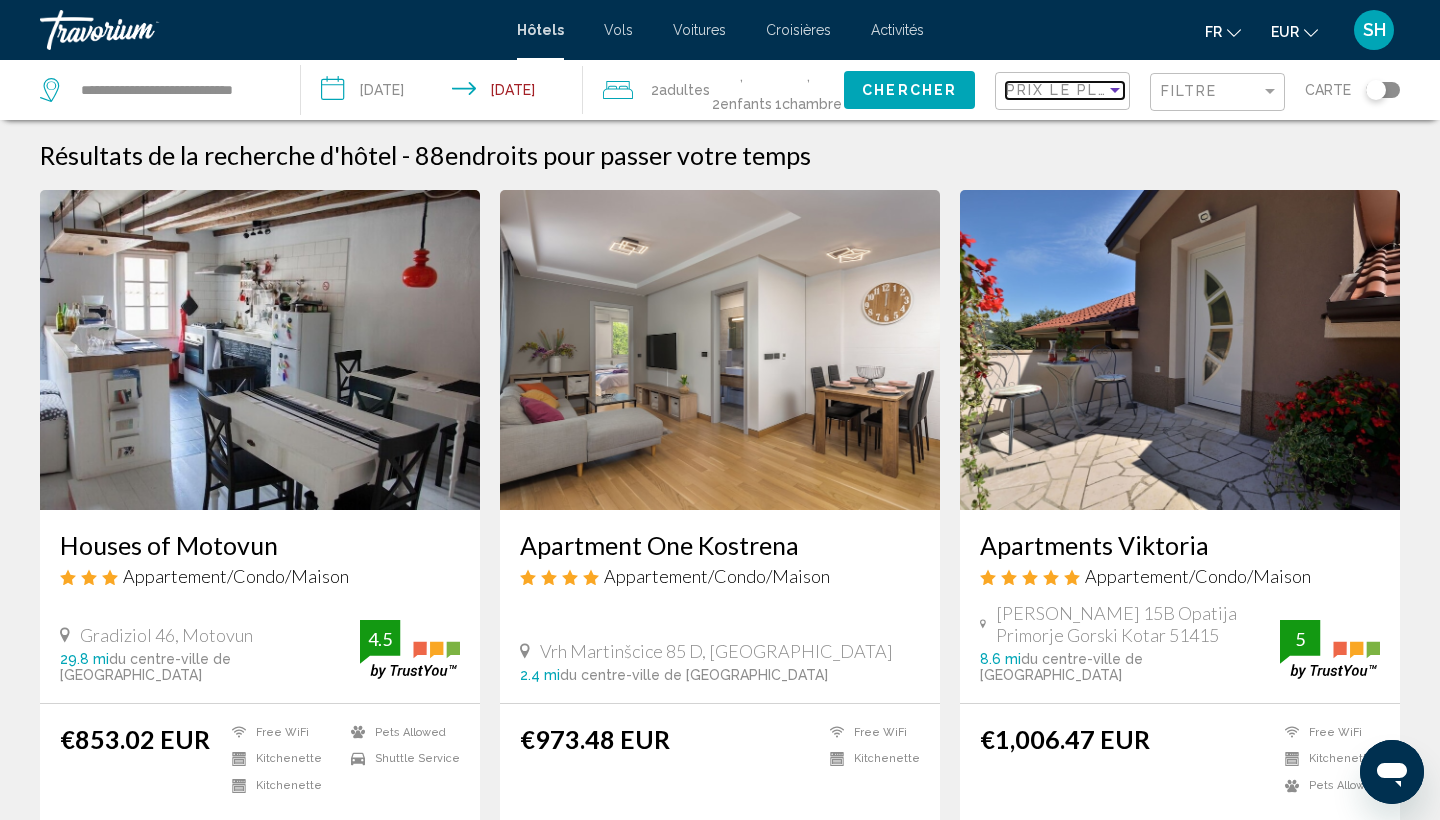 scroll, scrollTop: 0, scrollLeft: 0, axis: both 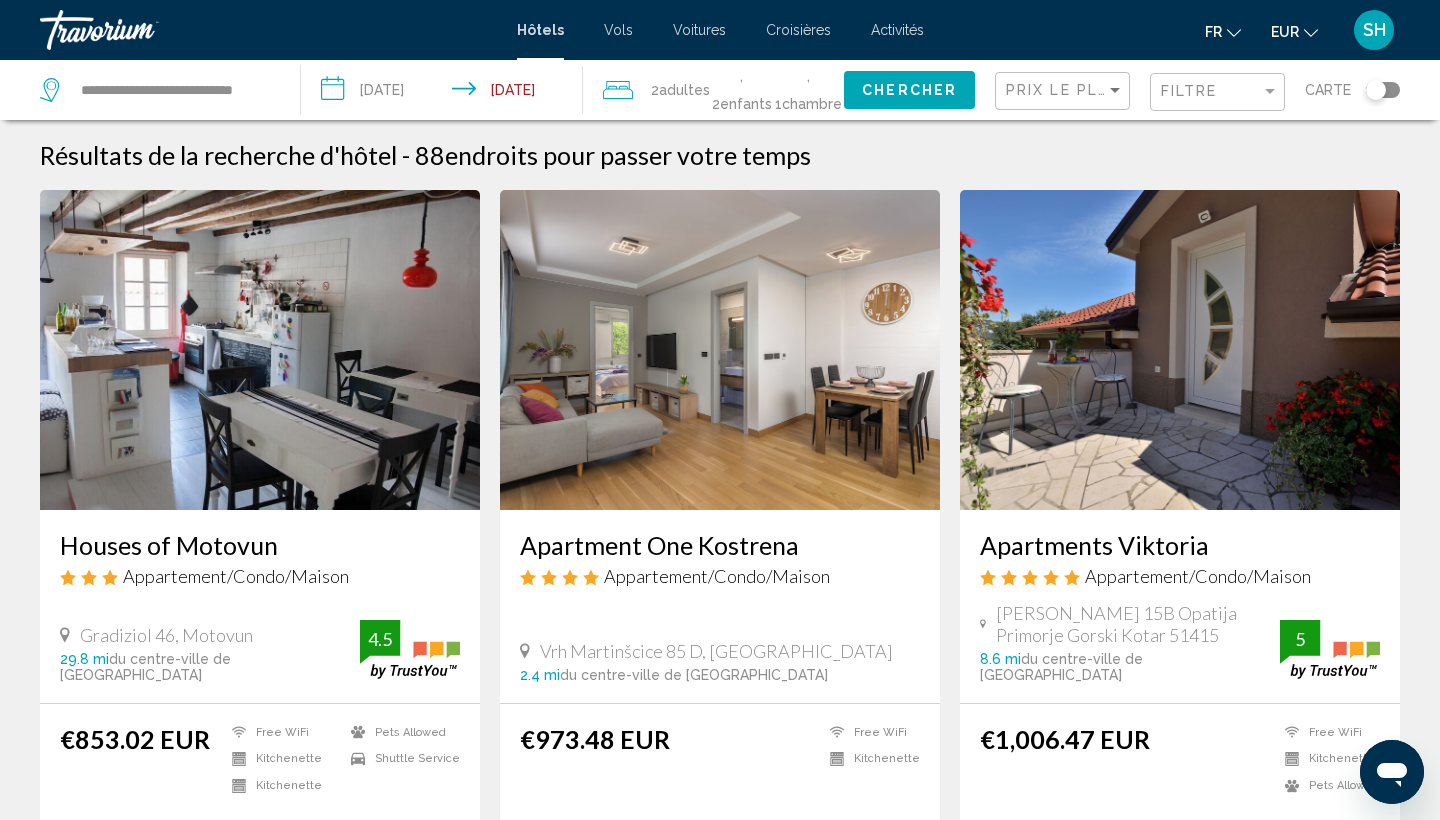 click on "Voitures" at bounding box center (699, 30) 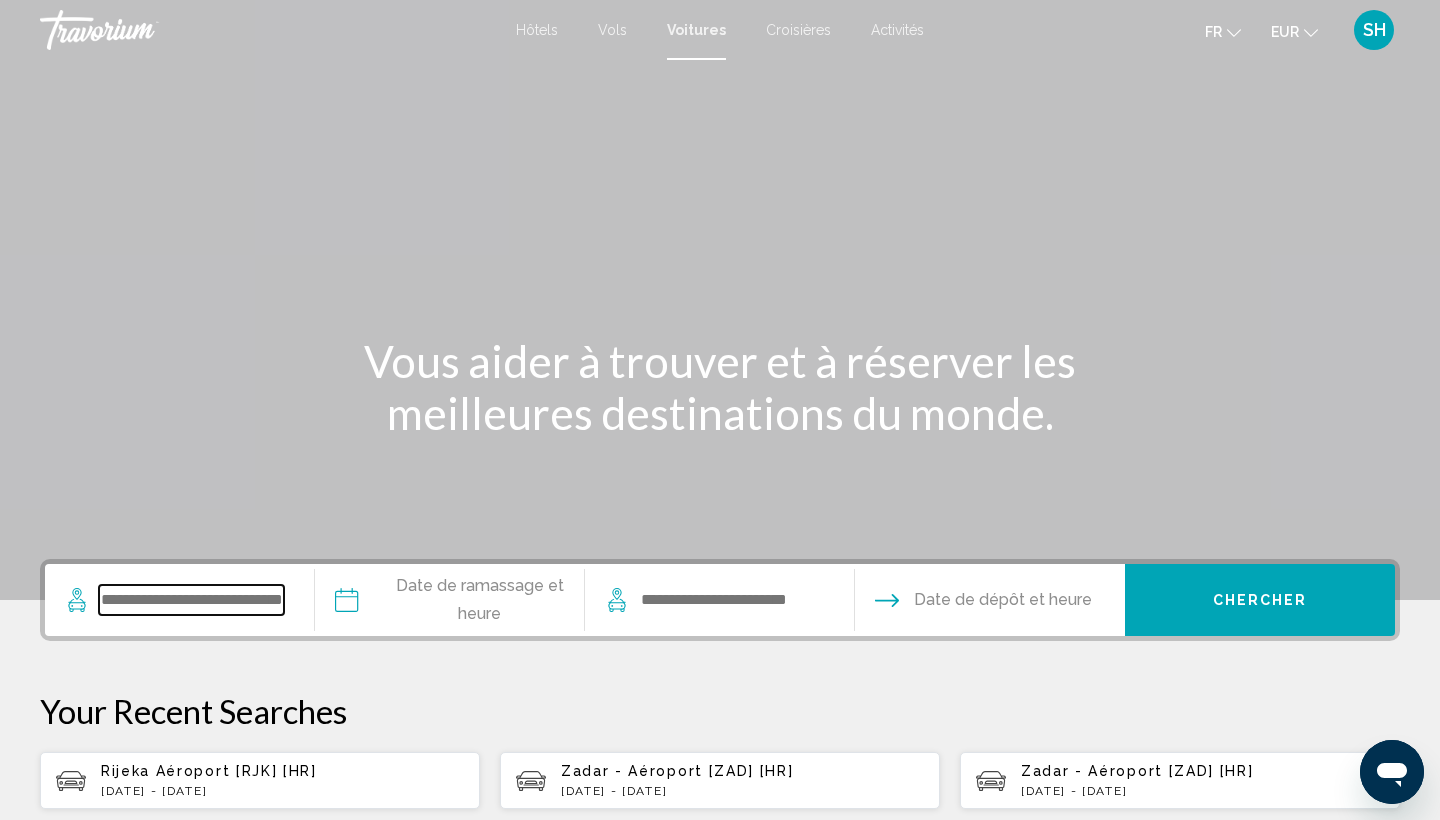 click at bounding box center [191, 600] 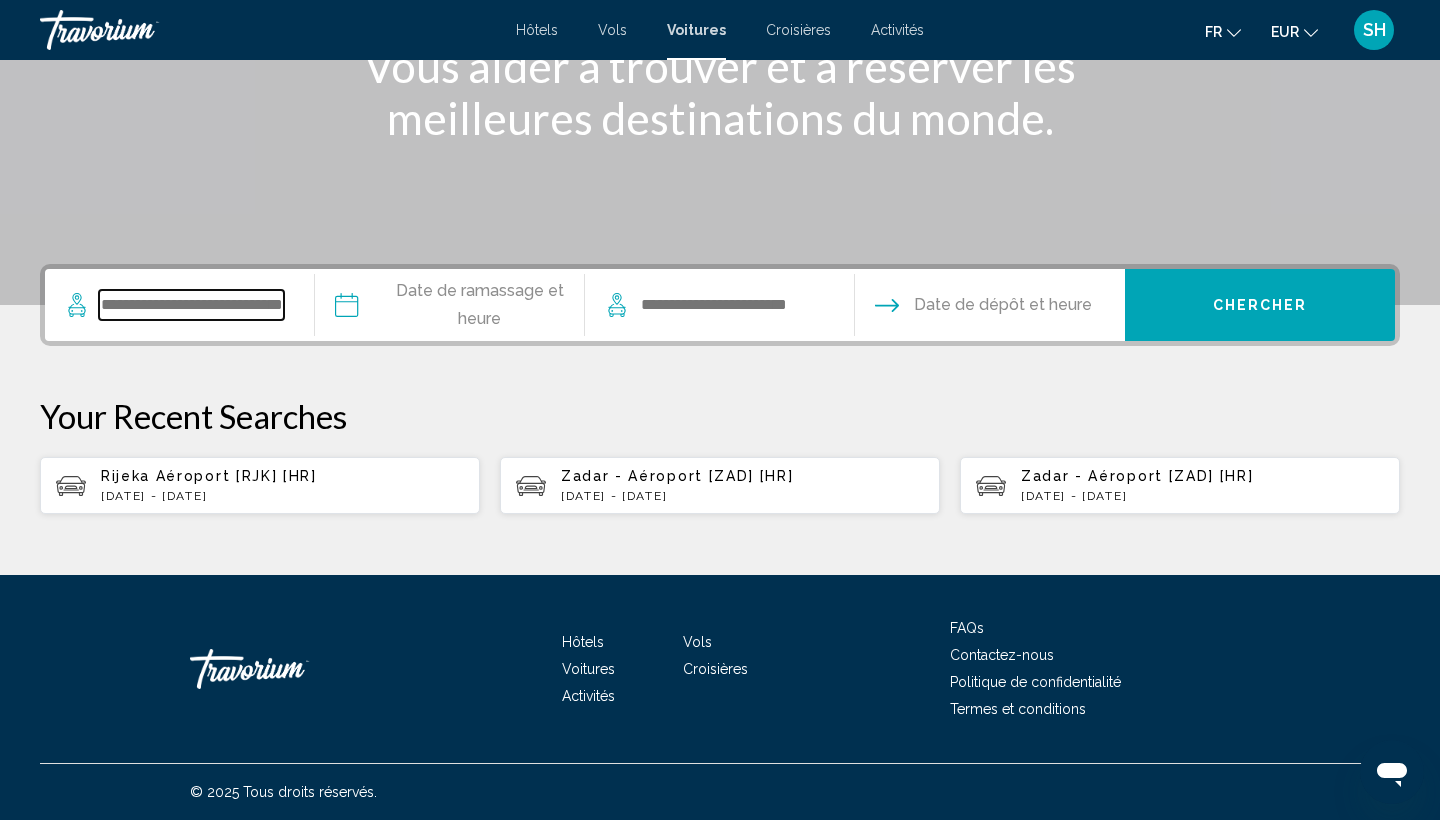 scroll, scrollTop: 298, scrollLeft: 0, axis: vertical 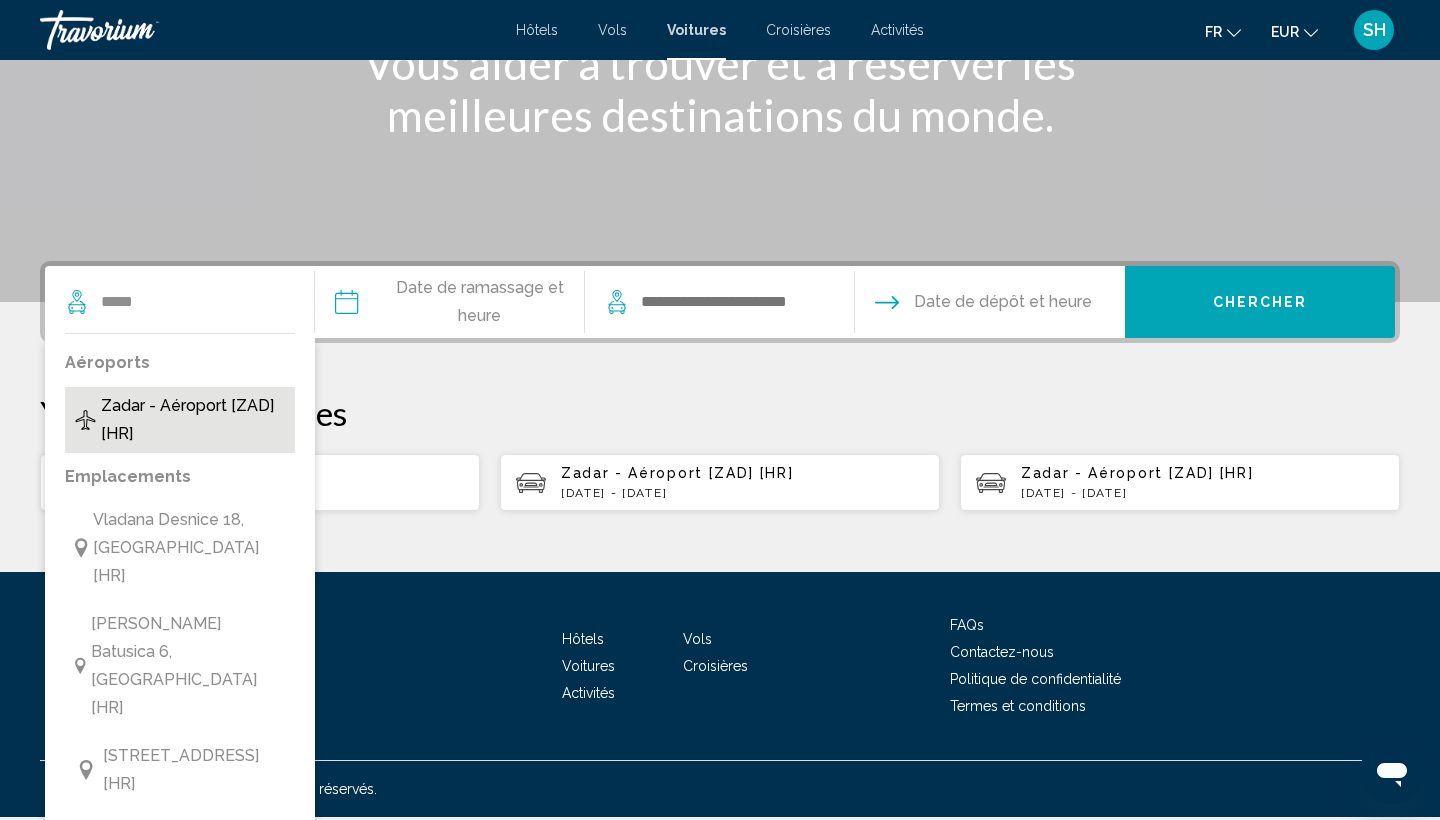 click on "Zadar - Aéroport [ZAD] [HR]" at bounding box center (193, 420) 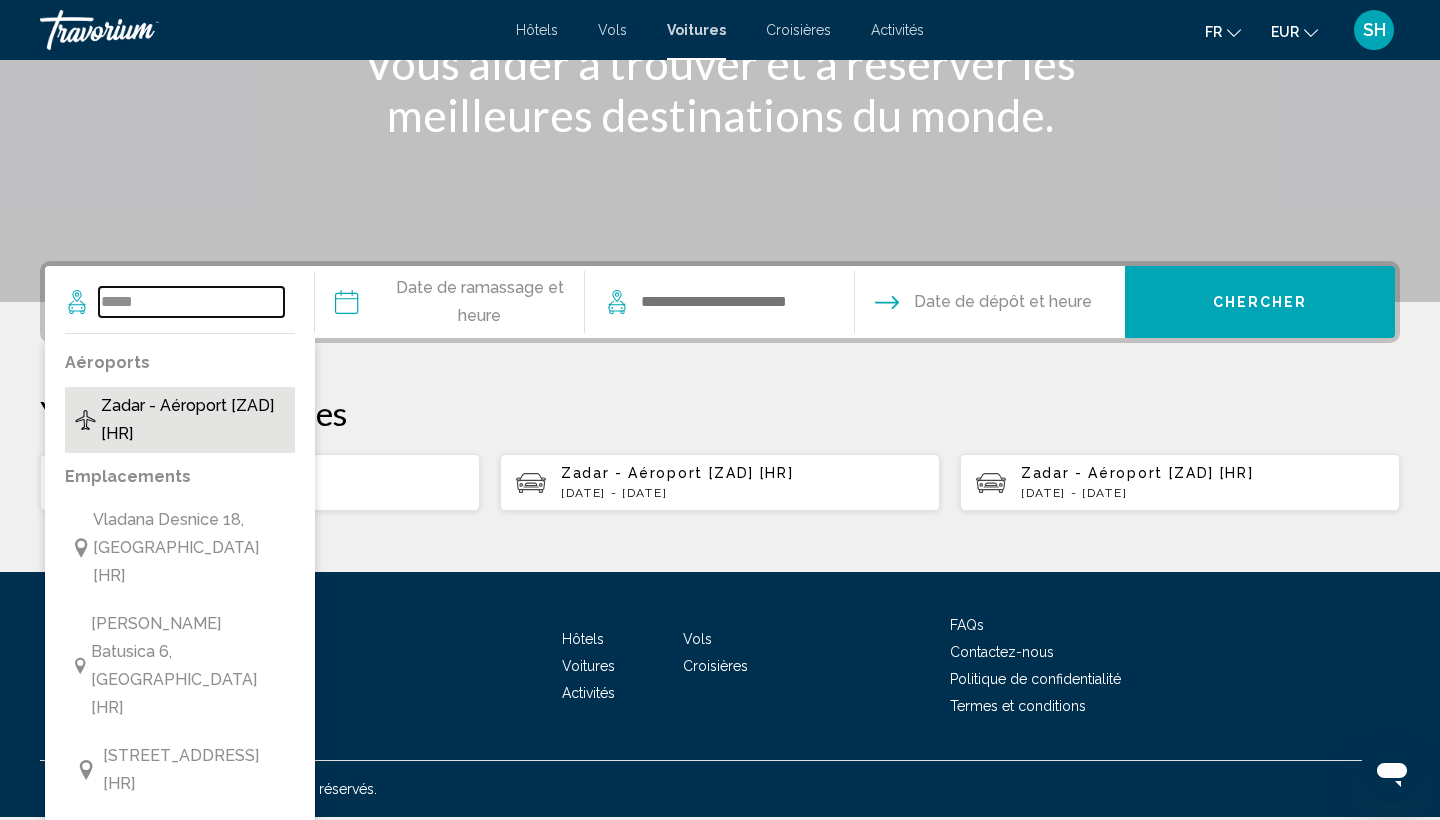 type on "**********" 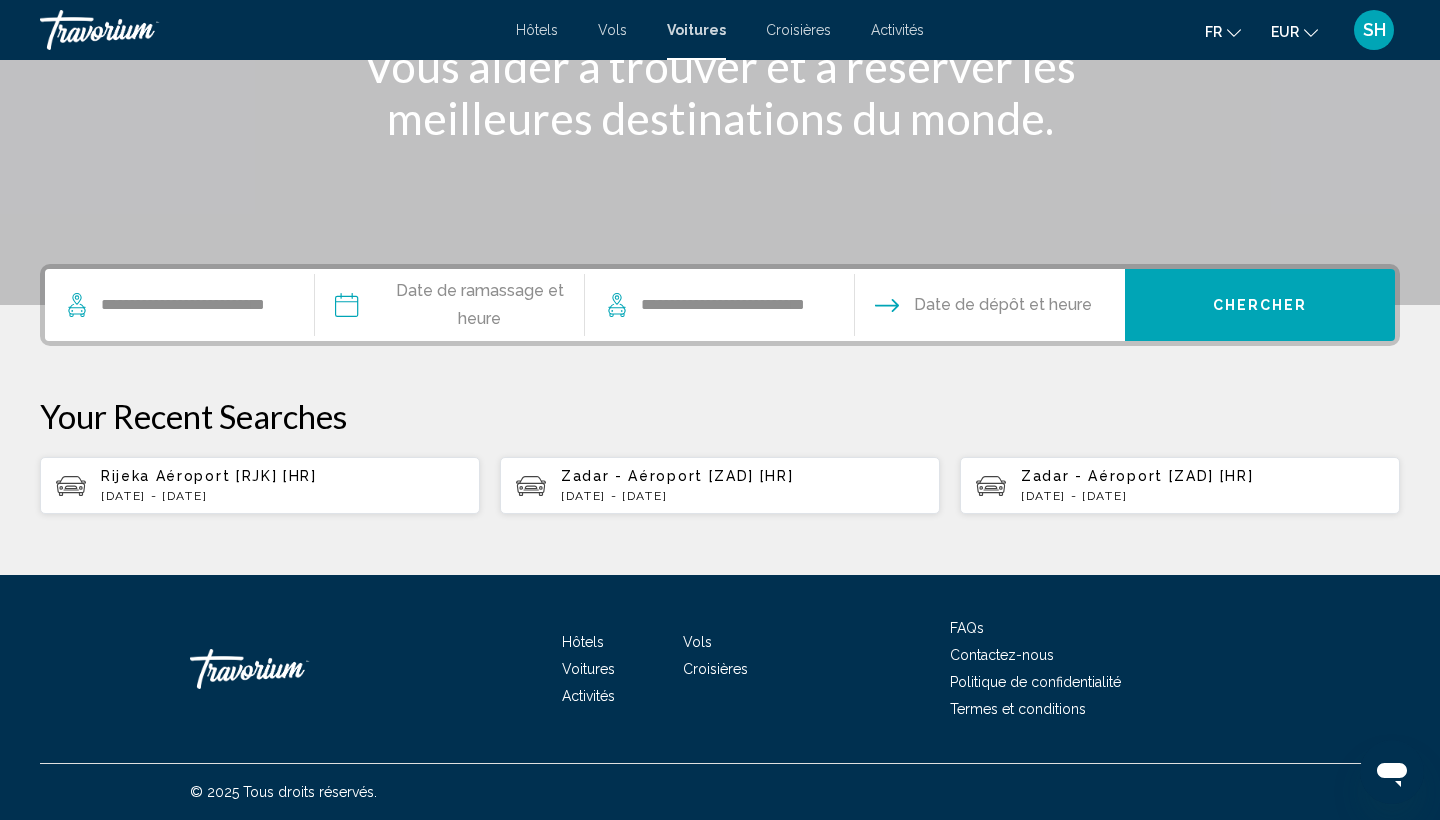 click at bounding box center [449, 308] 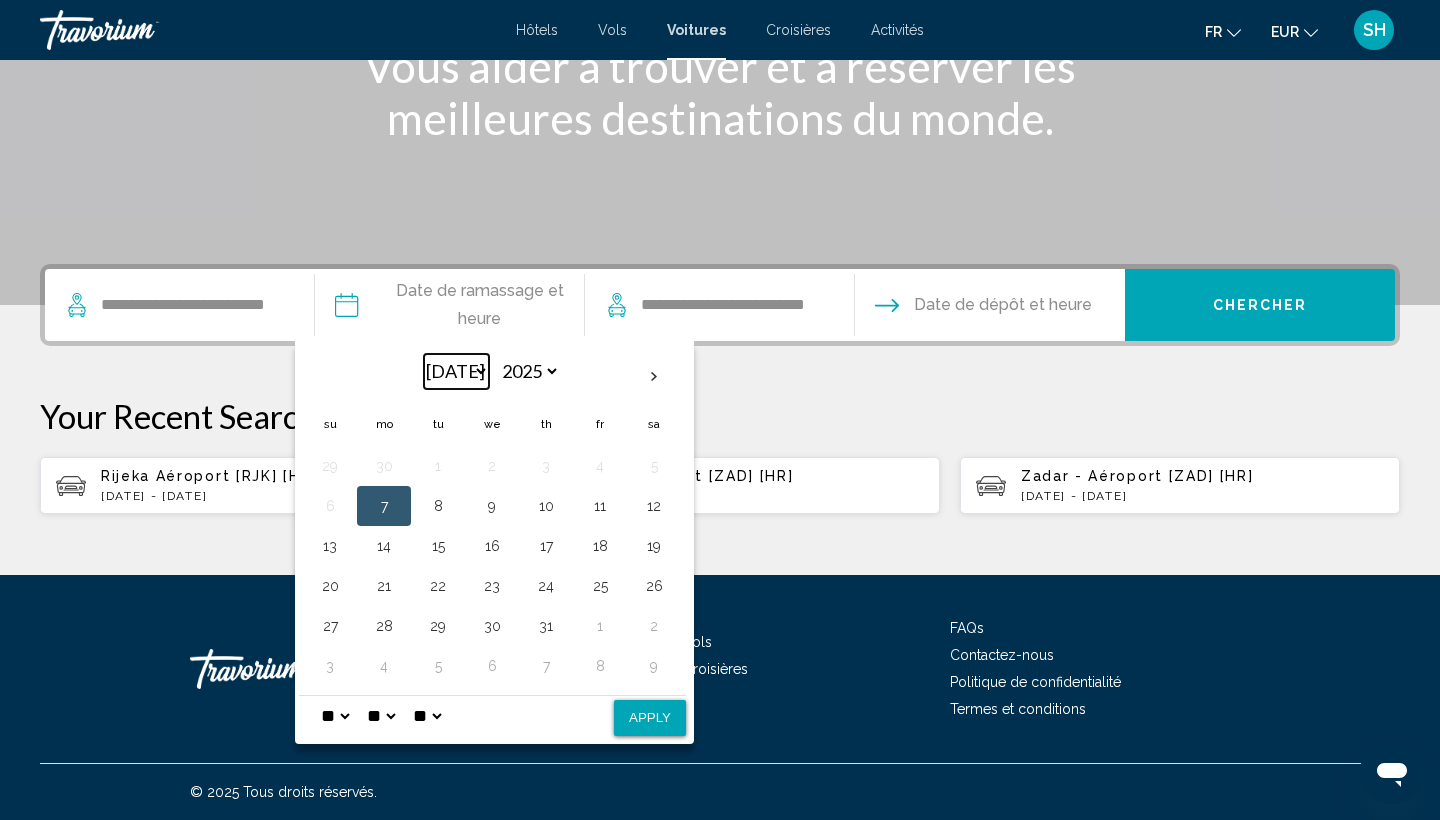 select on "*" 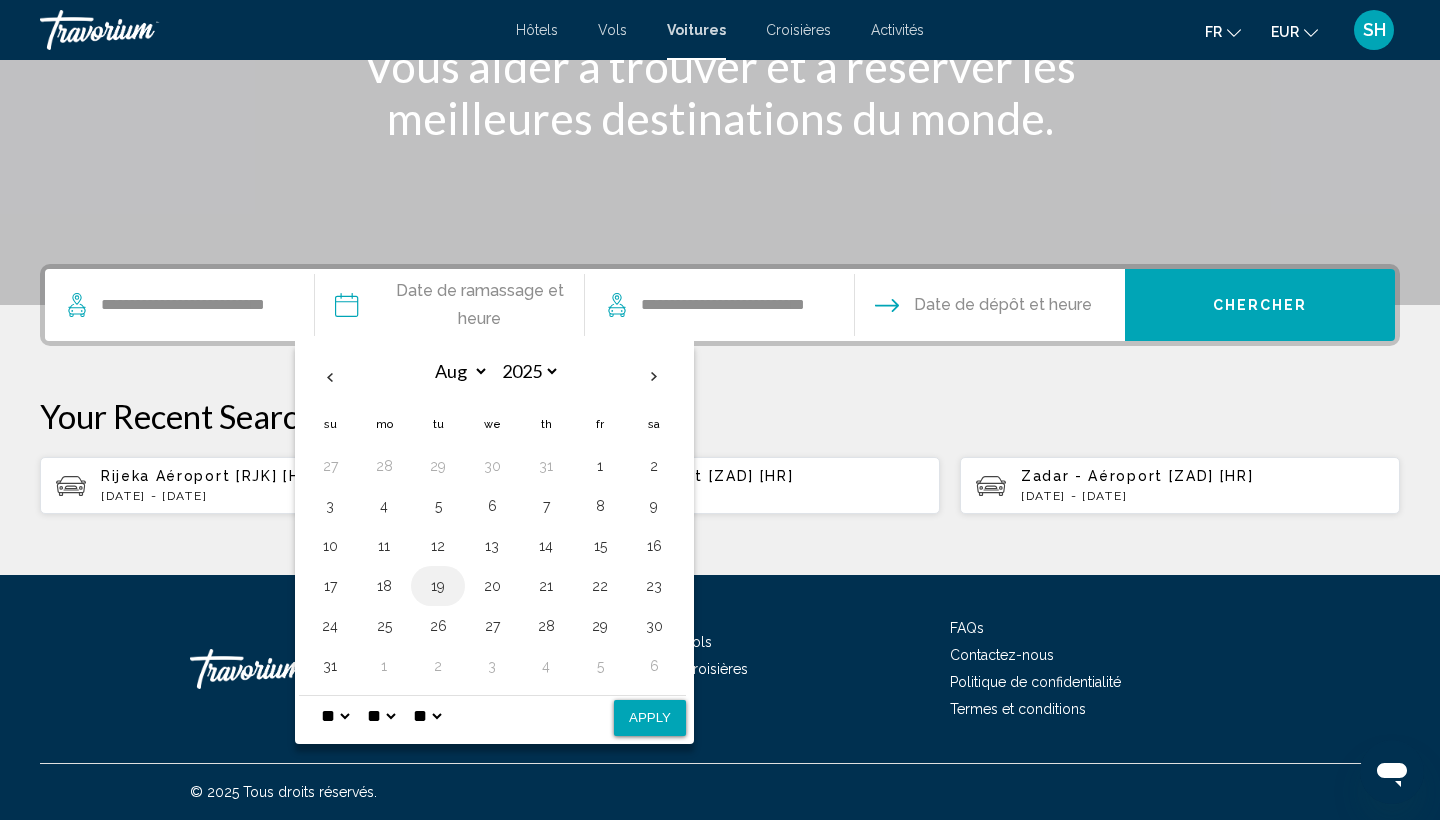 click on "19" at bounding box center (438, 586) 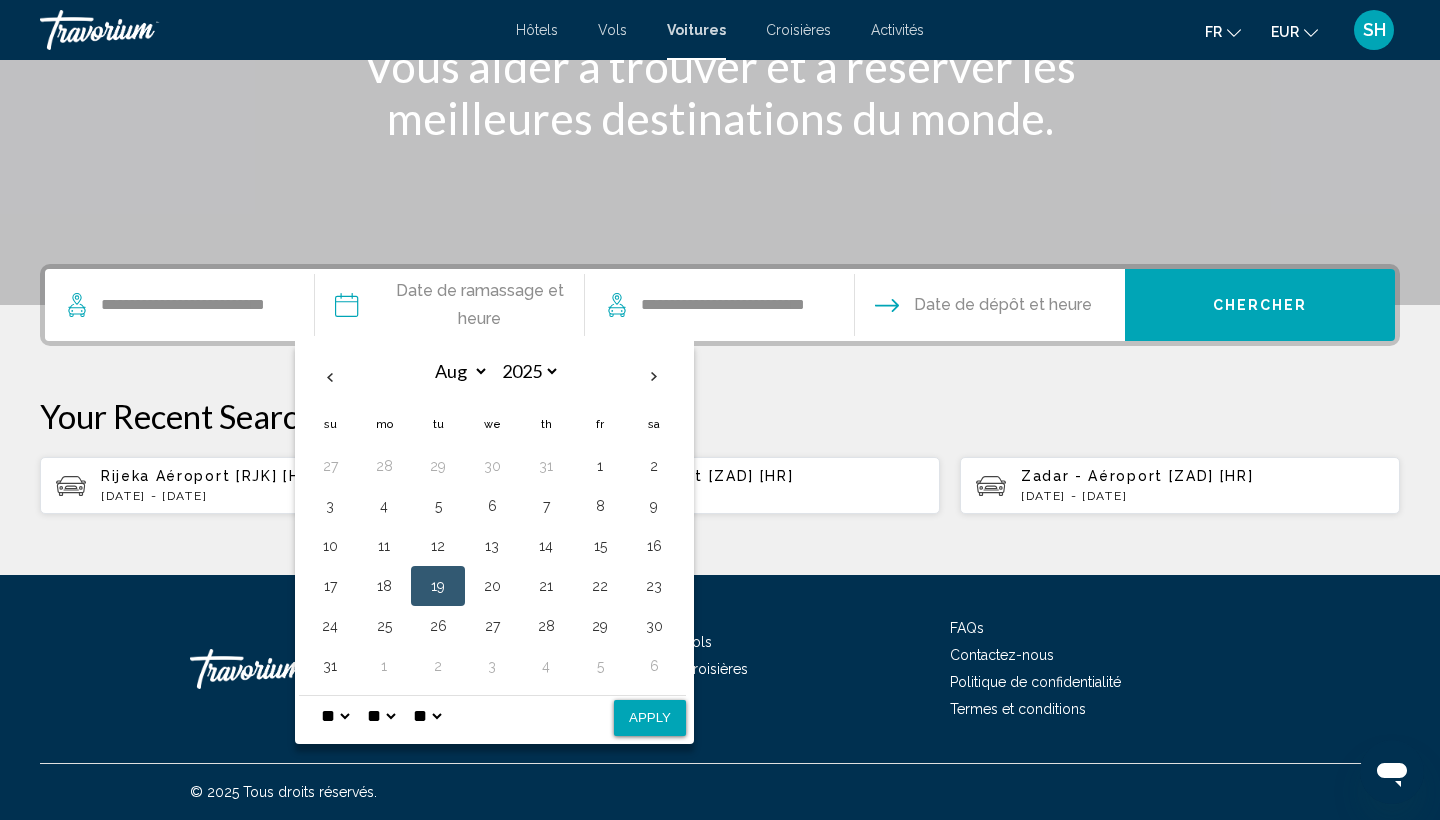 click on "Apply" at bounding box center [650, 718] 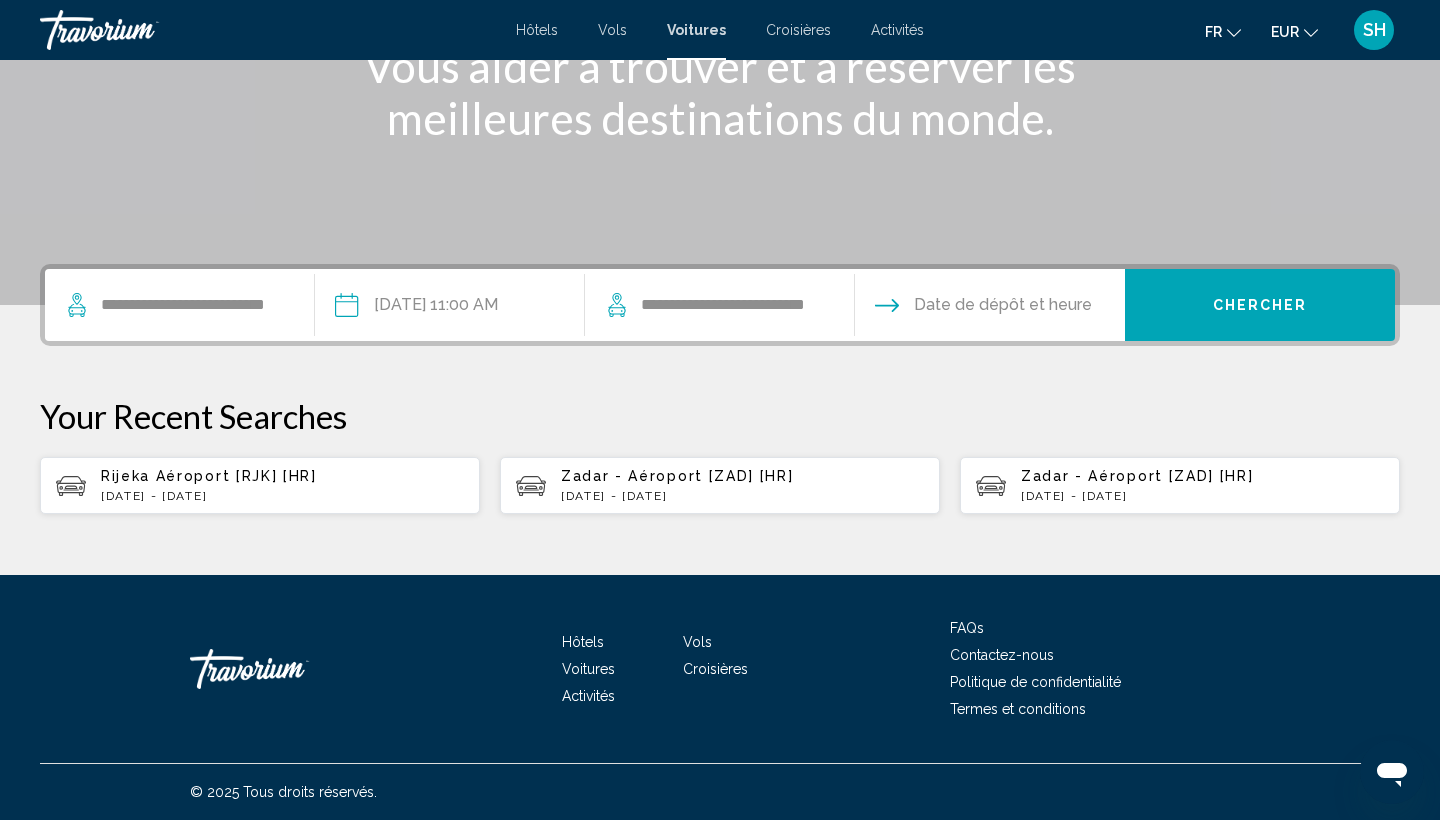click at bounding box center [989, 308] 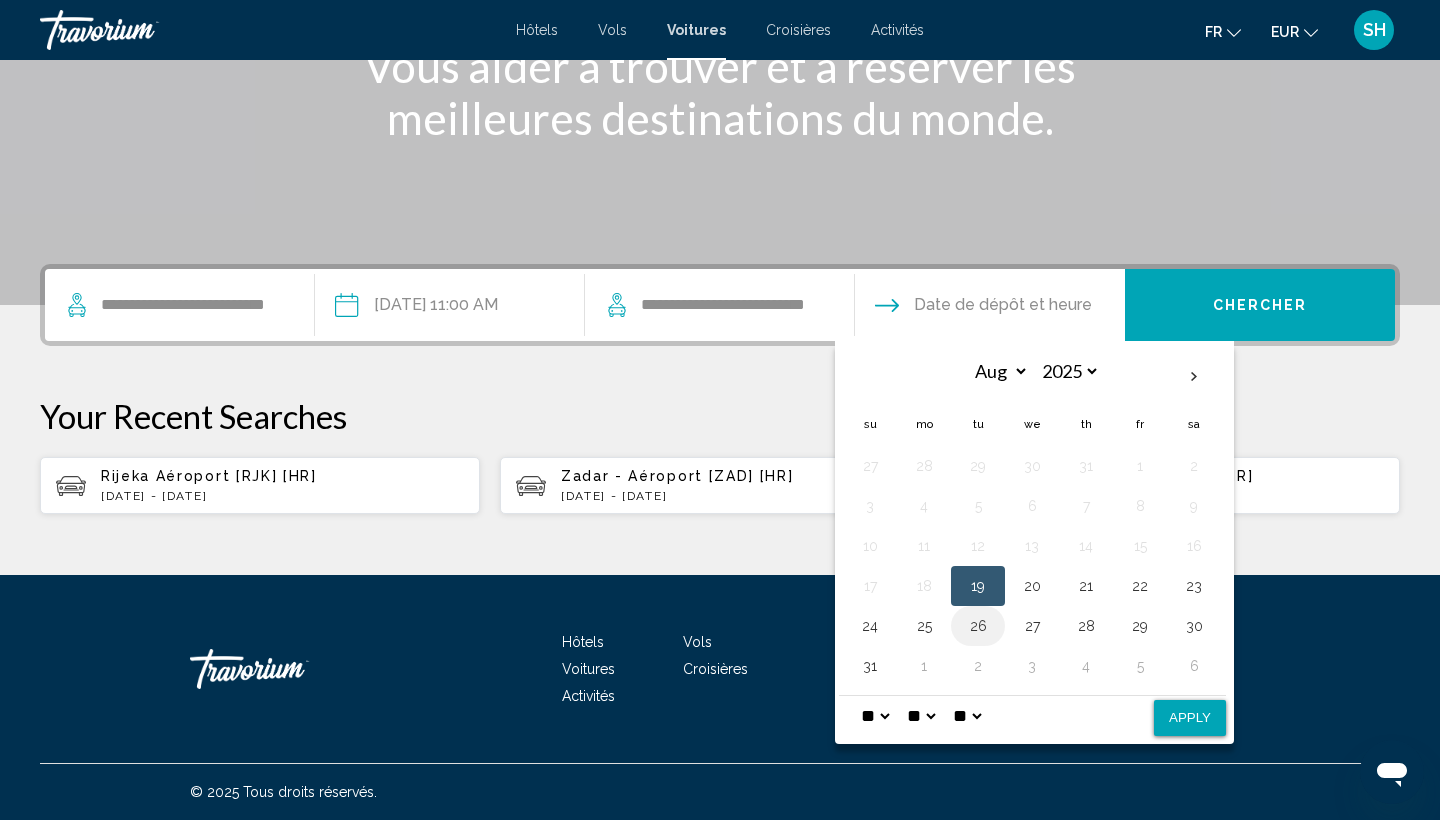 click on "26" at bounding box center [978, 626] 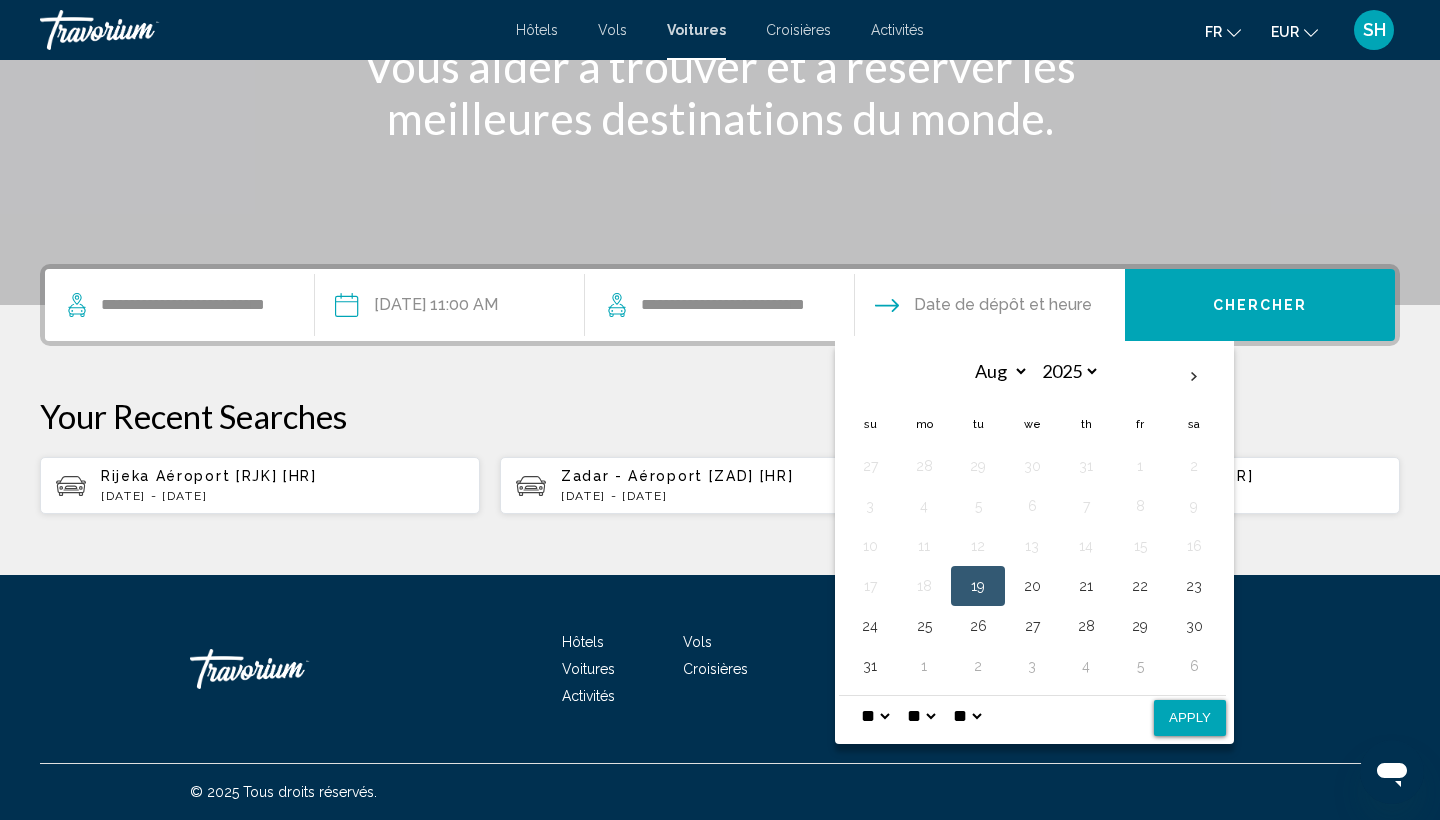 click on "Apply" at bounding box center [1190, 718] 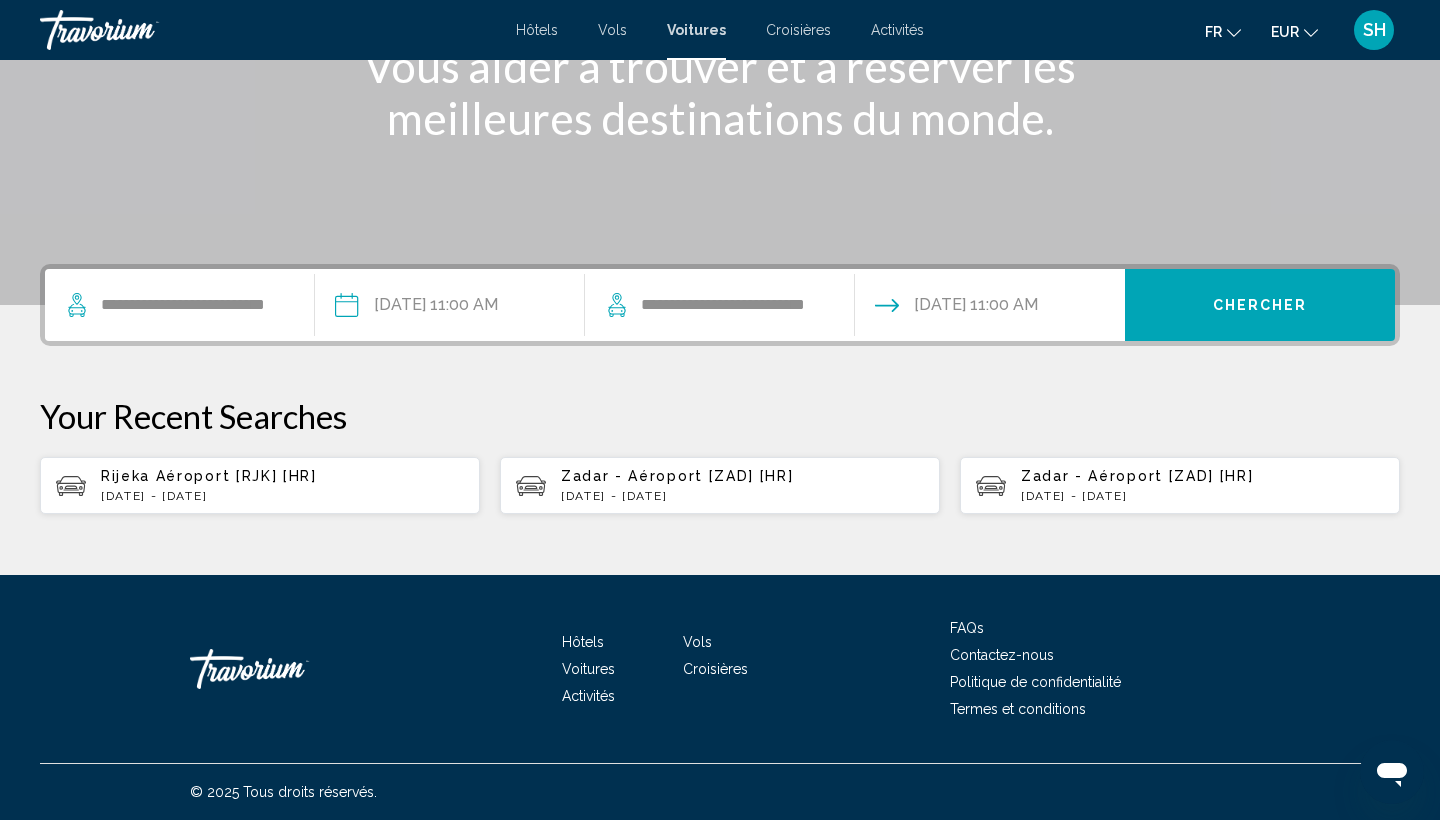 click on "**********" at bounding box center (989, 308) 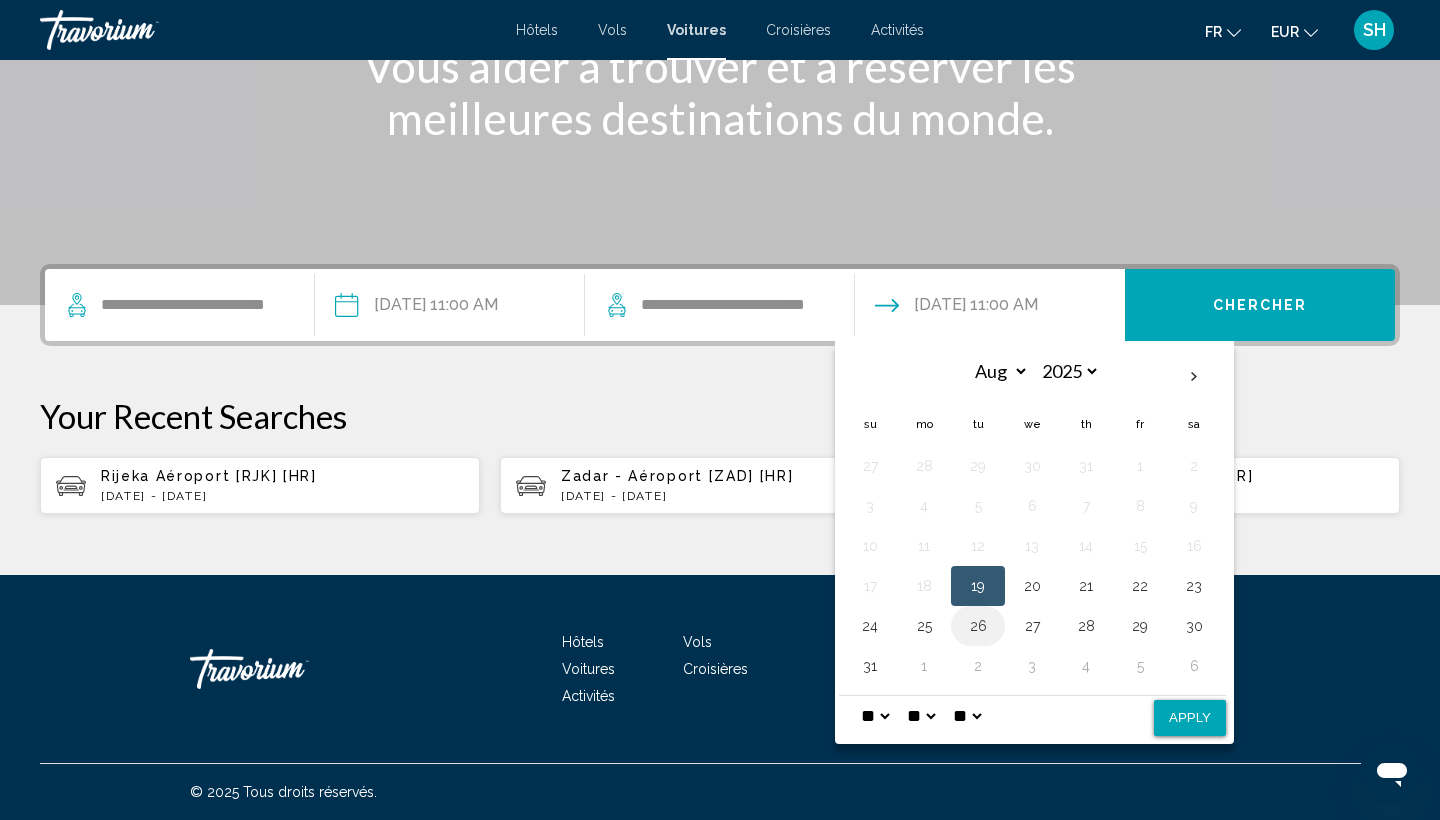 click on "26" at bounding box center (978, 626) 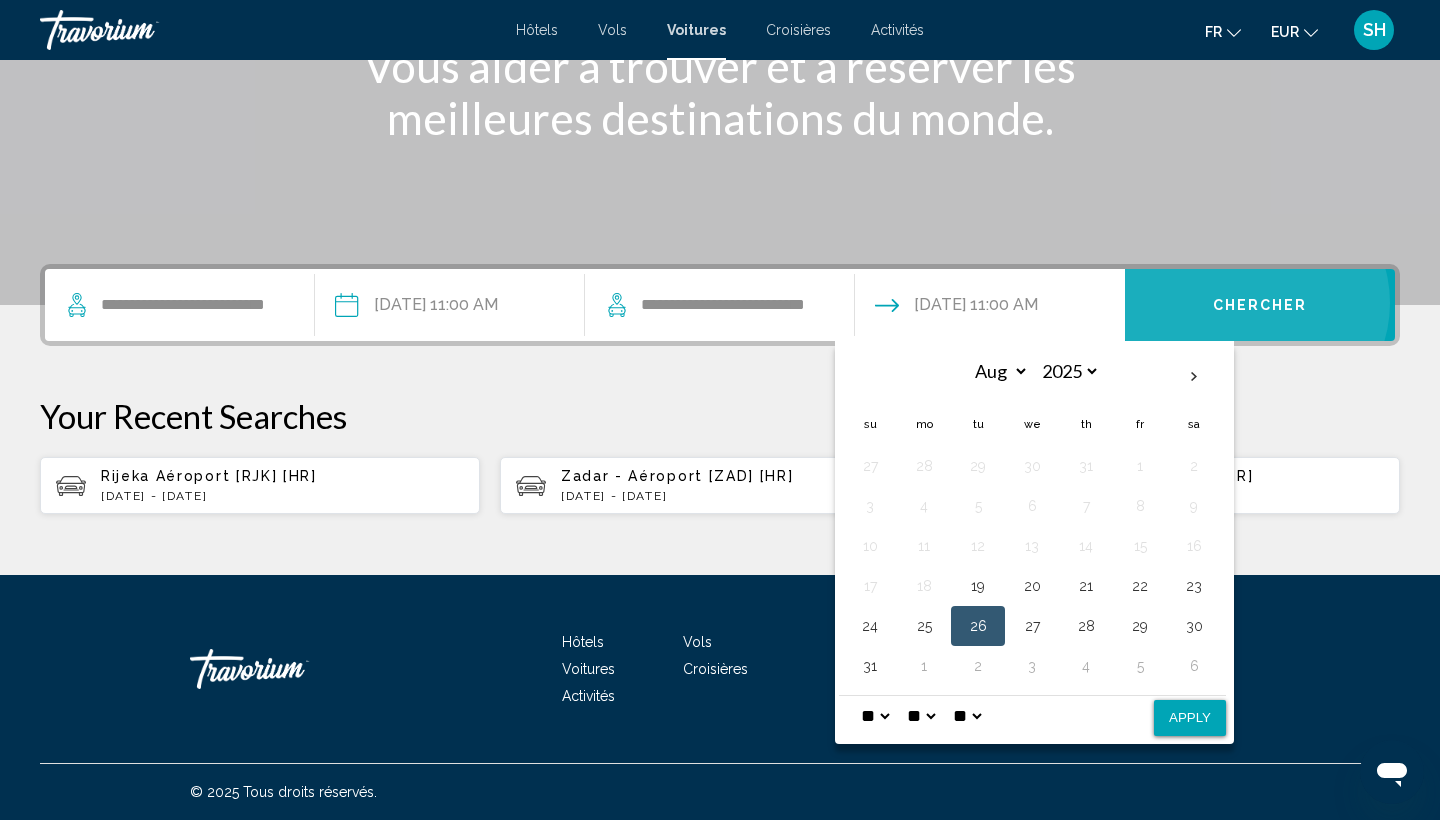 click on "Chercher" at bounding box center (1260, 306) 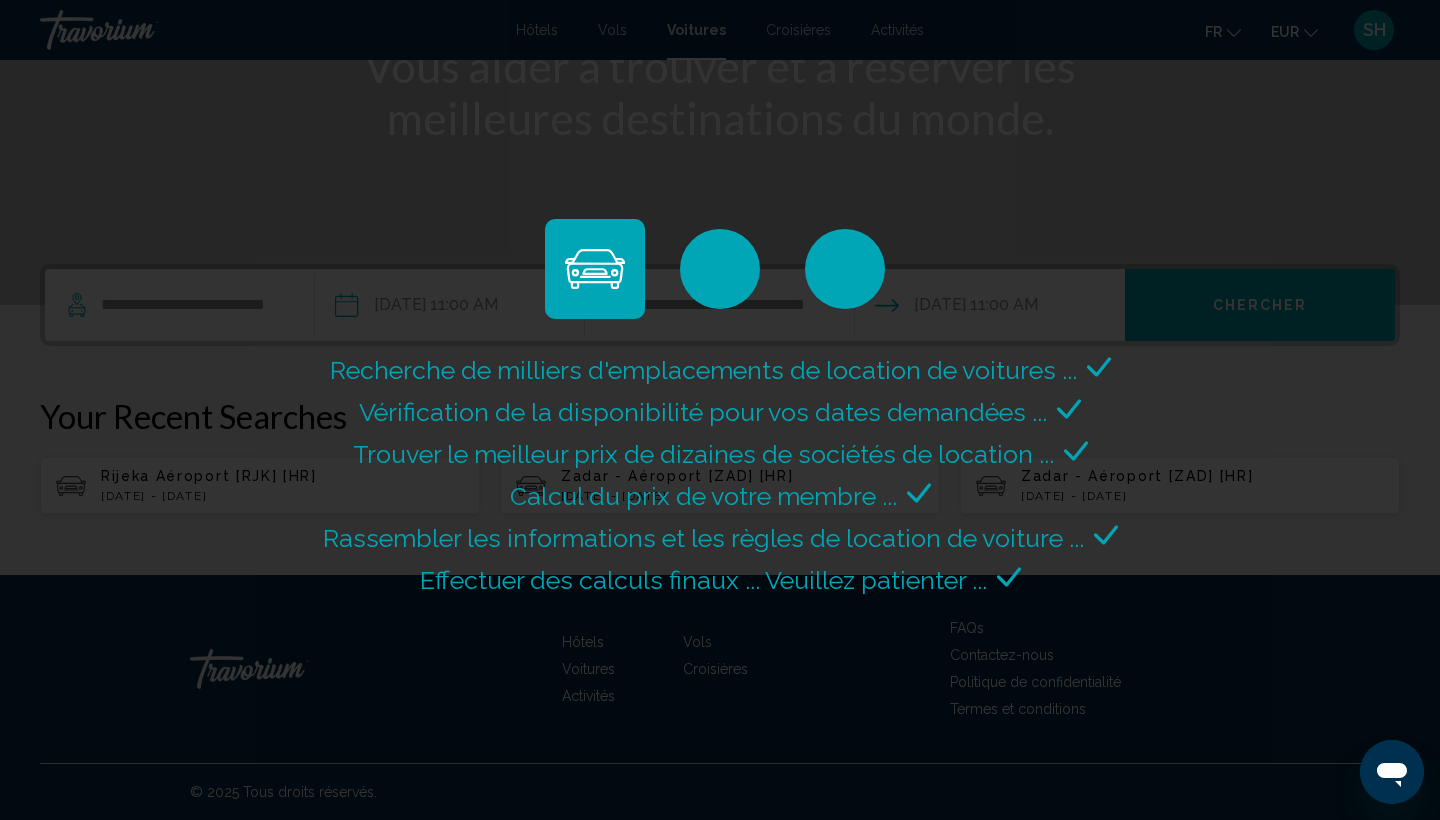 select on "*" 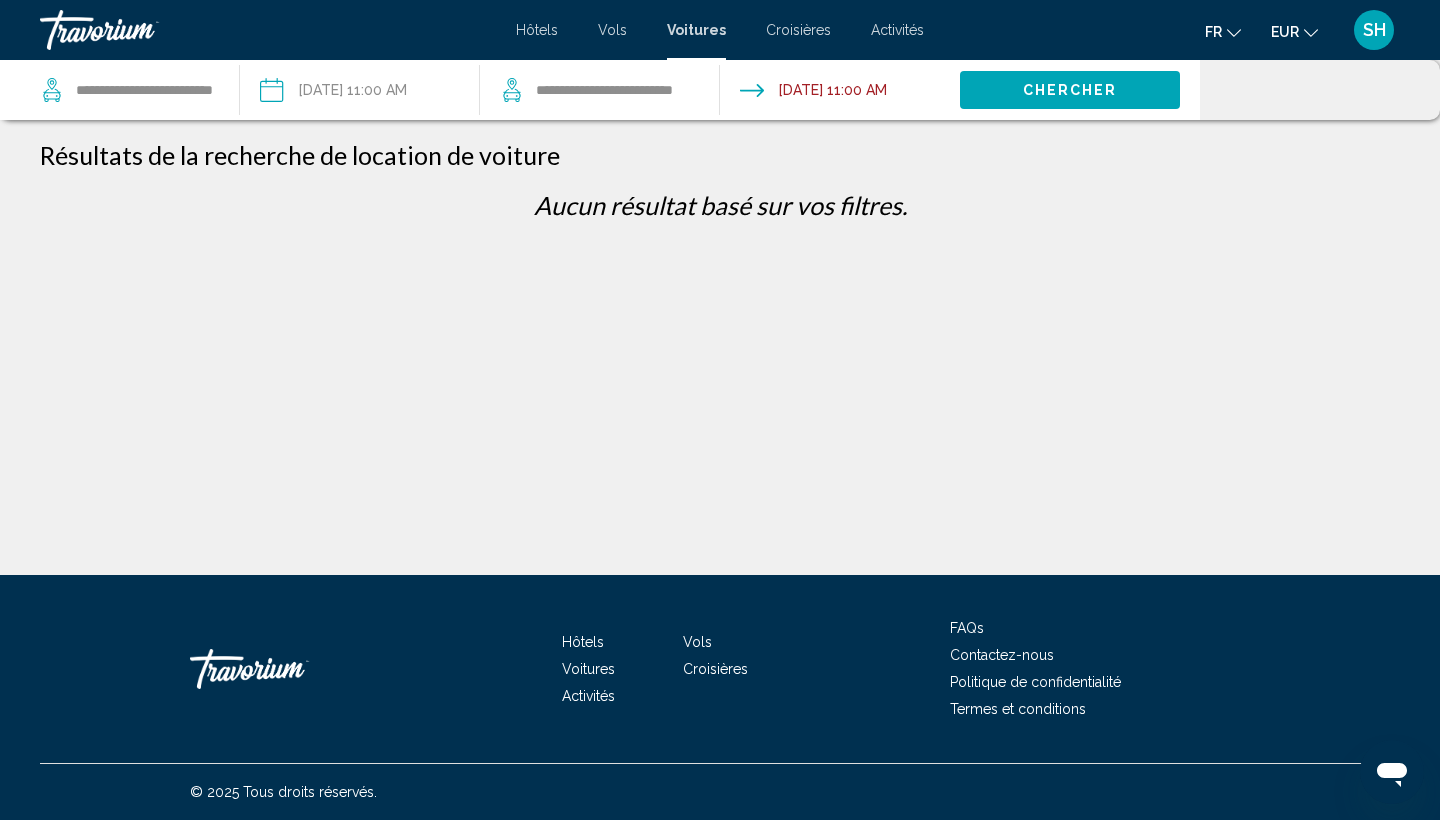 scroll, scrollTop: 0, scrollLeft: 0, axis: both 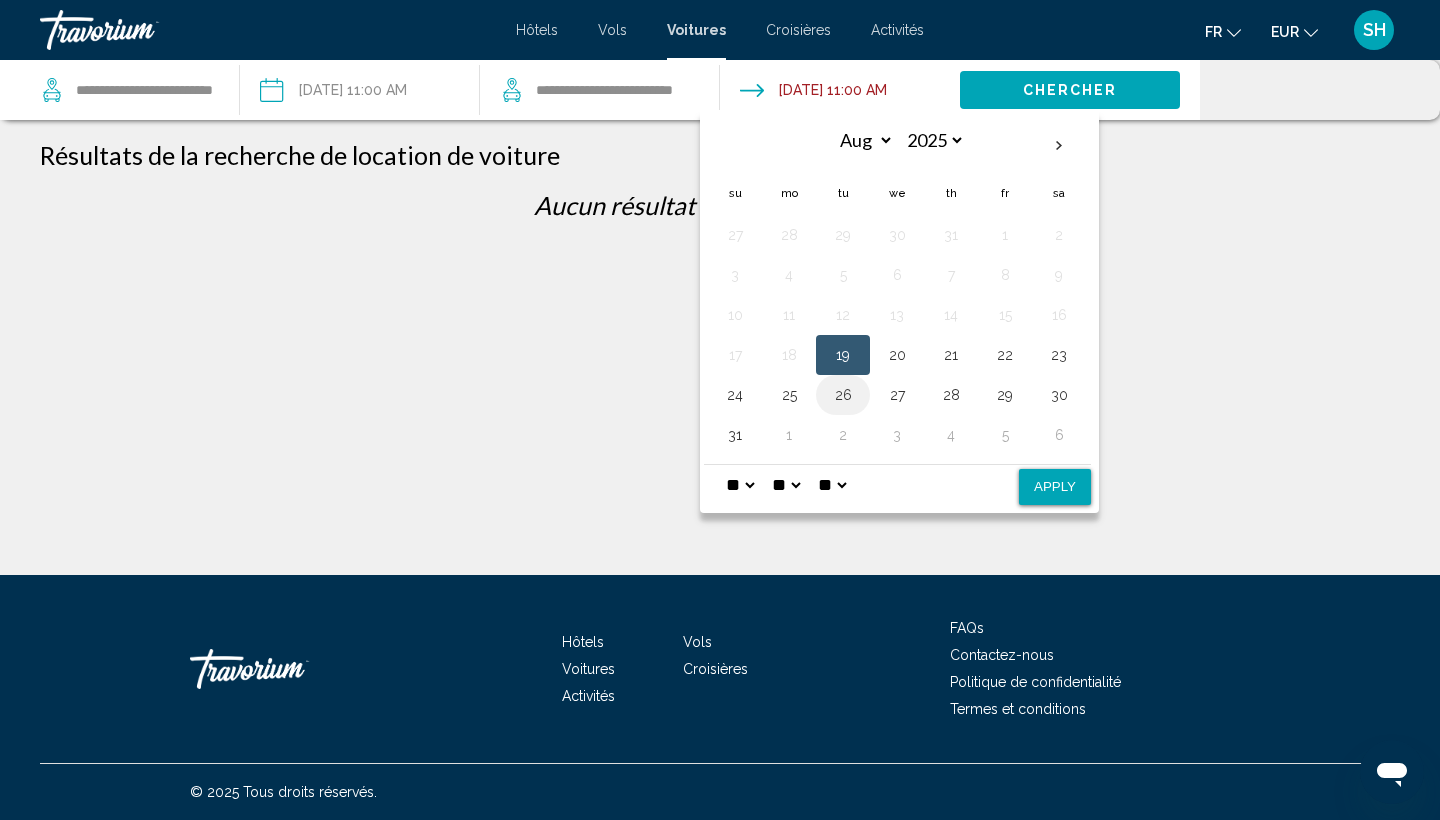 click on "26" at bounding box center (843, 395) 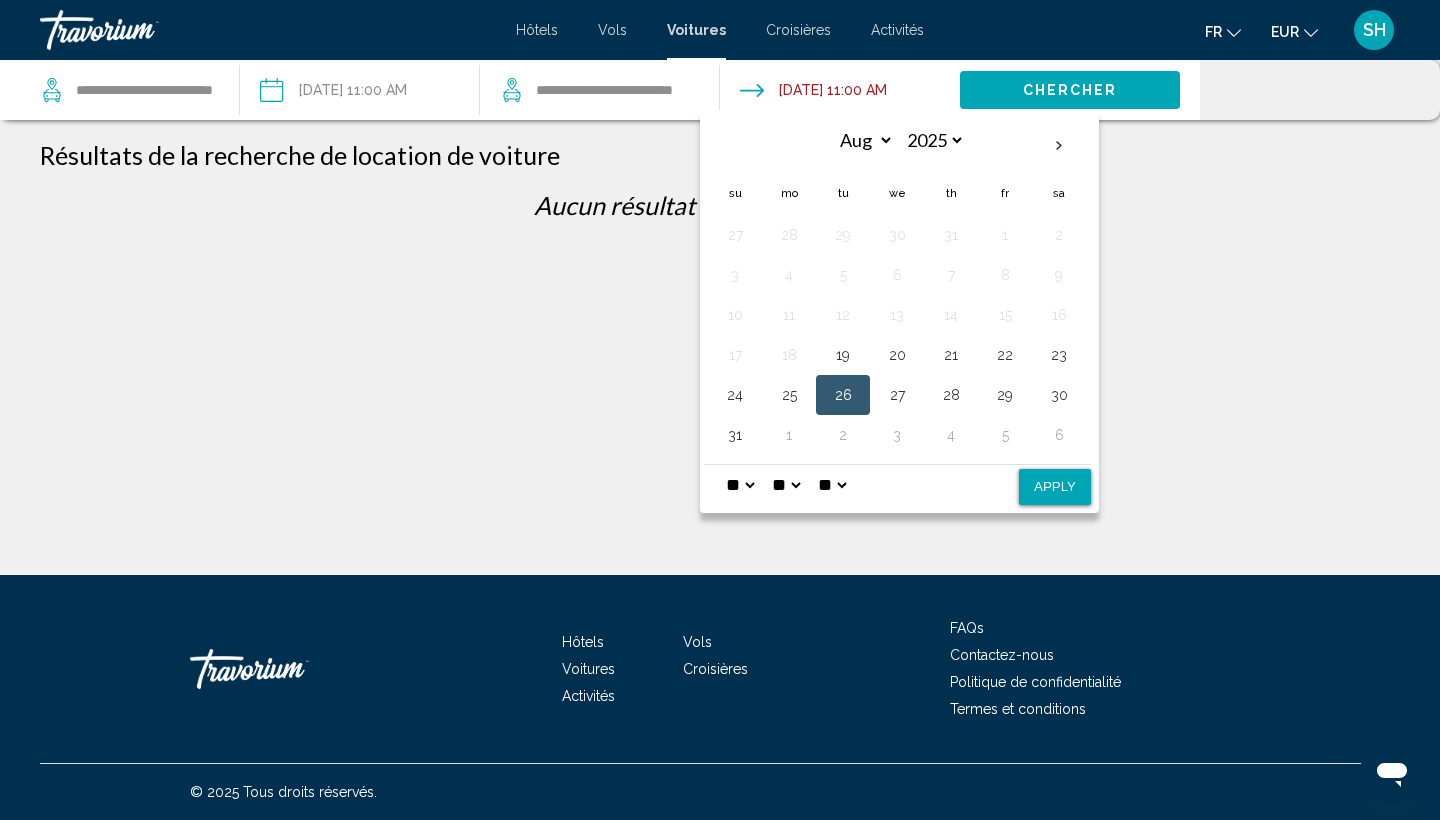 click on "Apply" at bounding box center (1055, 487) 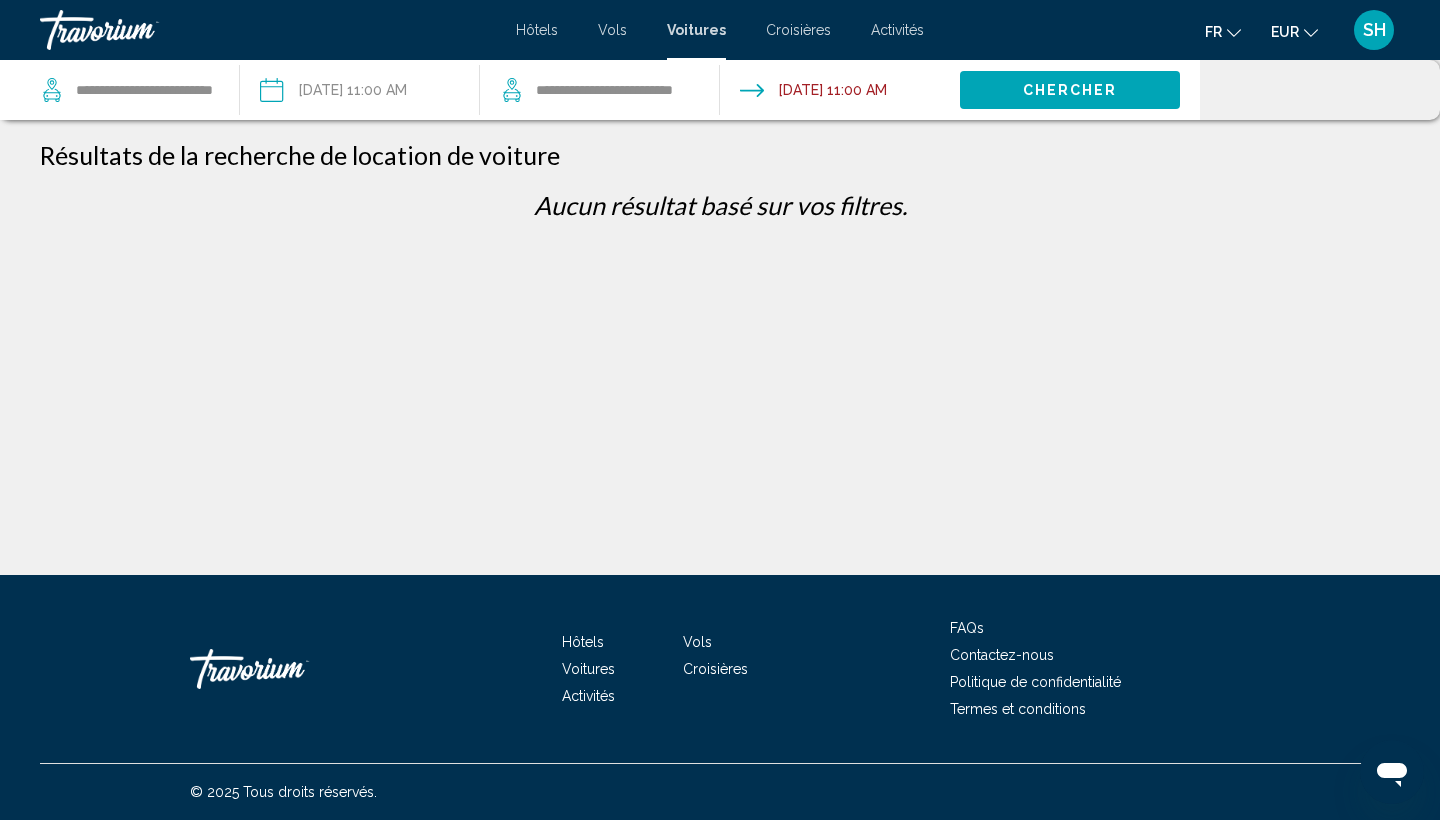 click on "Chercher" 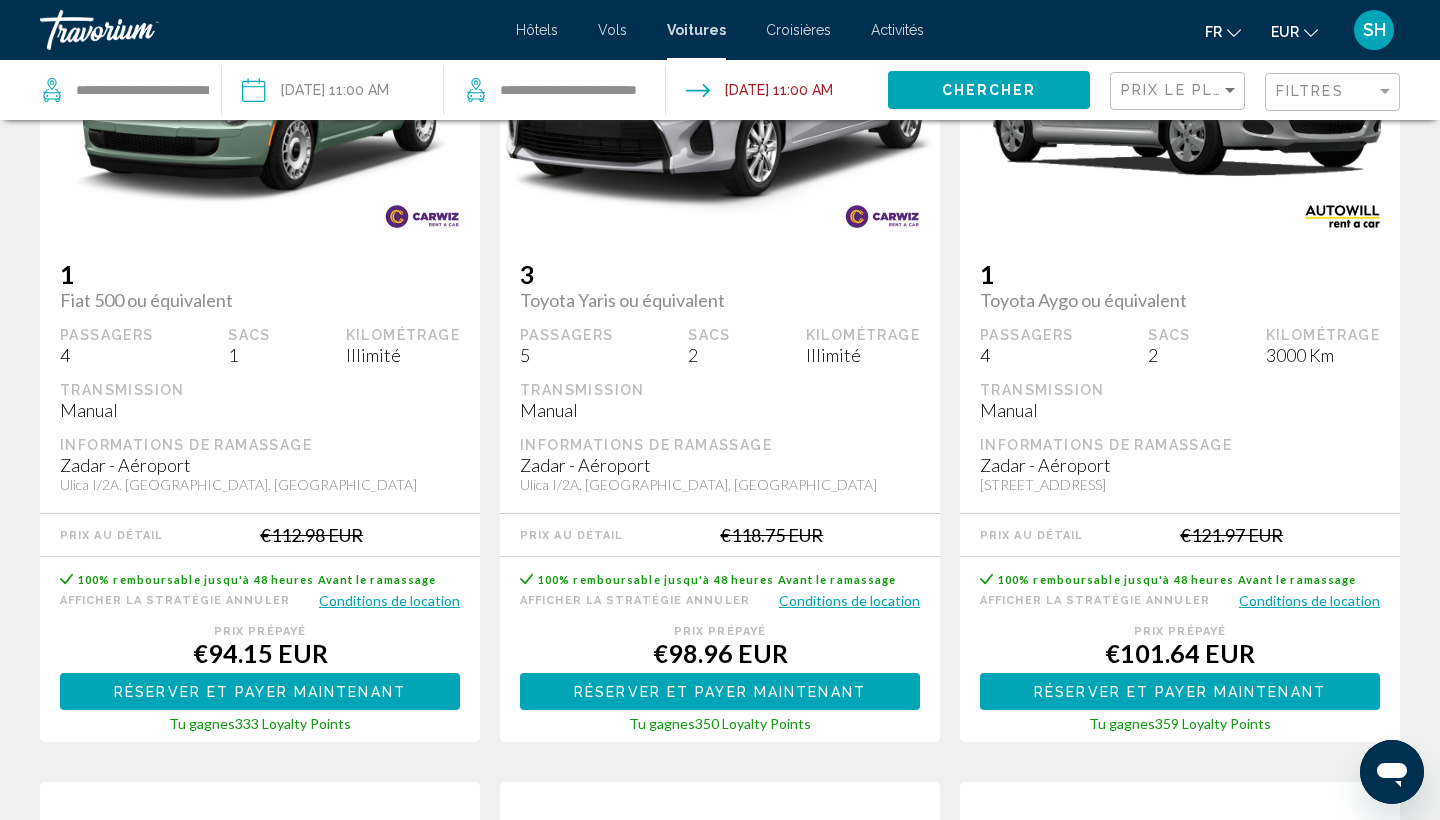 scroll, scrollTop: 293, scrollLeft: 0, axis: vertical 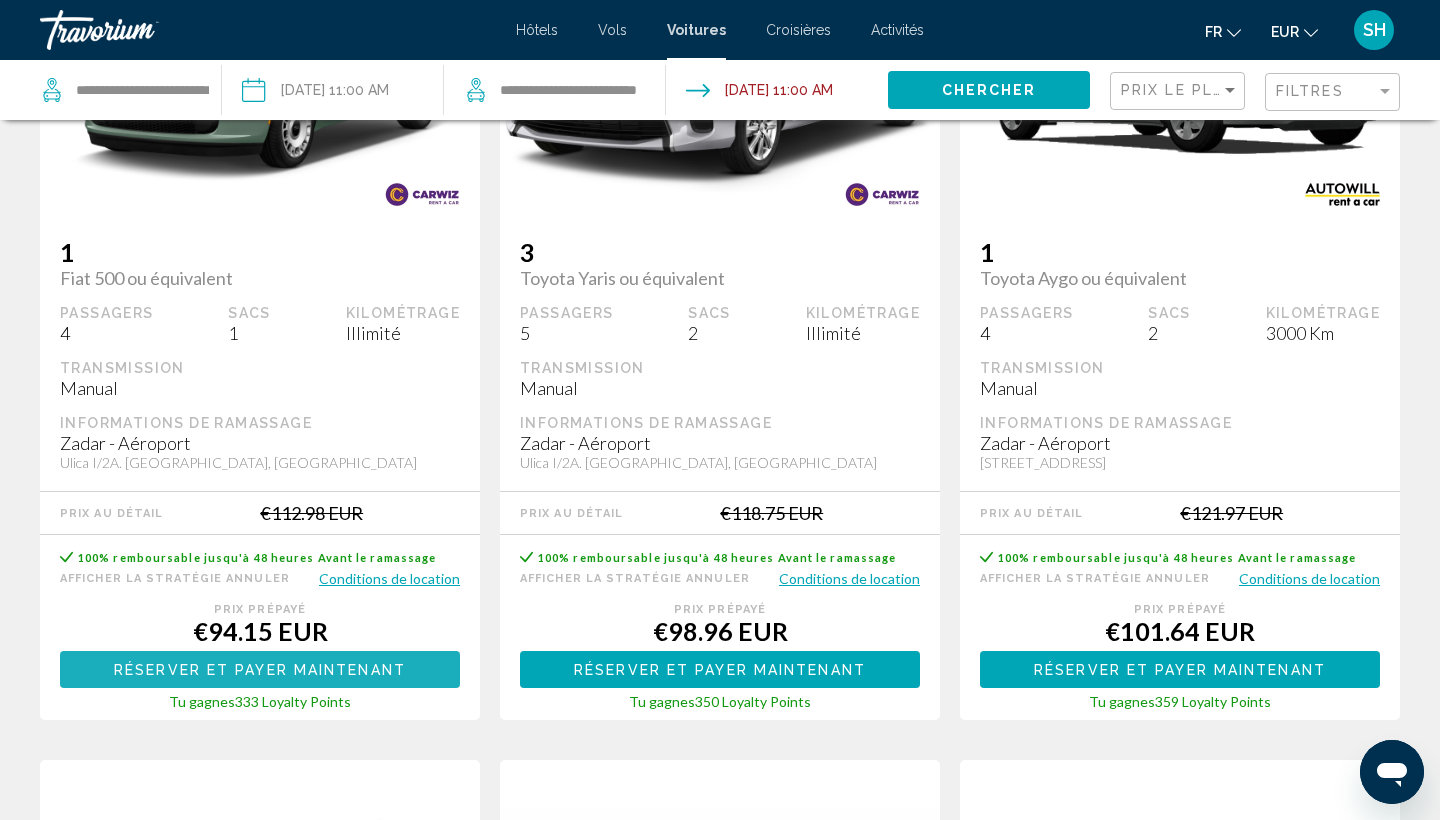 click on "Réserver et payer maintenant" at bounding box center (260, 670) 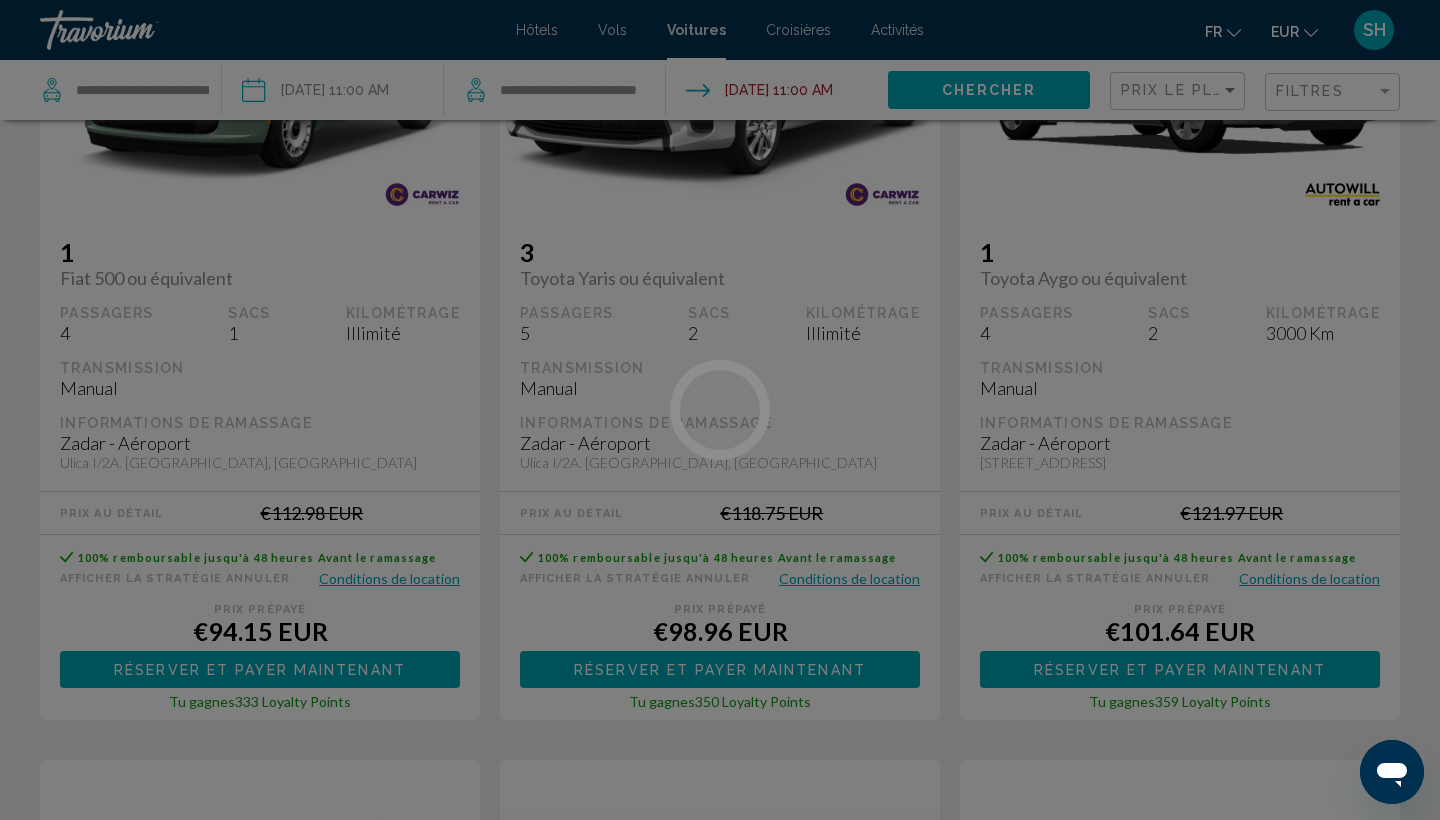 scroll, scrollTop: 0, scrollLeft: 0, axis: both 